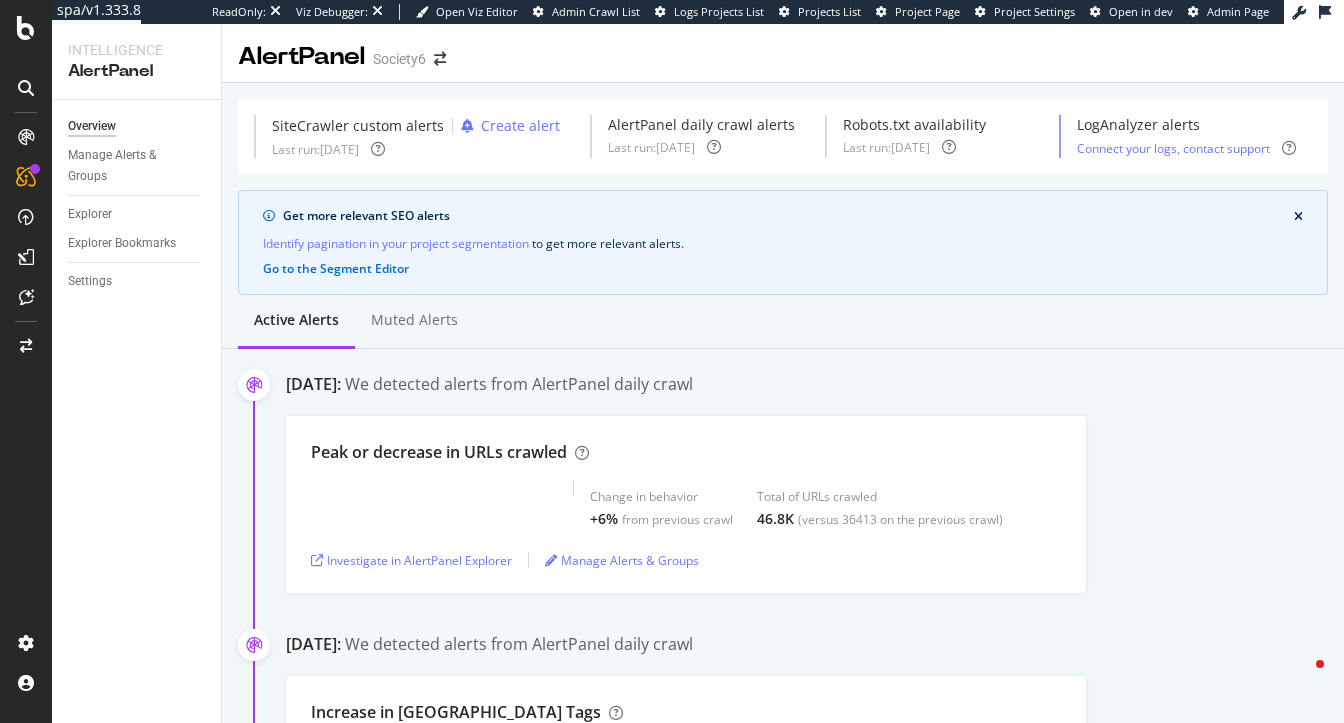 scroll, scrollTop: 0, scrollLeft: 0, axis: both 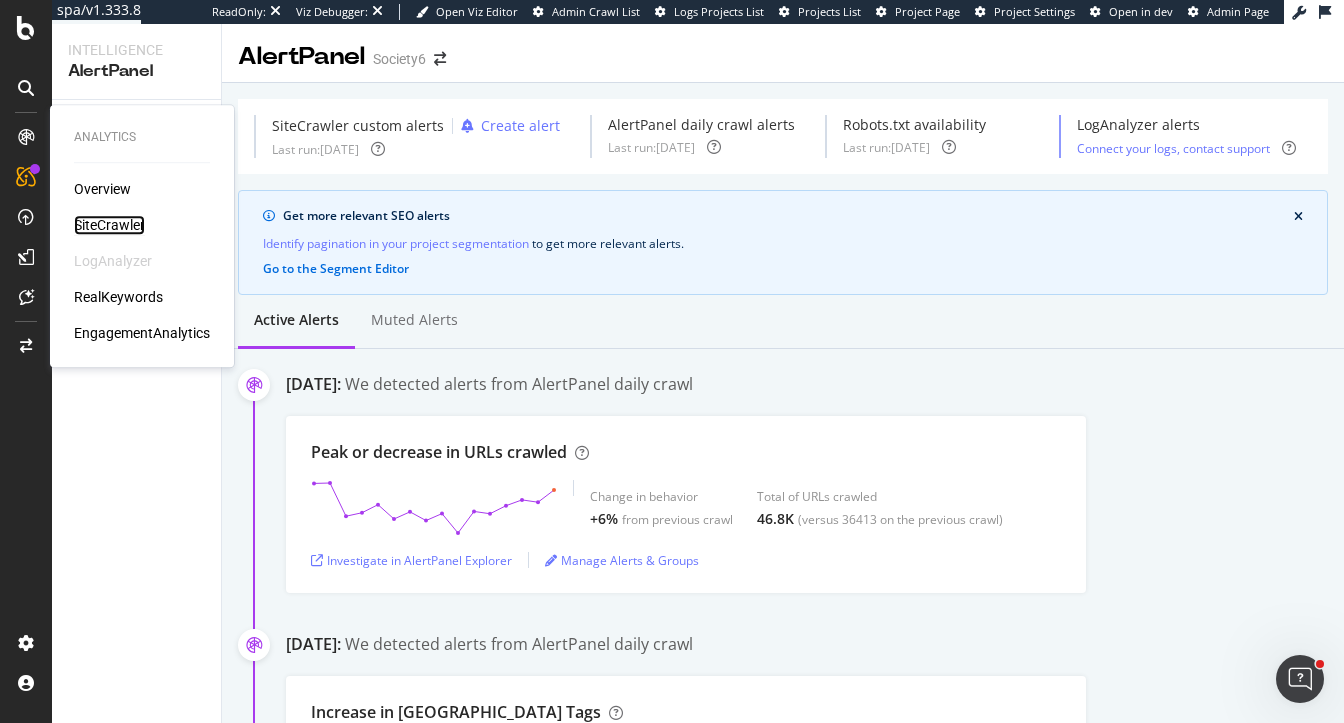 click on "SiteCrawler" at bounding box center [109, 225] 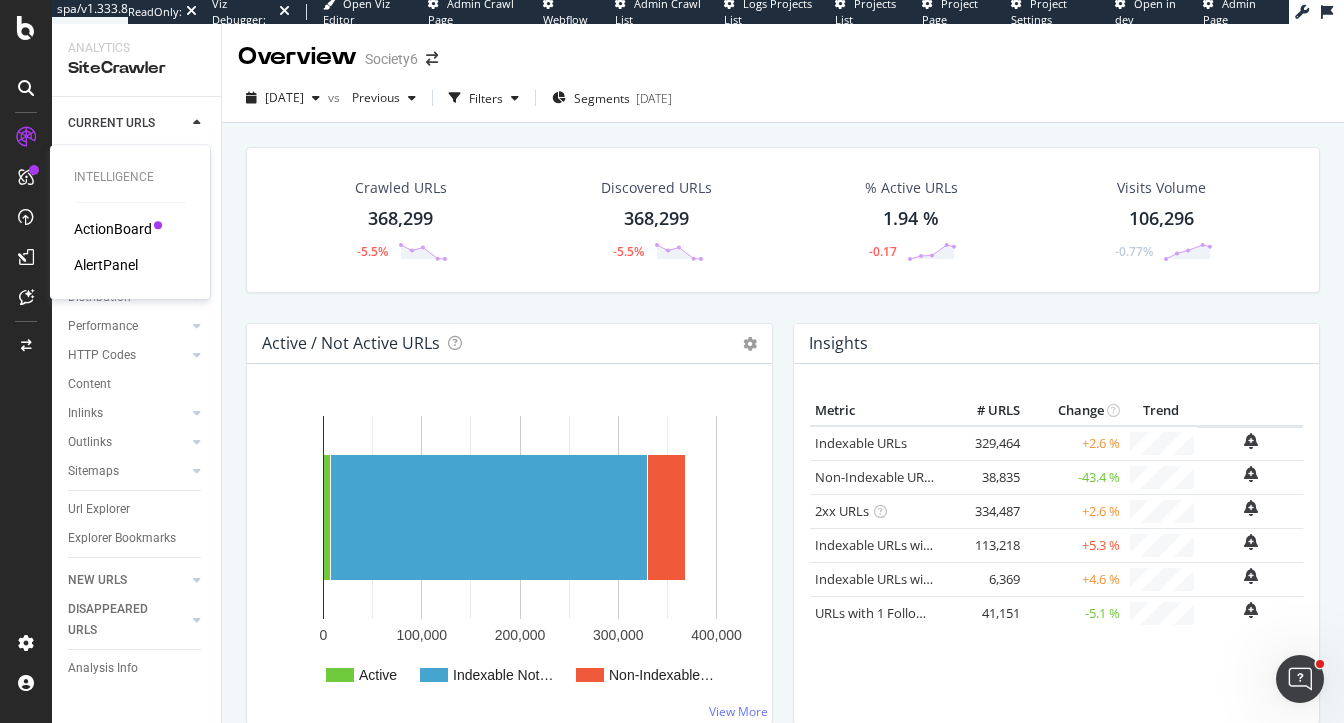 click on "Intelligence ActionBoard AlertPanel" at bounding box center (130, 222) 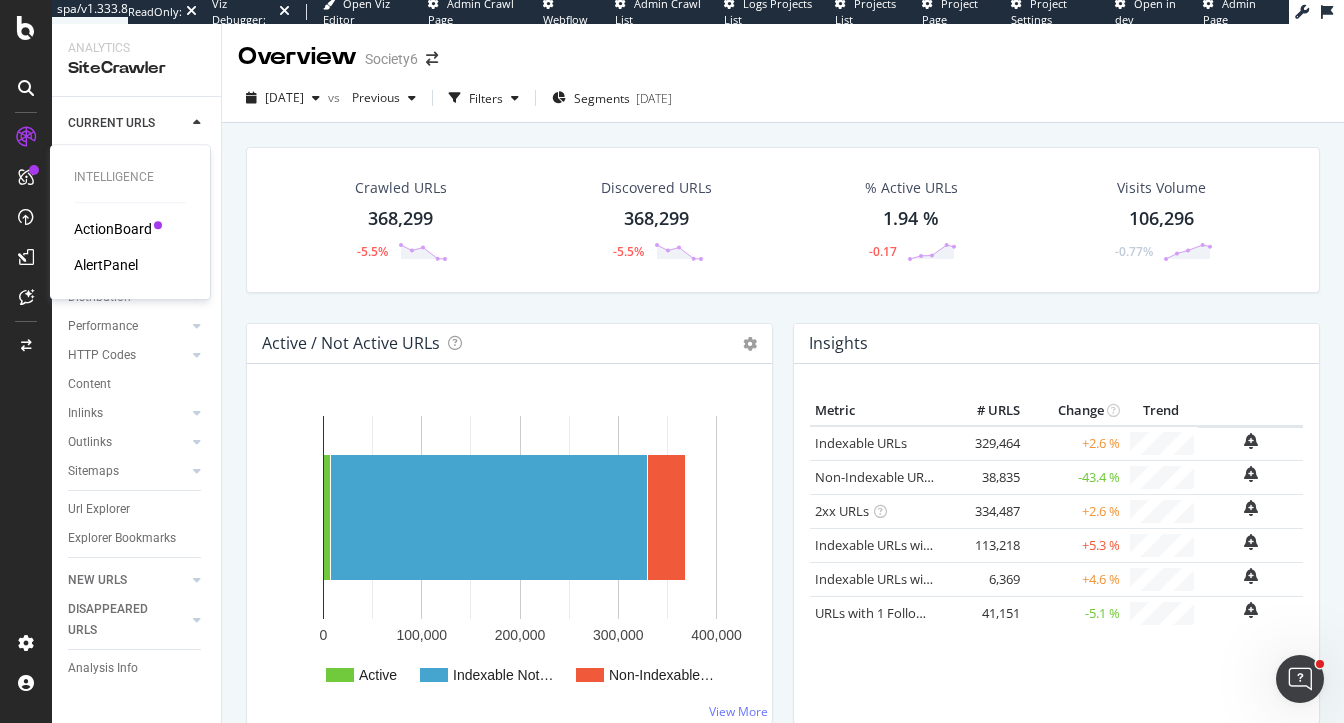 click on "ActionBoard" at bounding box center [113, 229] 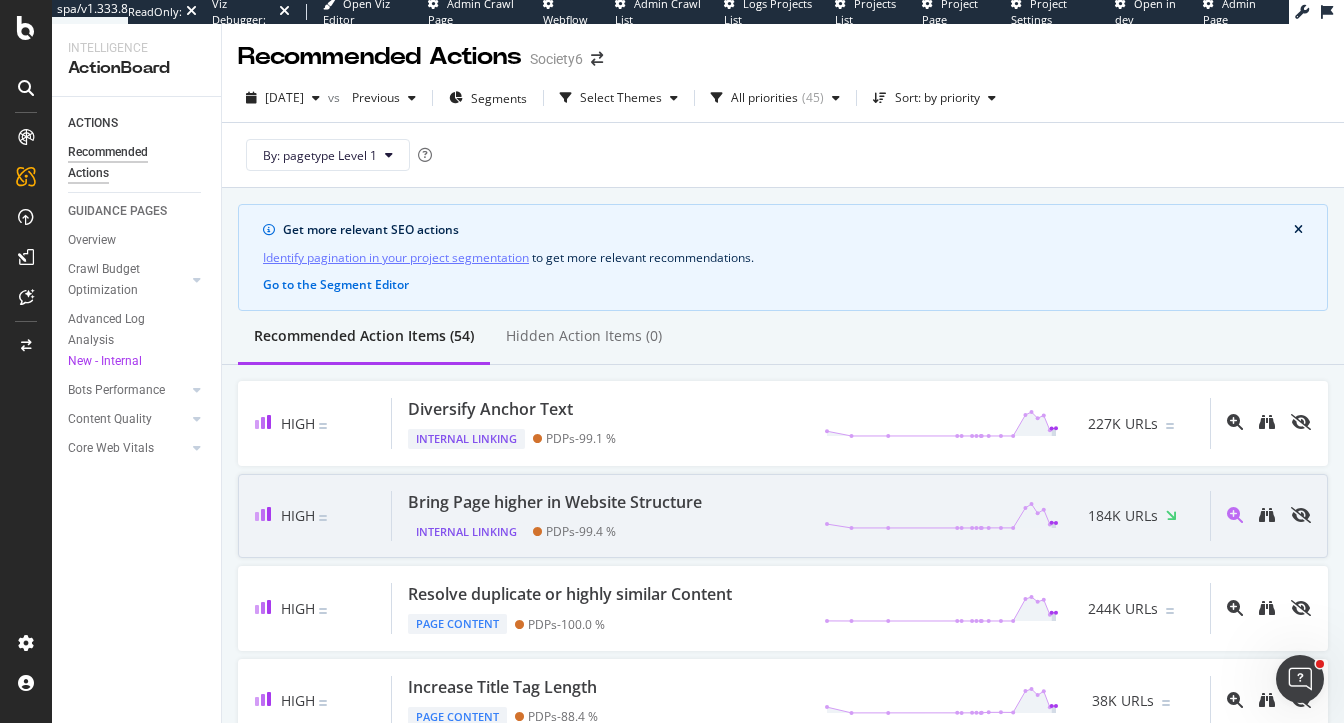 click on "184K URLs" at bounding box center [1123, 516] 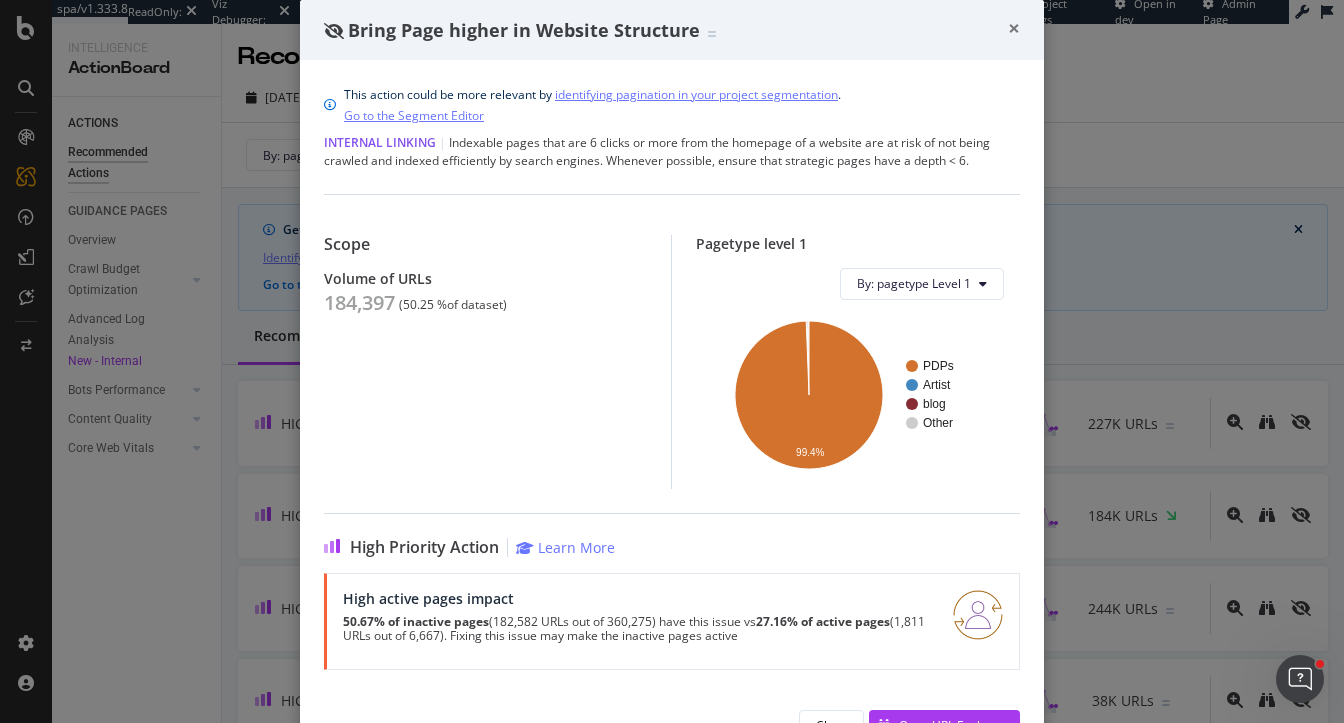 click on "×" at bounding box center (1014, 28) 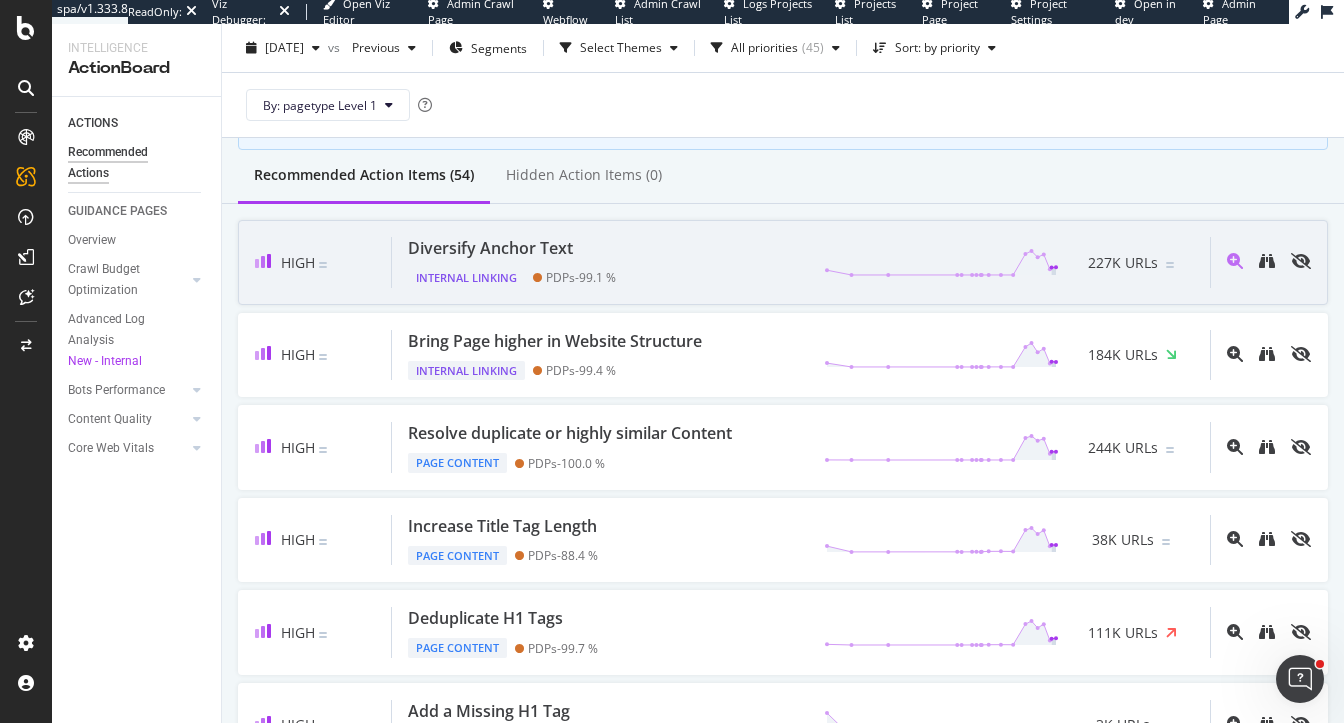 scroll, scrollTop: 162, scrollLeft: 0, axis: vertical 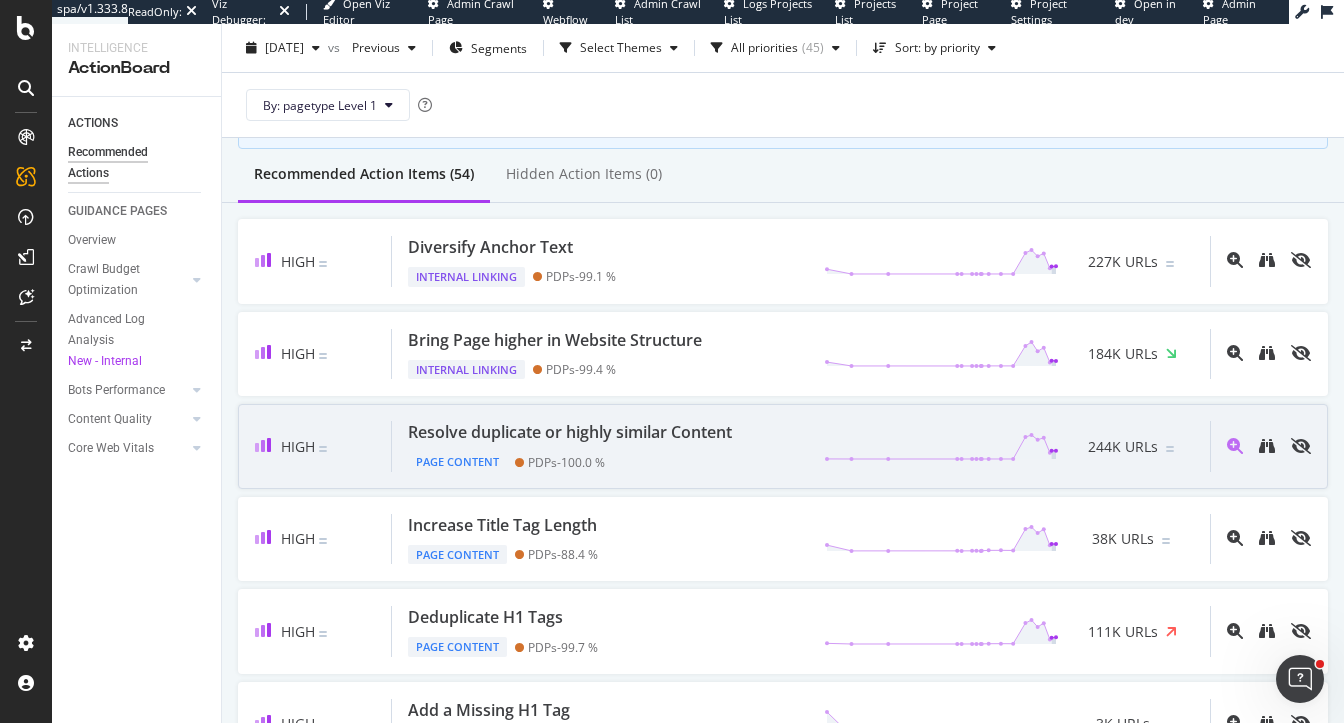 click on "Resolve duplicate or highly similar Content" at bounding box center (570, 432) 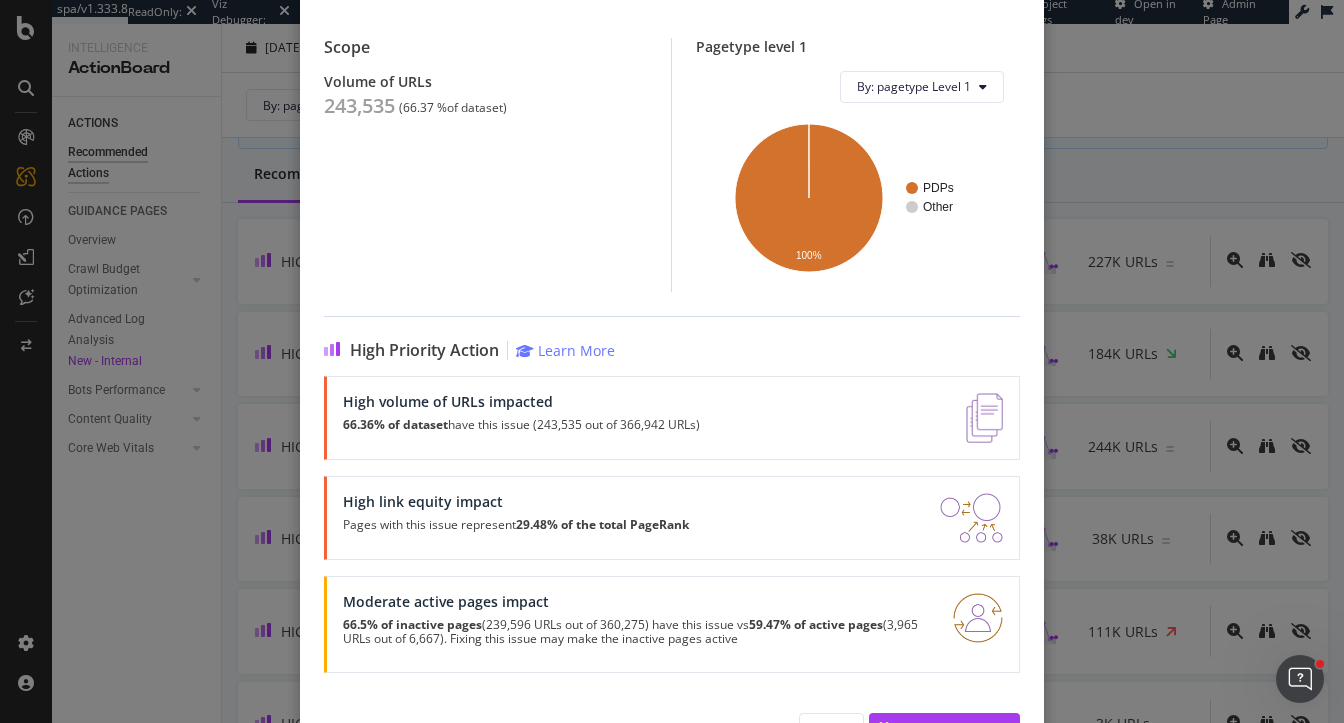 scroll, scrollTop: 247, scrollLeft: 0, axis: vertical 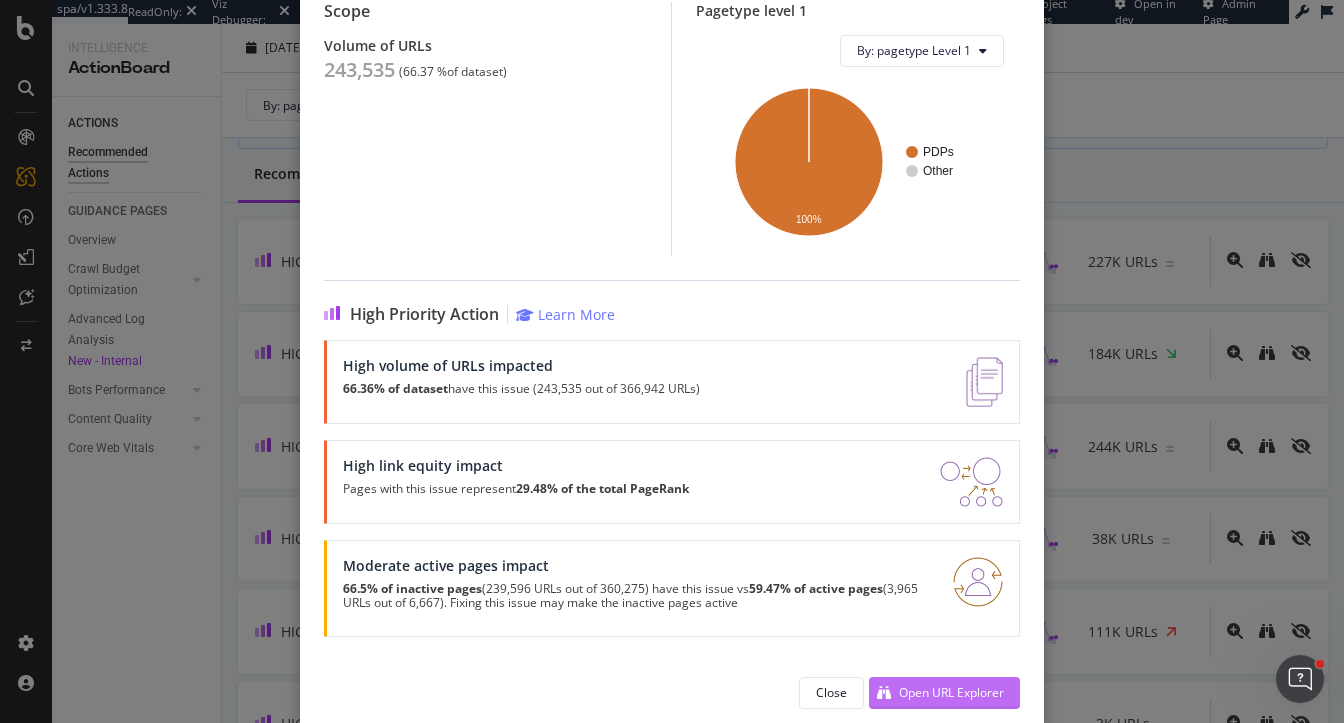 click on "Open URL Explorer" at bounding box center (951, 692) 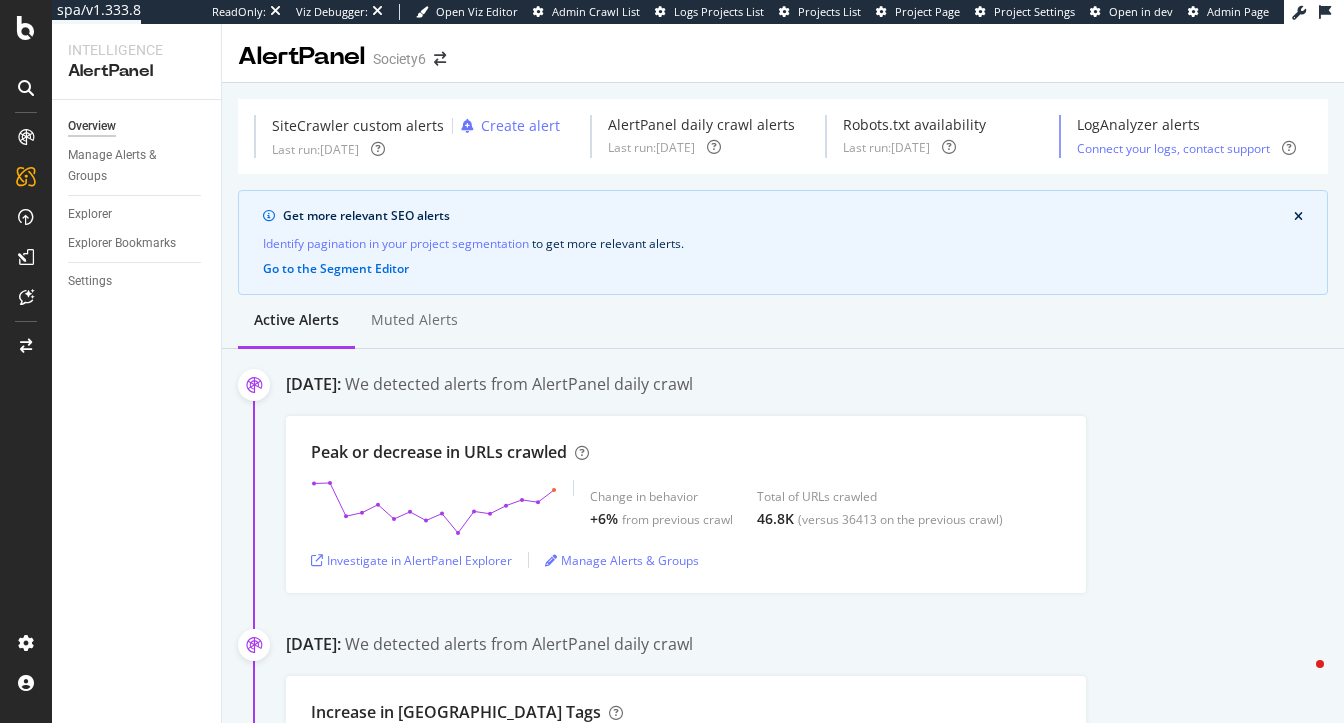 scroll, scrollTop: 0, scrollLeft: 0, axis: both 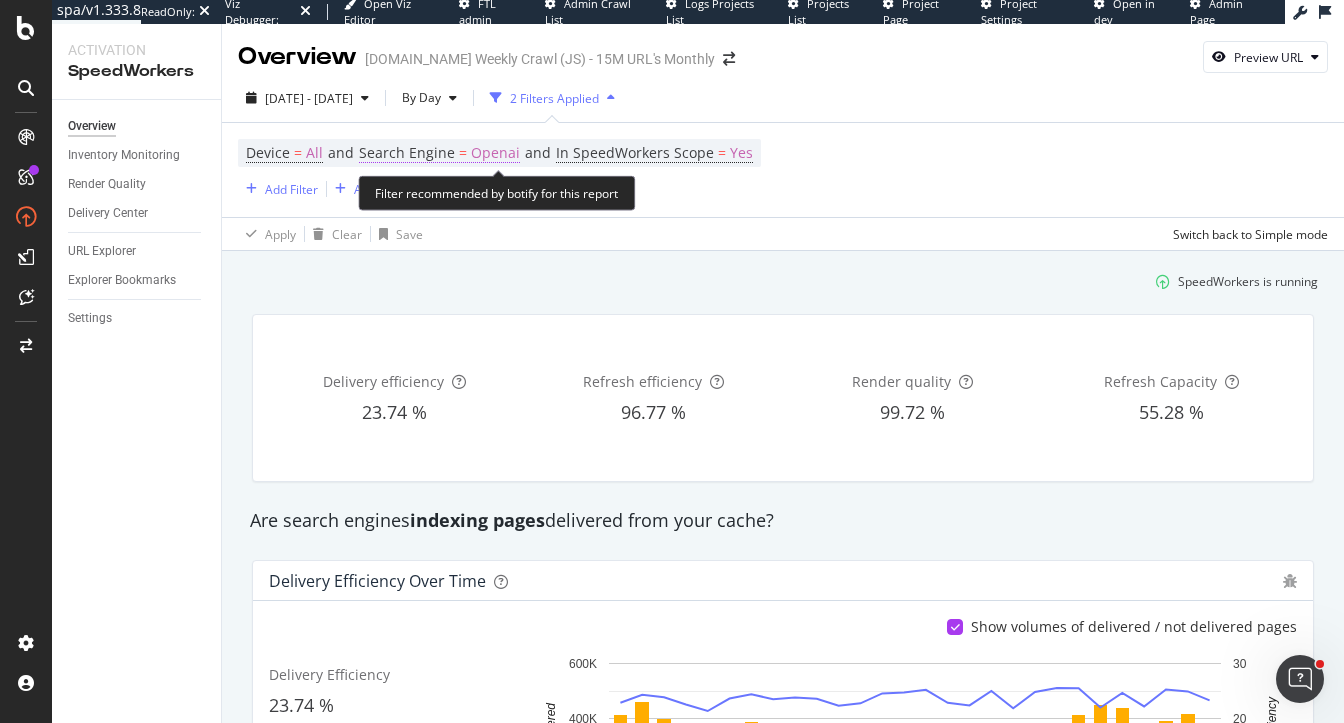 click on "Openai" at bounding box center (495, 153) 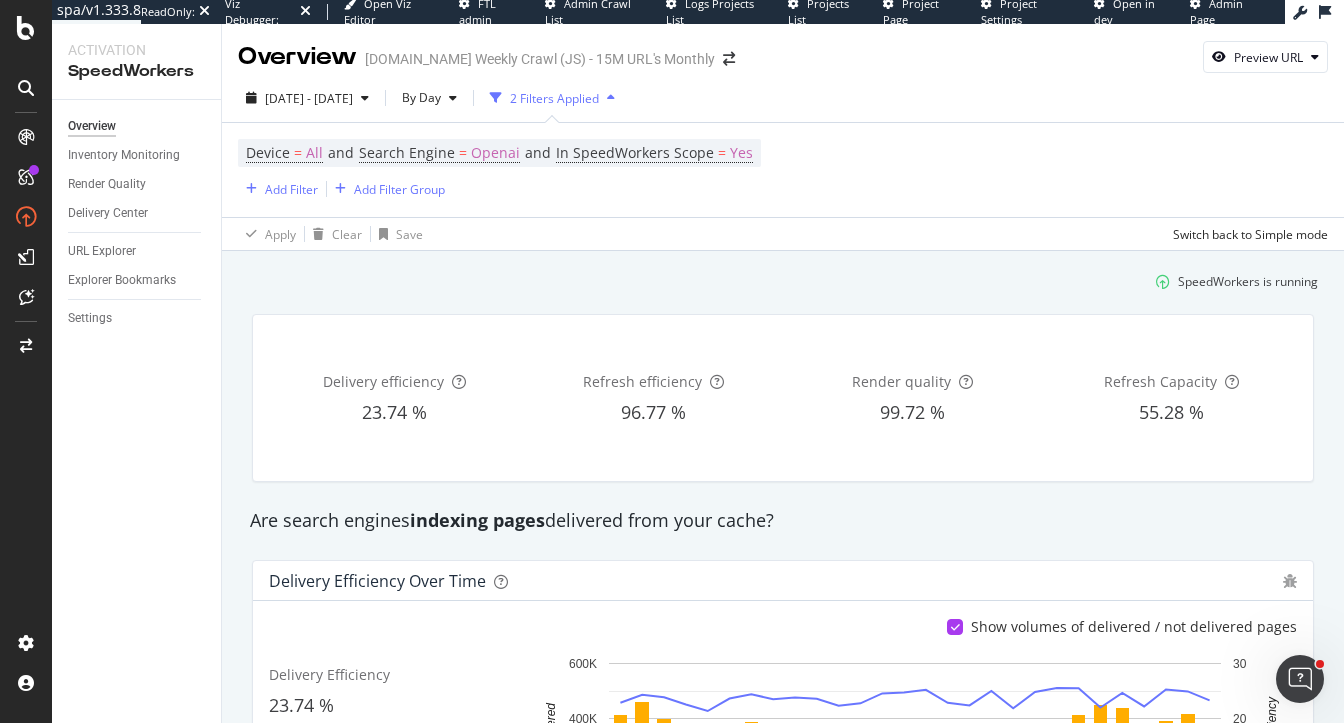click on "SpeedWorkers is running" at bounding box center (783, 281) 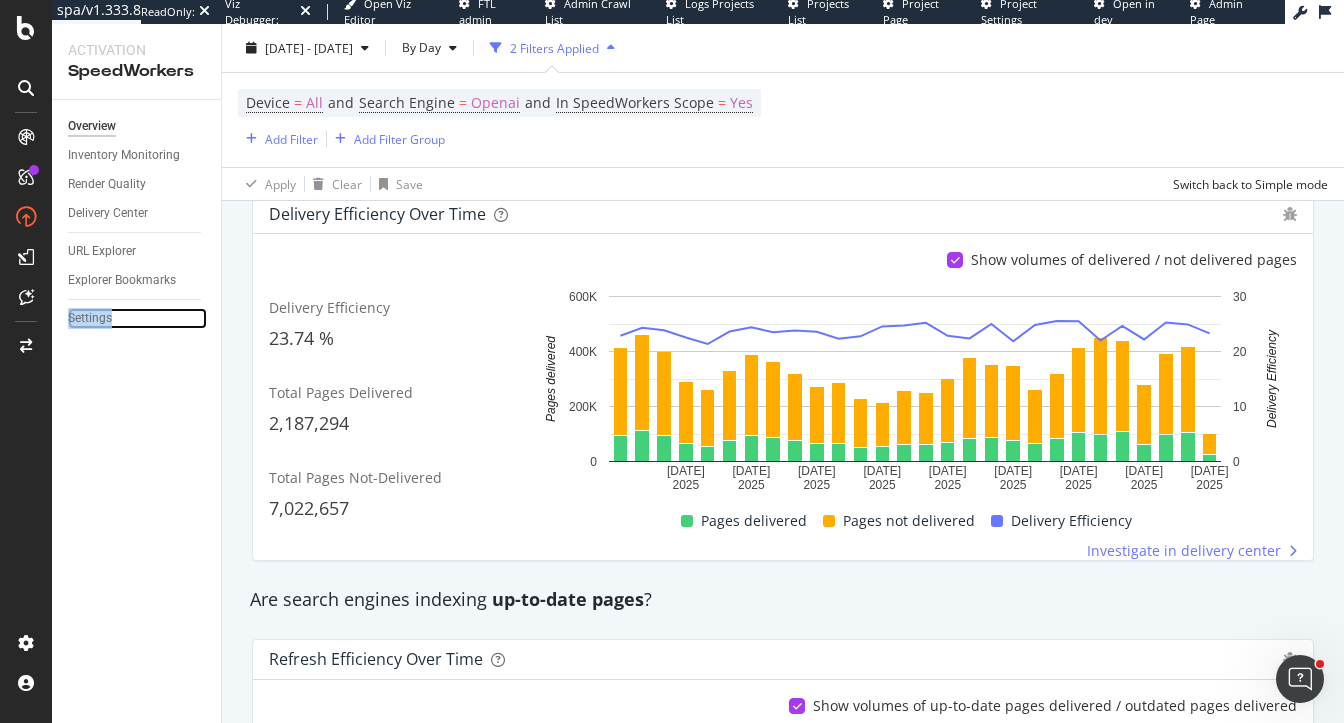scroll, scrollTop: 384, scrollLeft: 0, axis: vertical 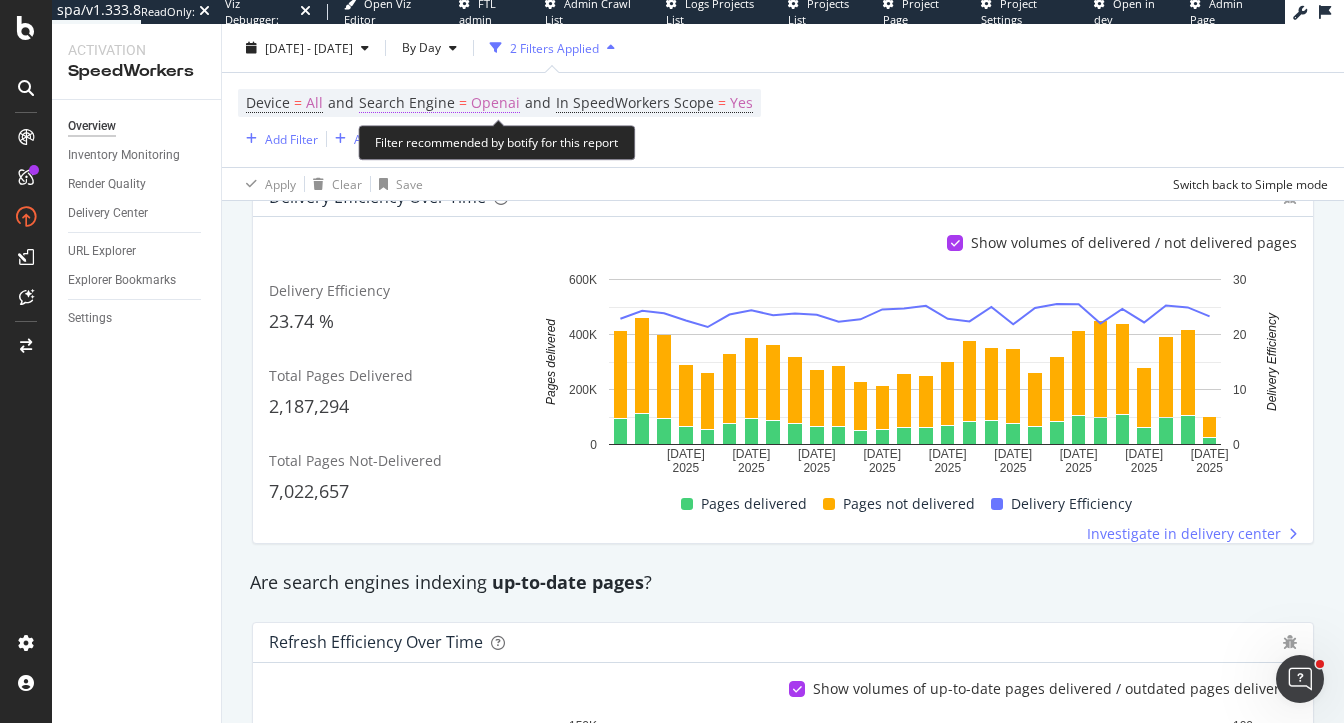 click on "Openai" at bounding box center (495, 103) 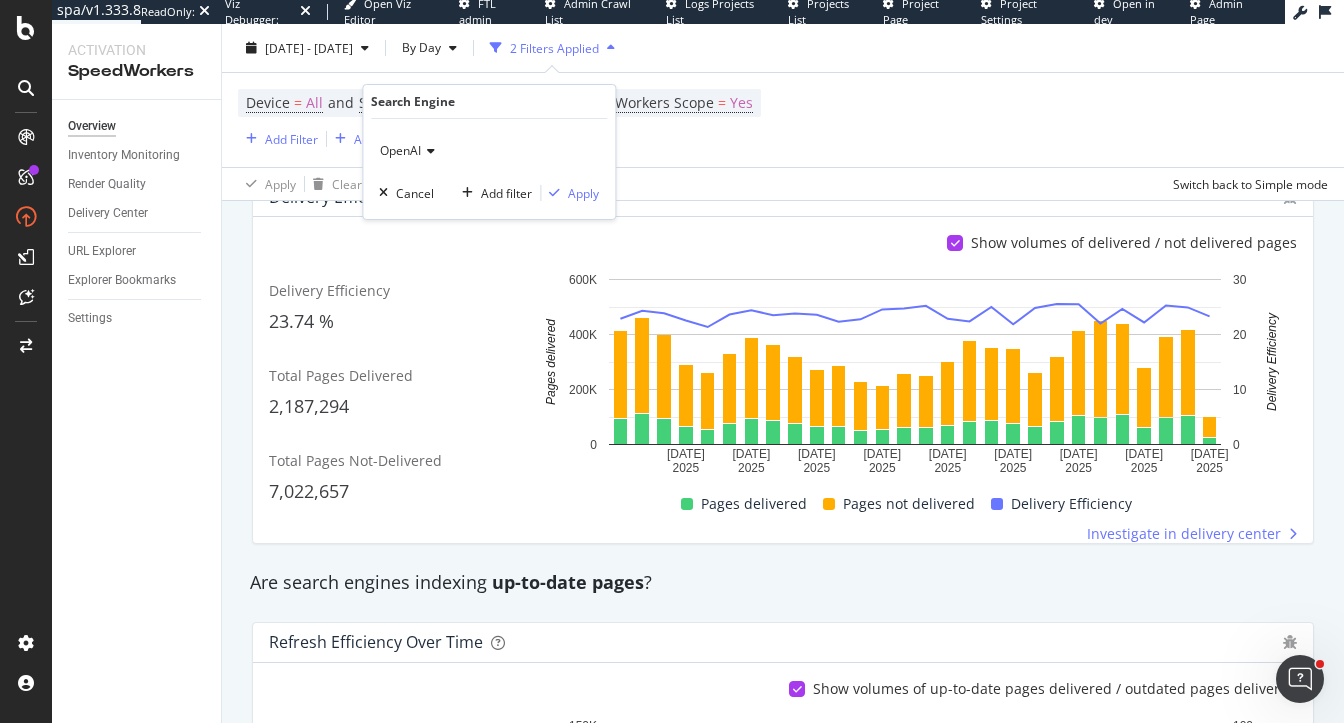 click on "OpenAI" at bounding box center (400, 150) 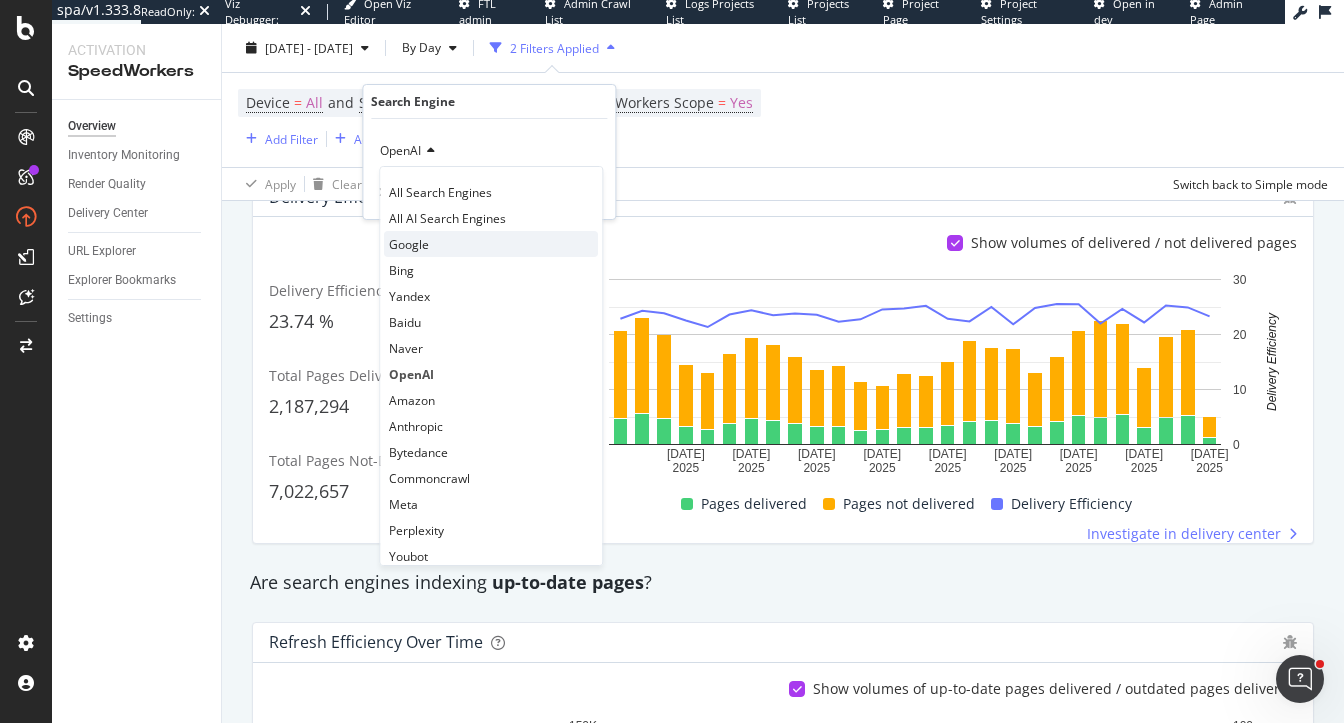 click on "Google" at bounding box center [409, 244] 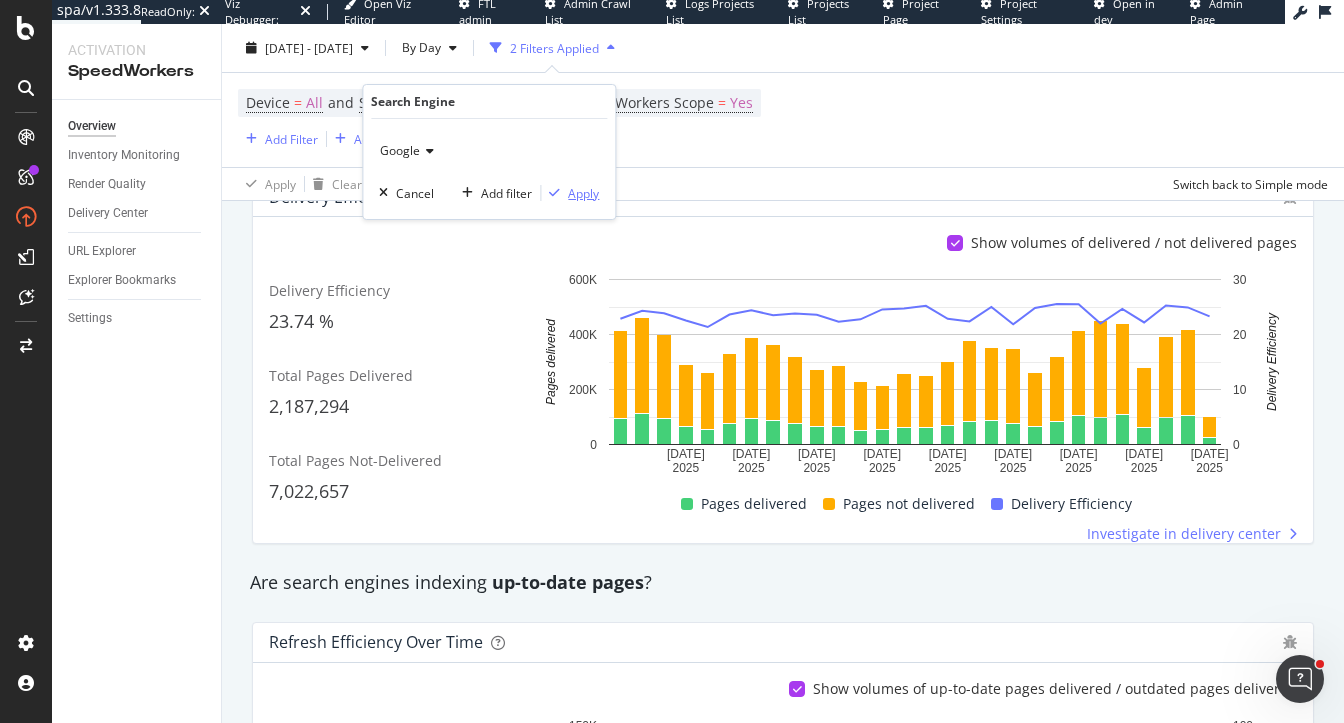 click on "Apply" at bounding box center (570, 193) 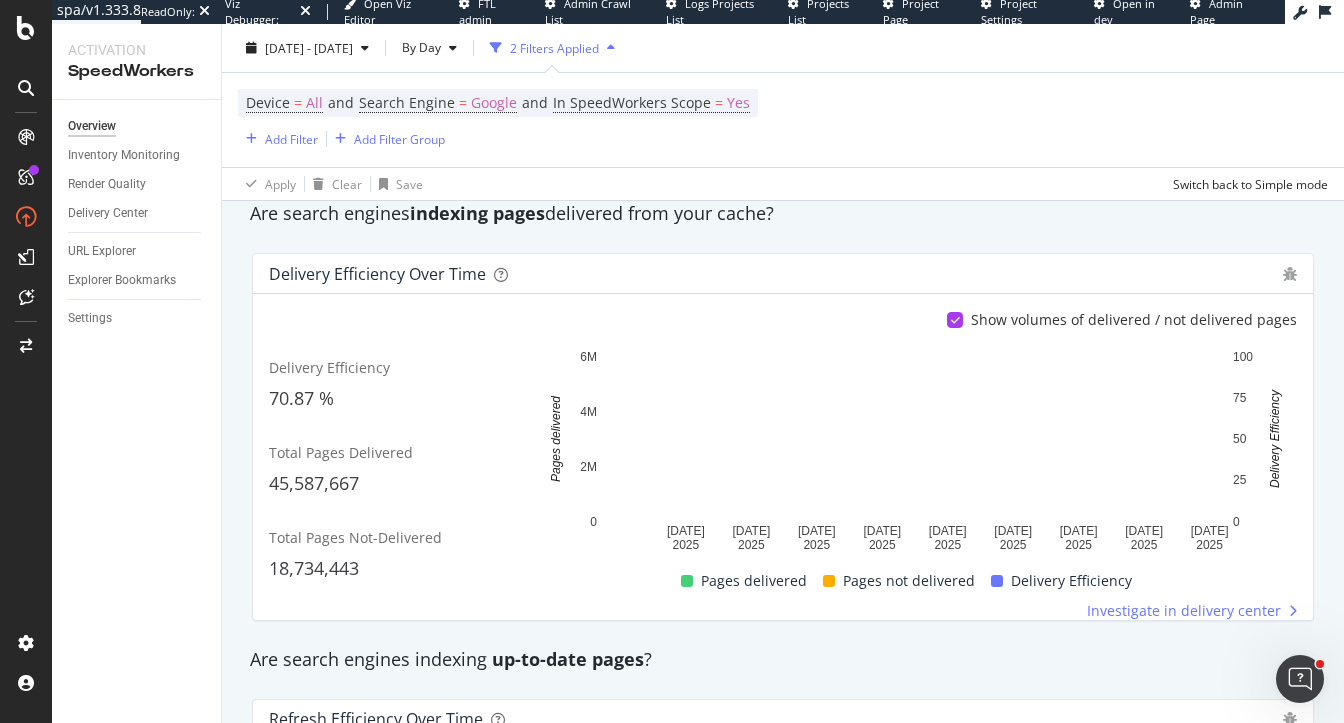 scroll, scrollTop: 310, scrollLeft: 0, axis: vertical 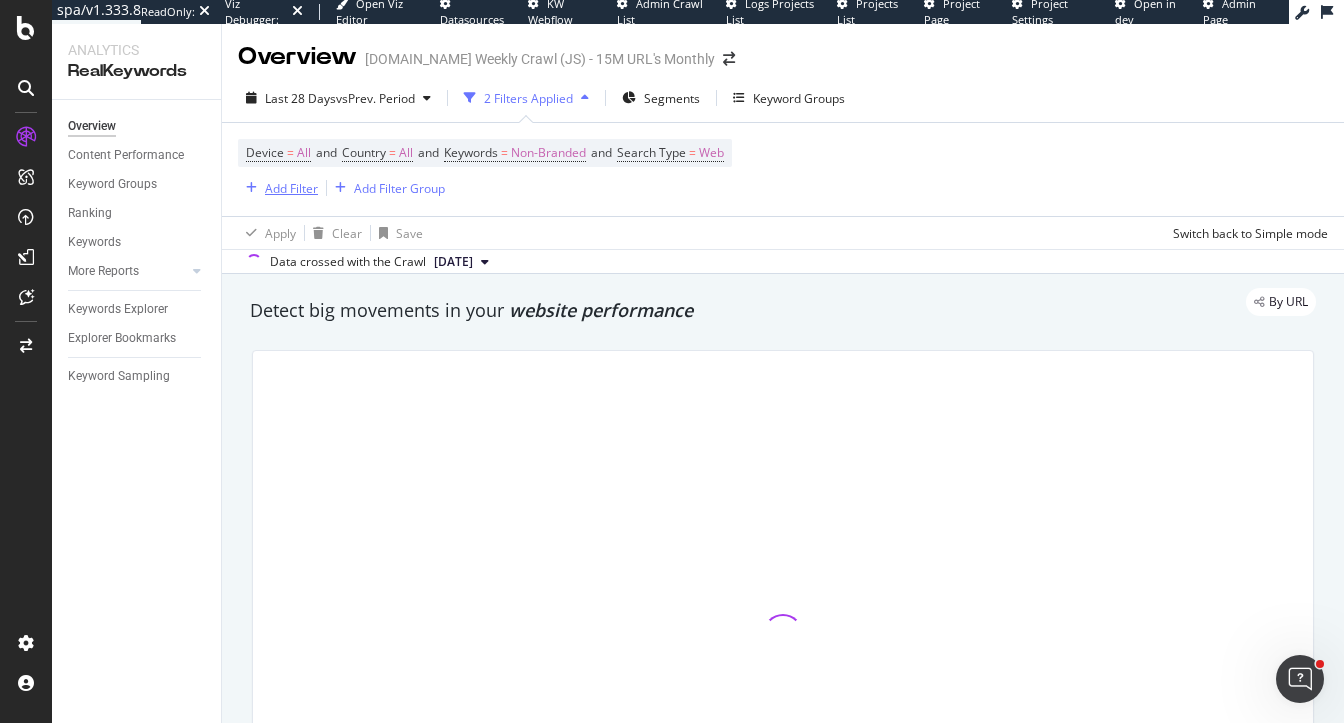 click on "Add Filter" at bounding box center (291, 188) 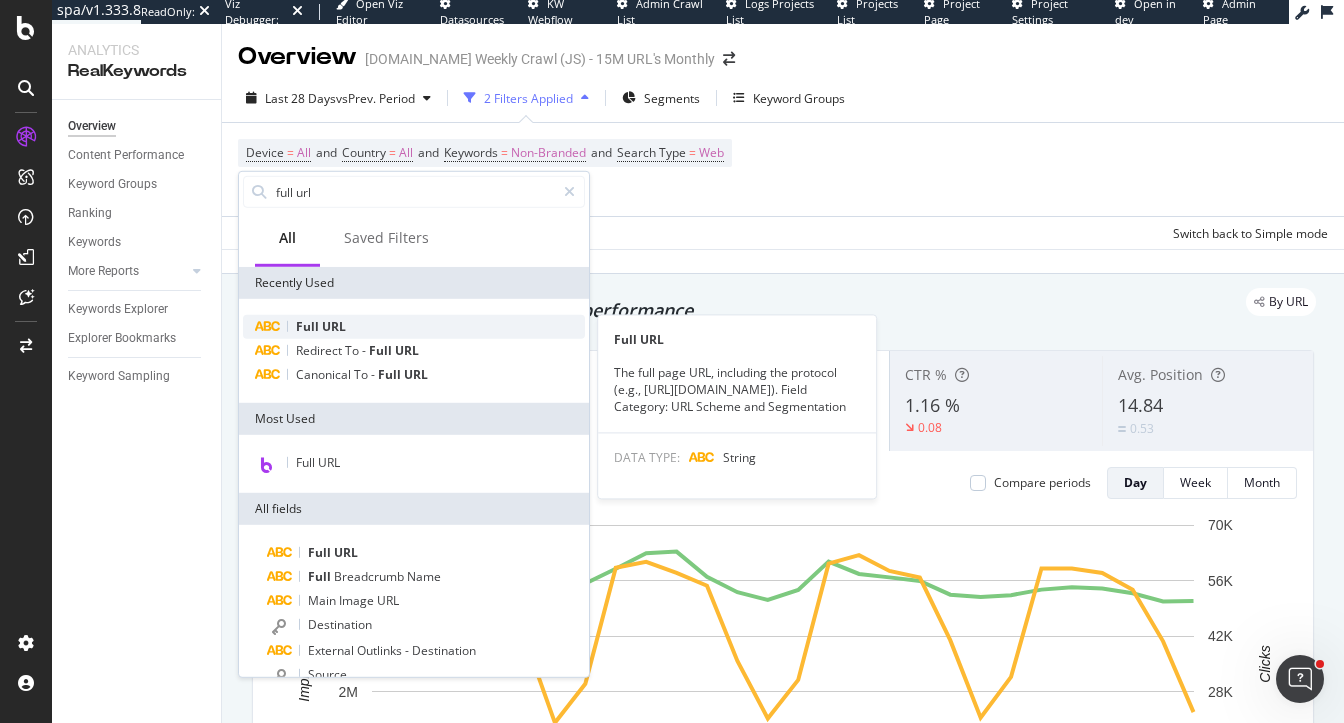 type on "full url" 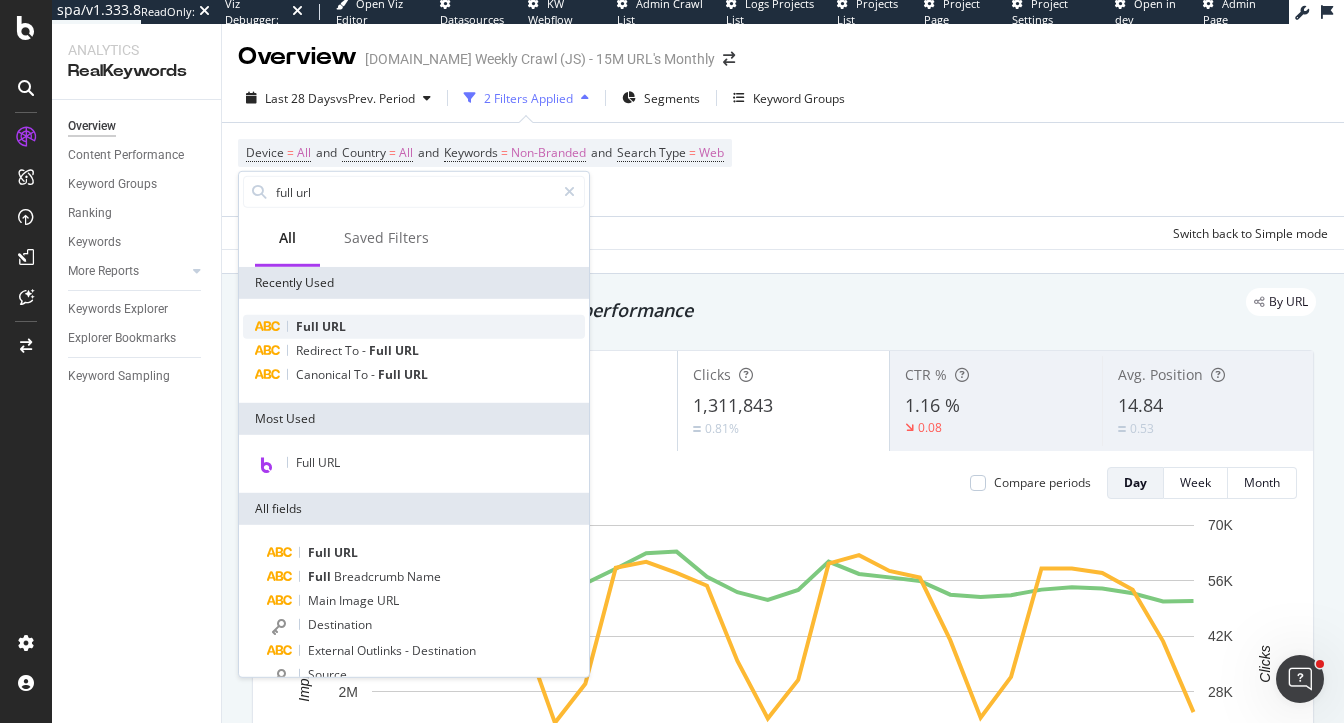 click on "URL" at bounding box center [334, 326] 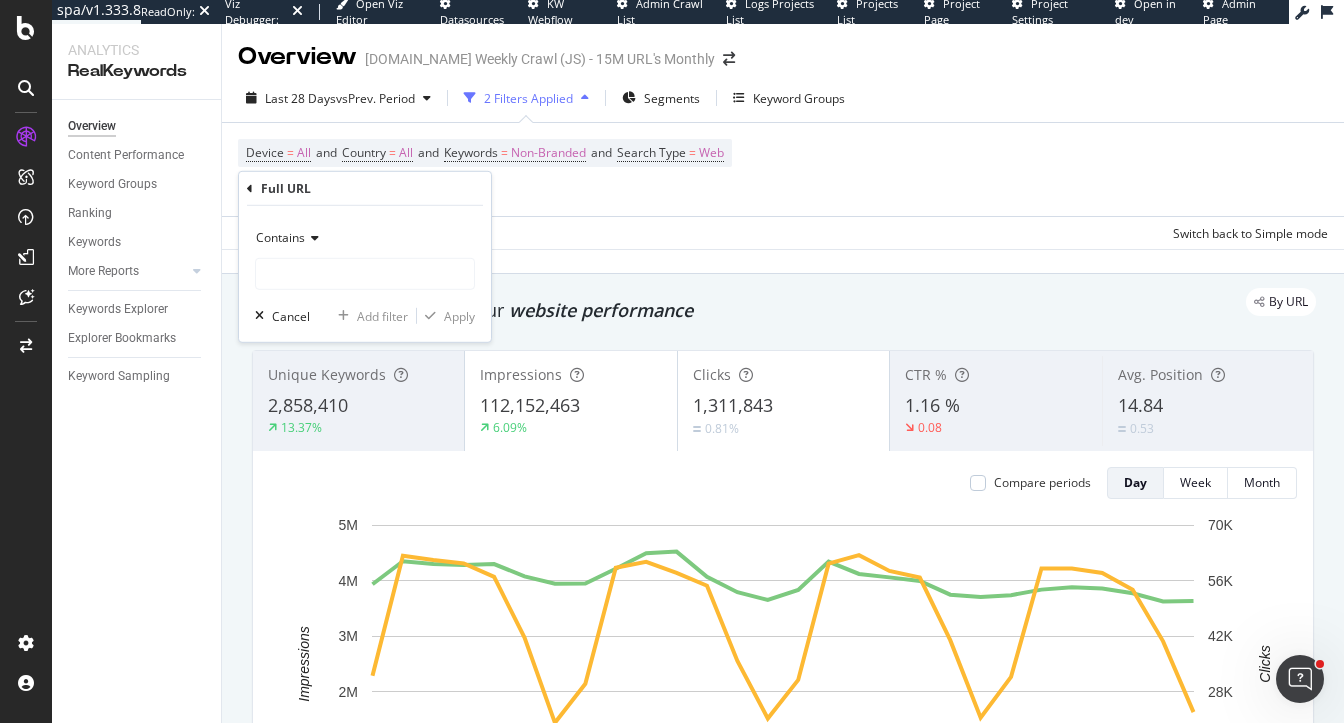 click on "Contains" at bounding box center [280, 237] 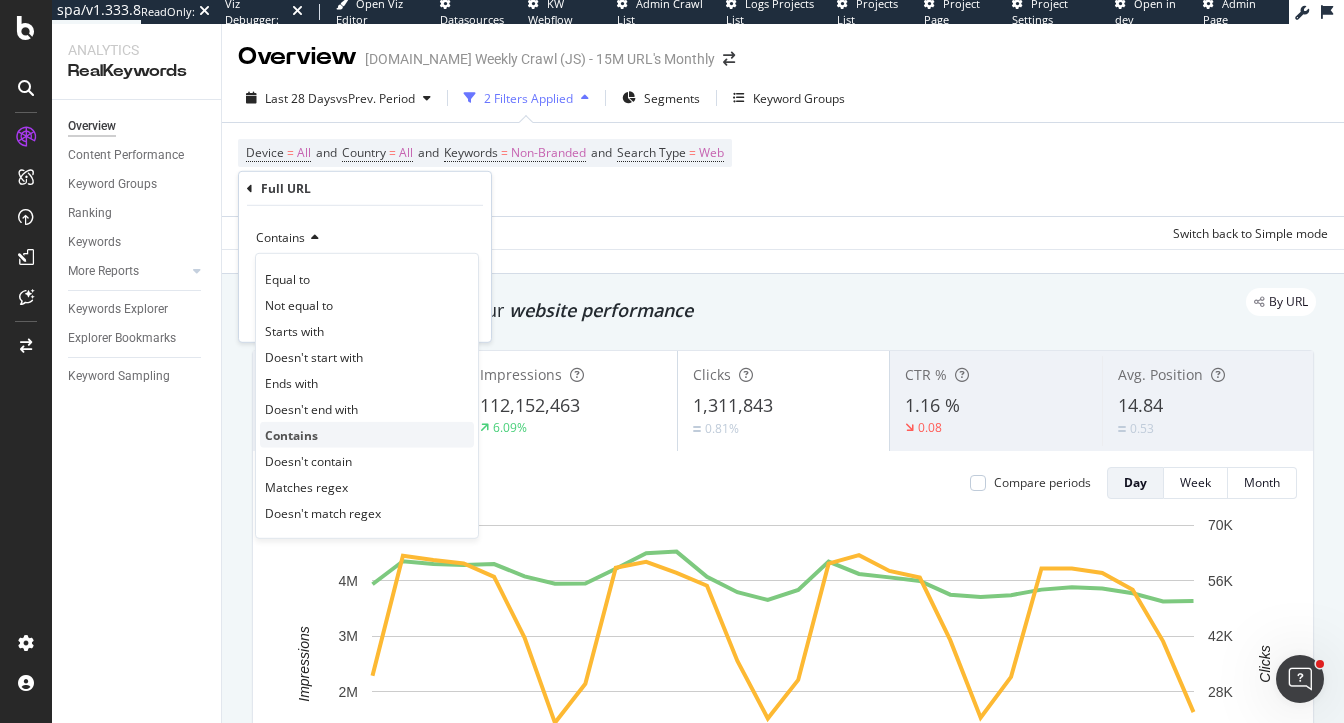 click on "Contains" at bounding box center [291, 434] 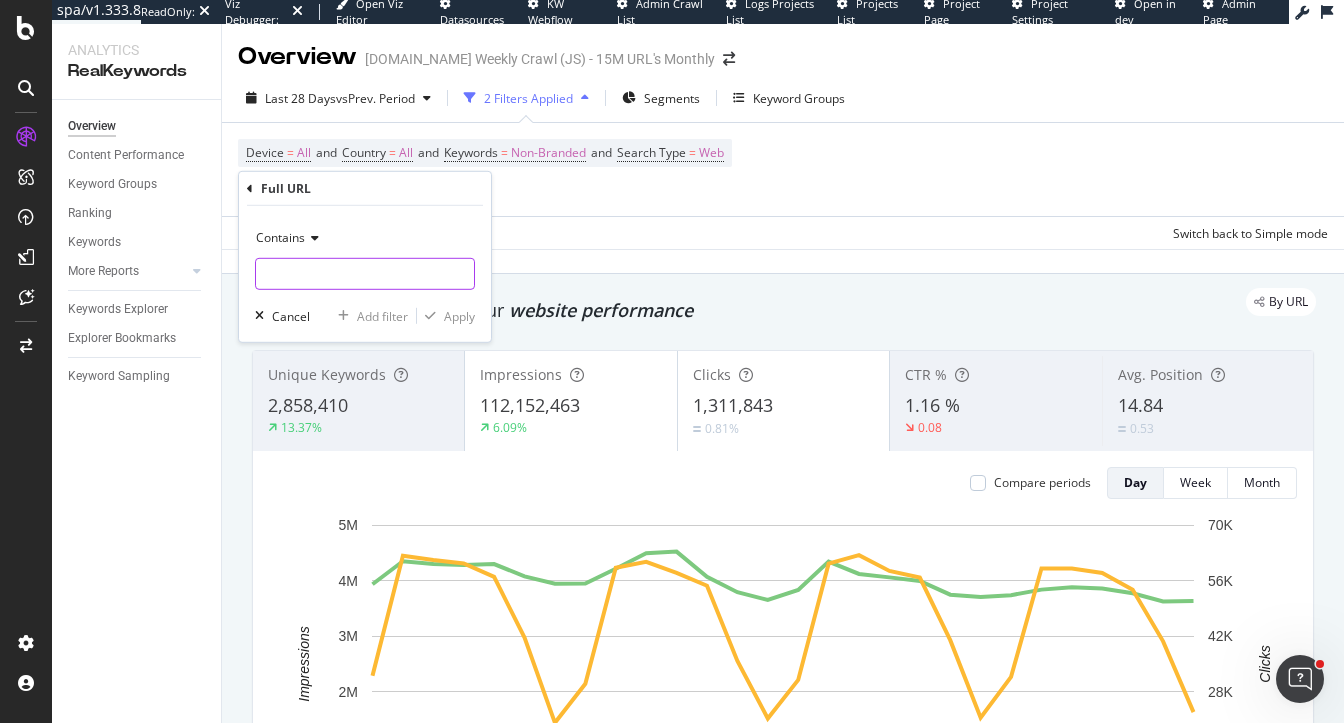 click at bounding box center [365, 274] 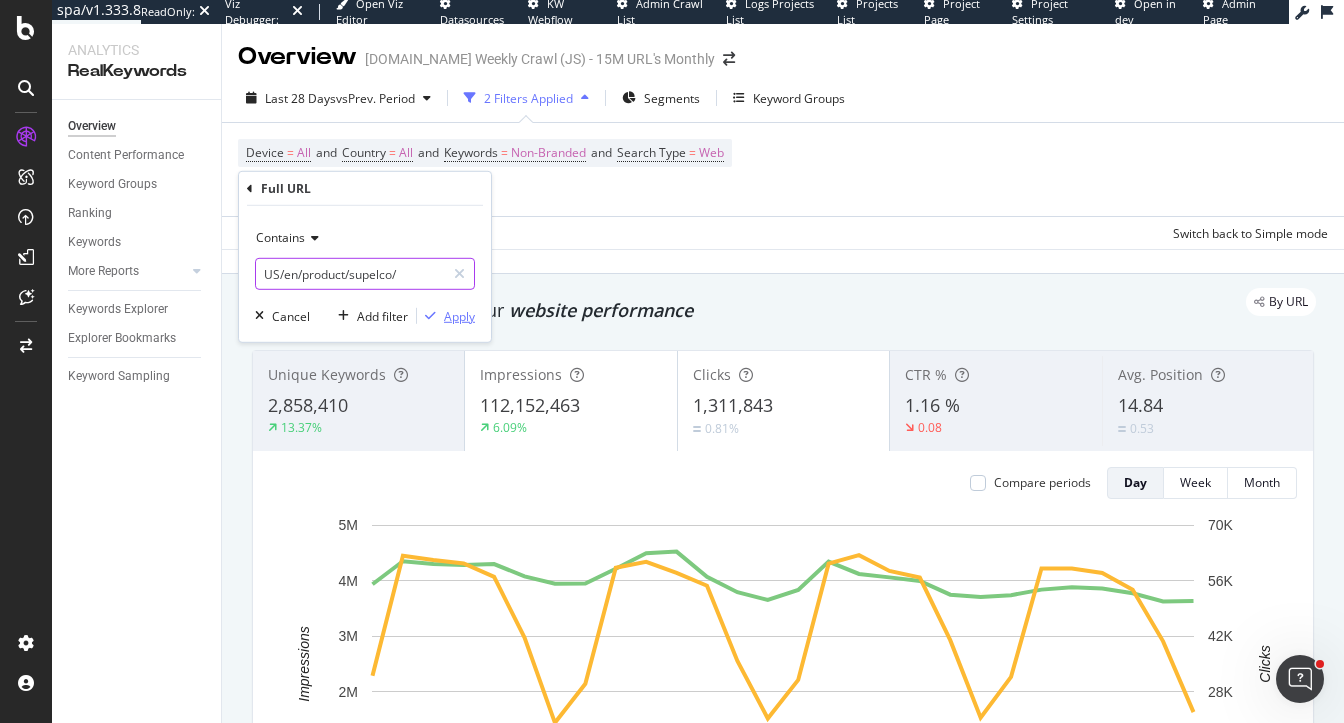 type on "US/en/product/supelco/" 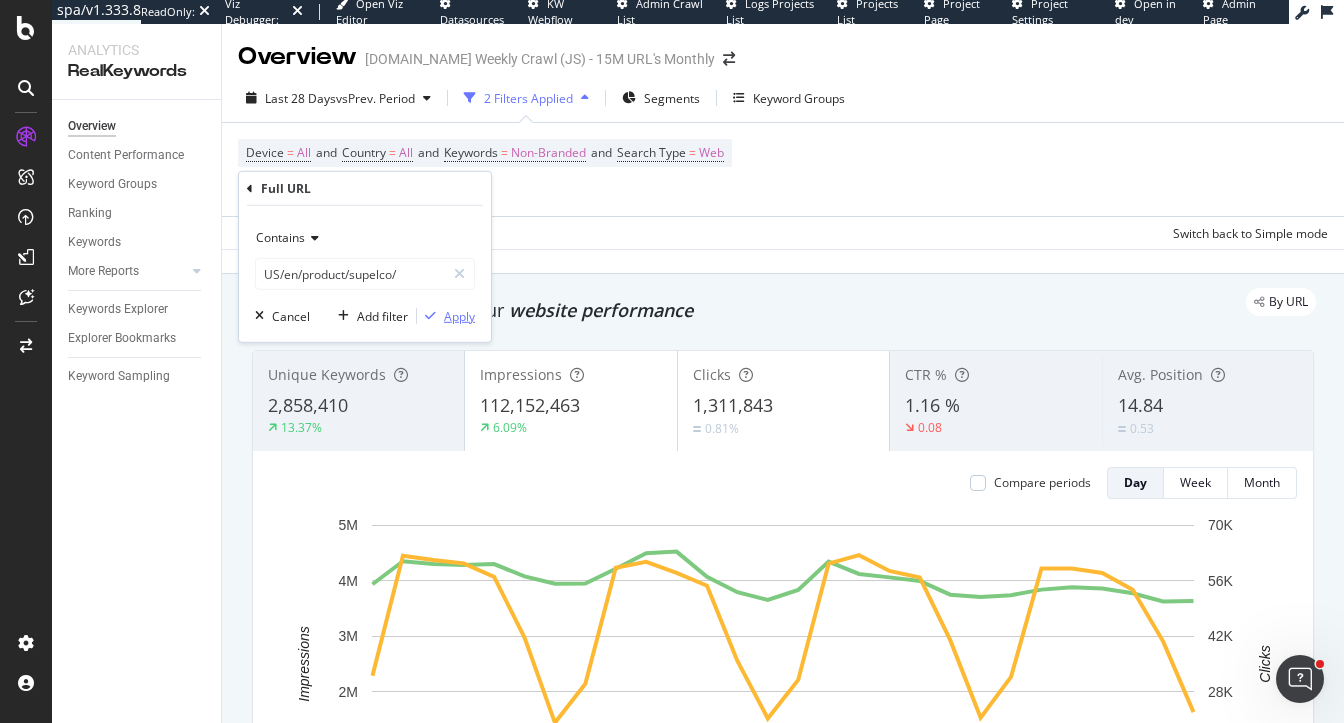 click on "Apply" at bounding box center (459, 315) 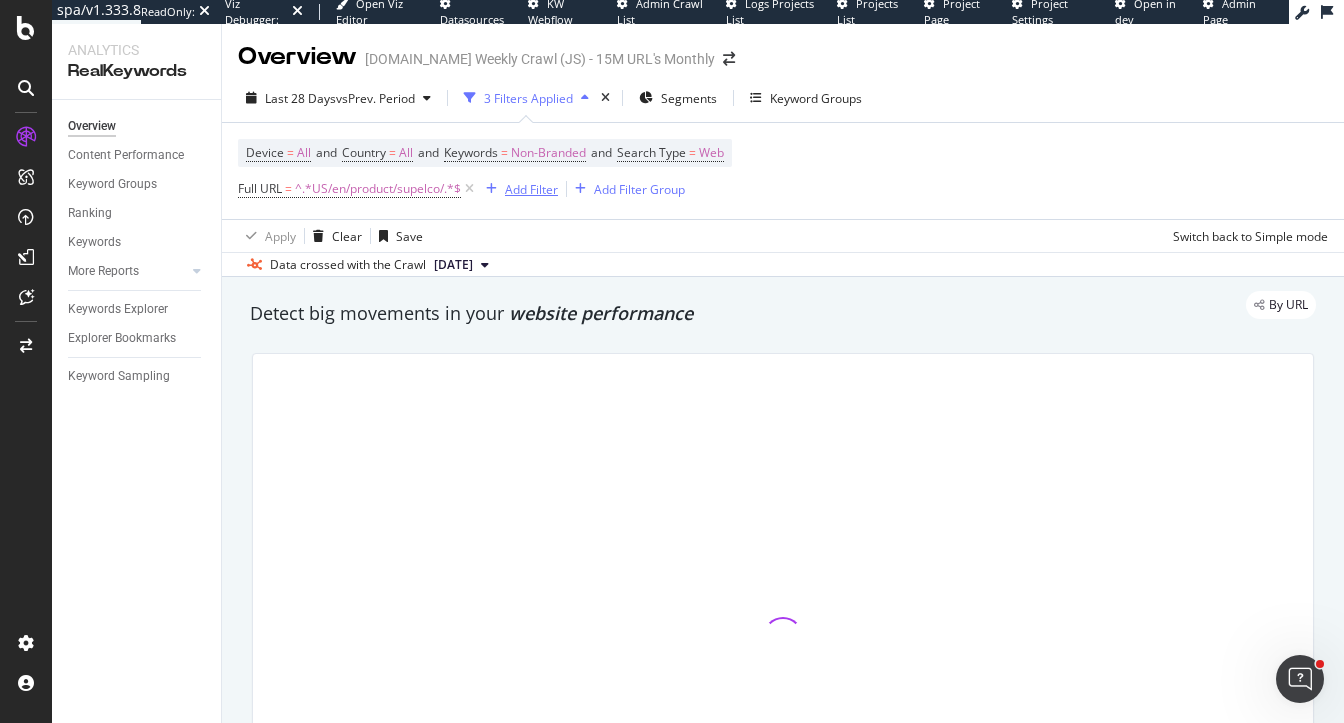 click on "Add Filter" at bounding box center (531, 189) 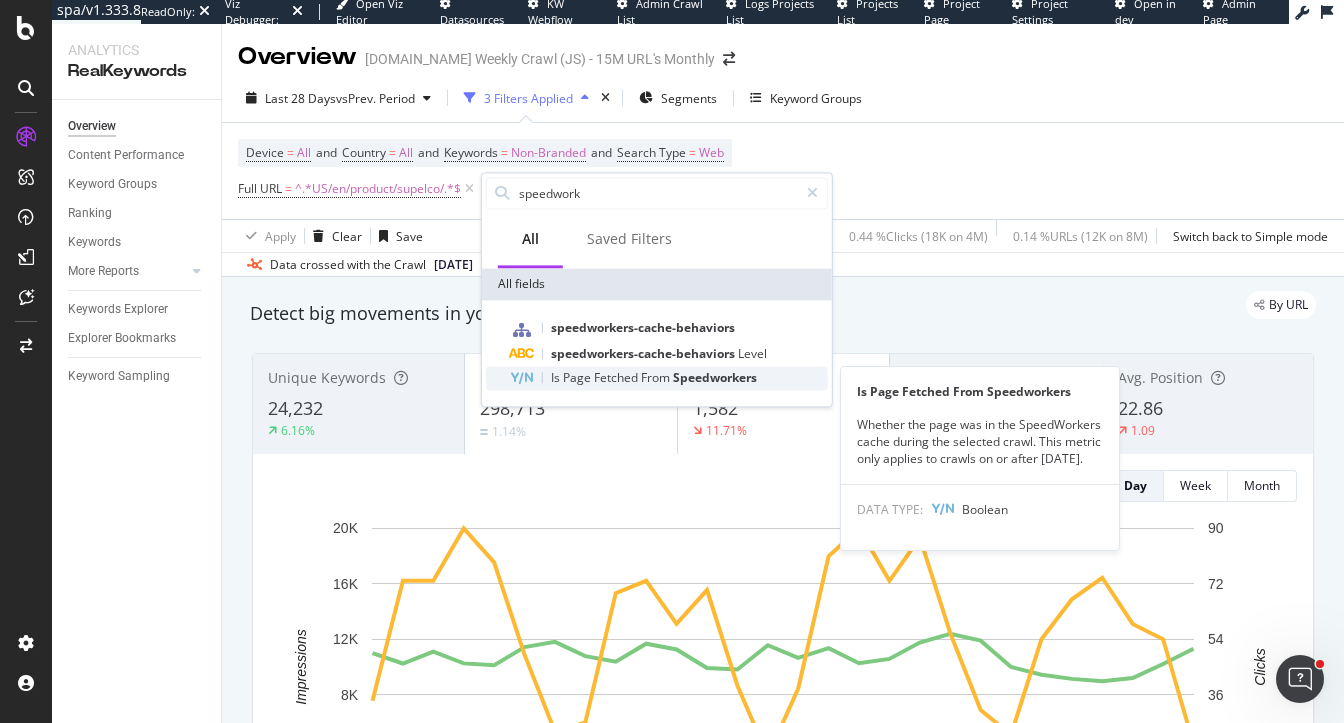 type on "speedwork" 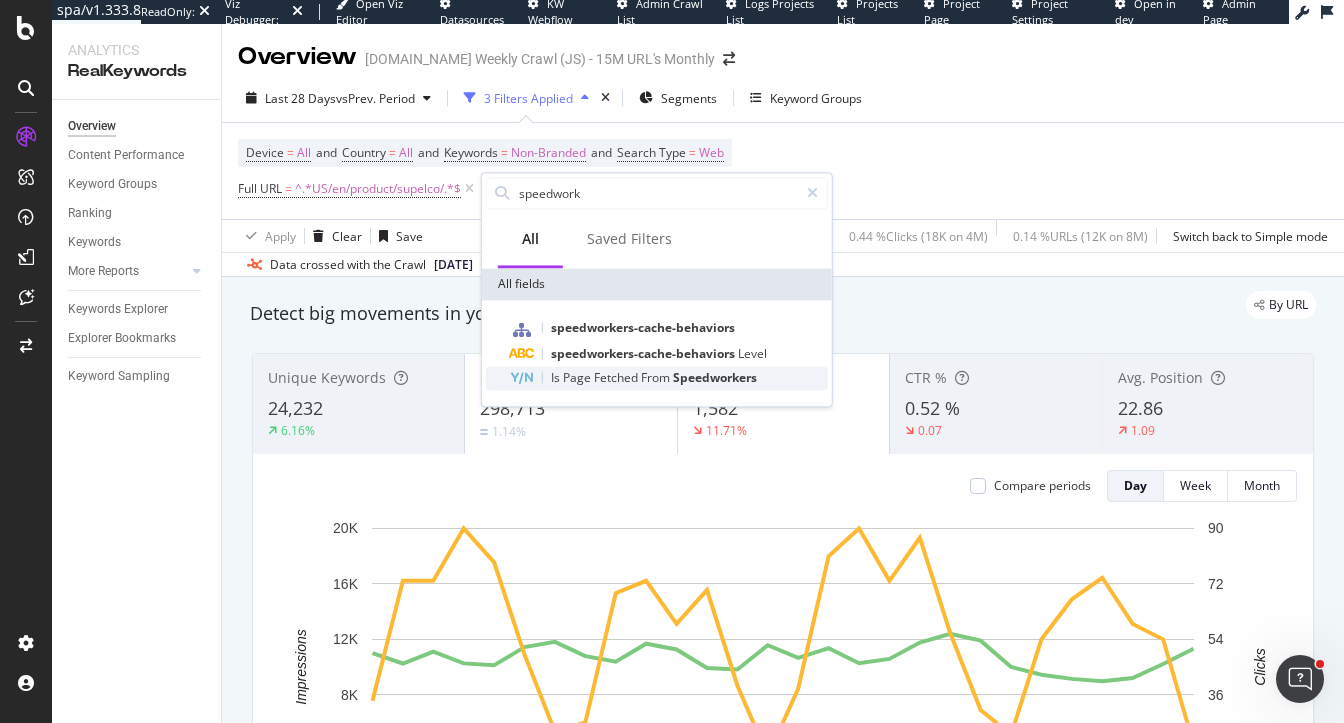 click on "Fetched" at bounding box center (617, 377) 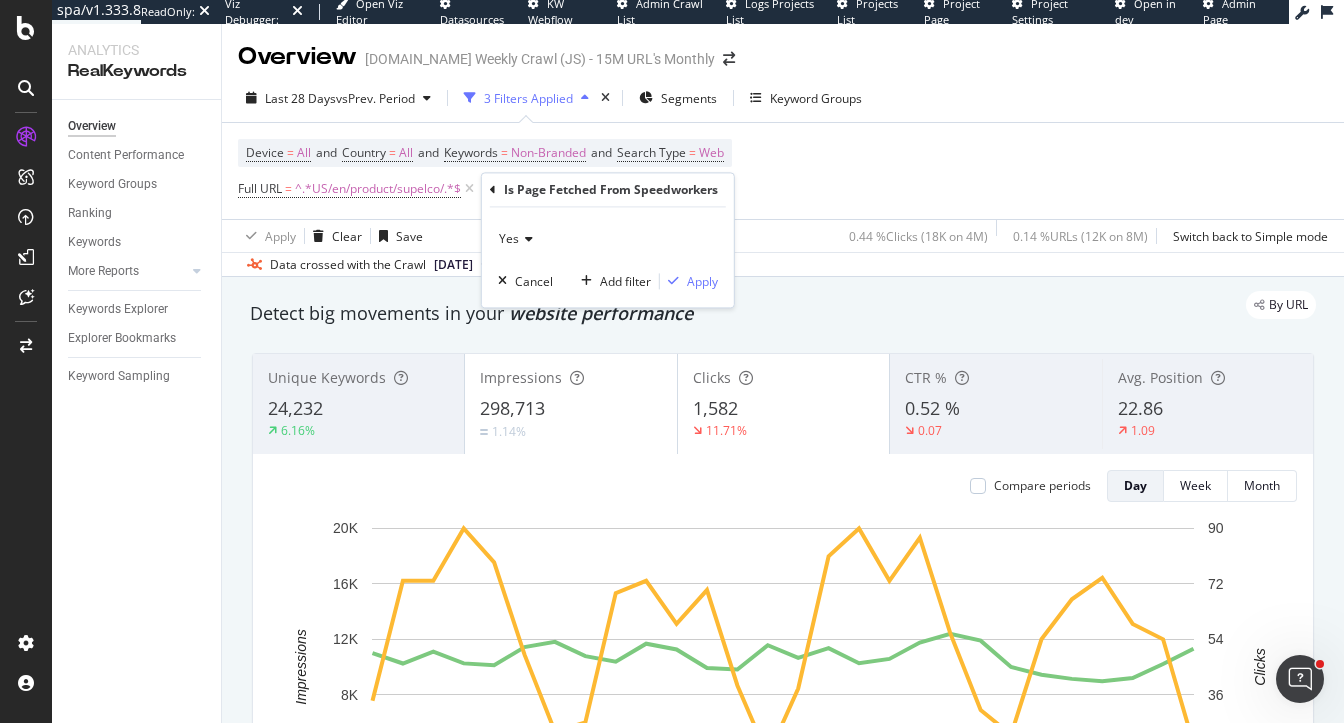 click at bounding box center [526, 240] 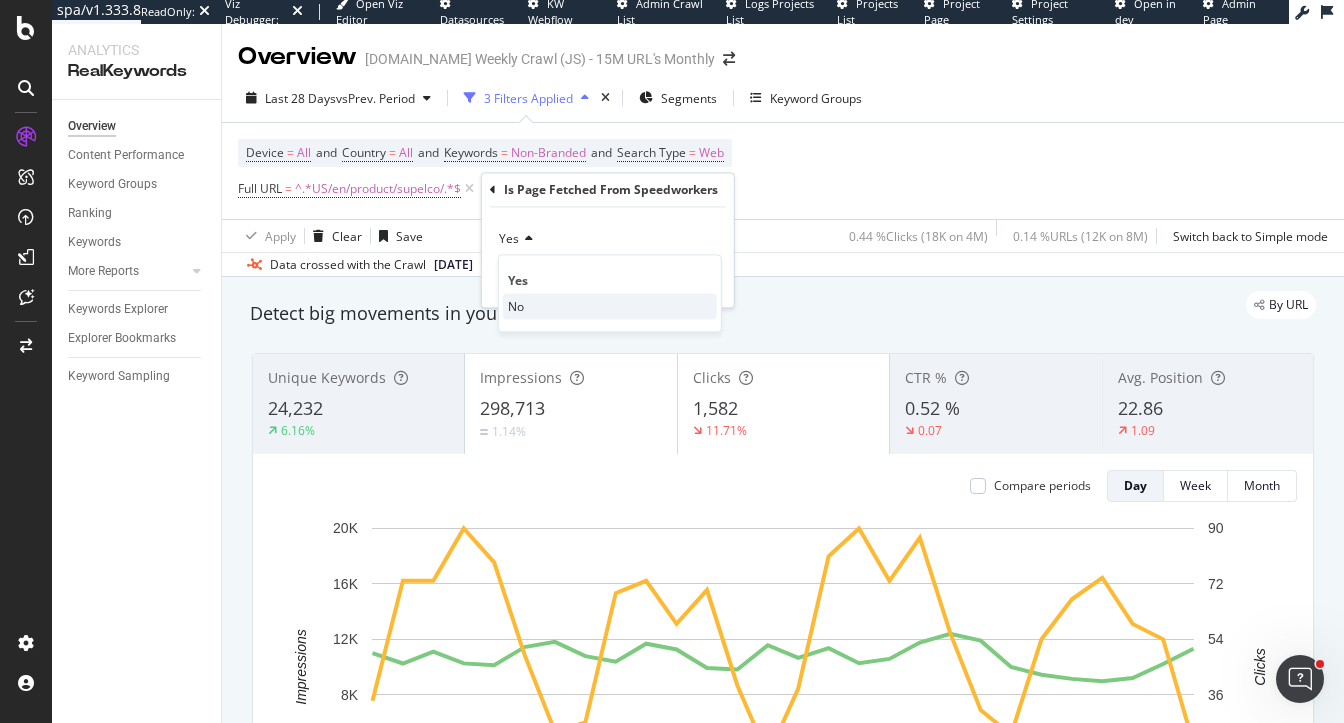 click on "No" at bounding box center (610, 307) 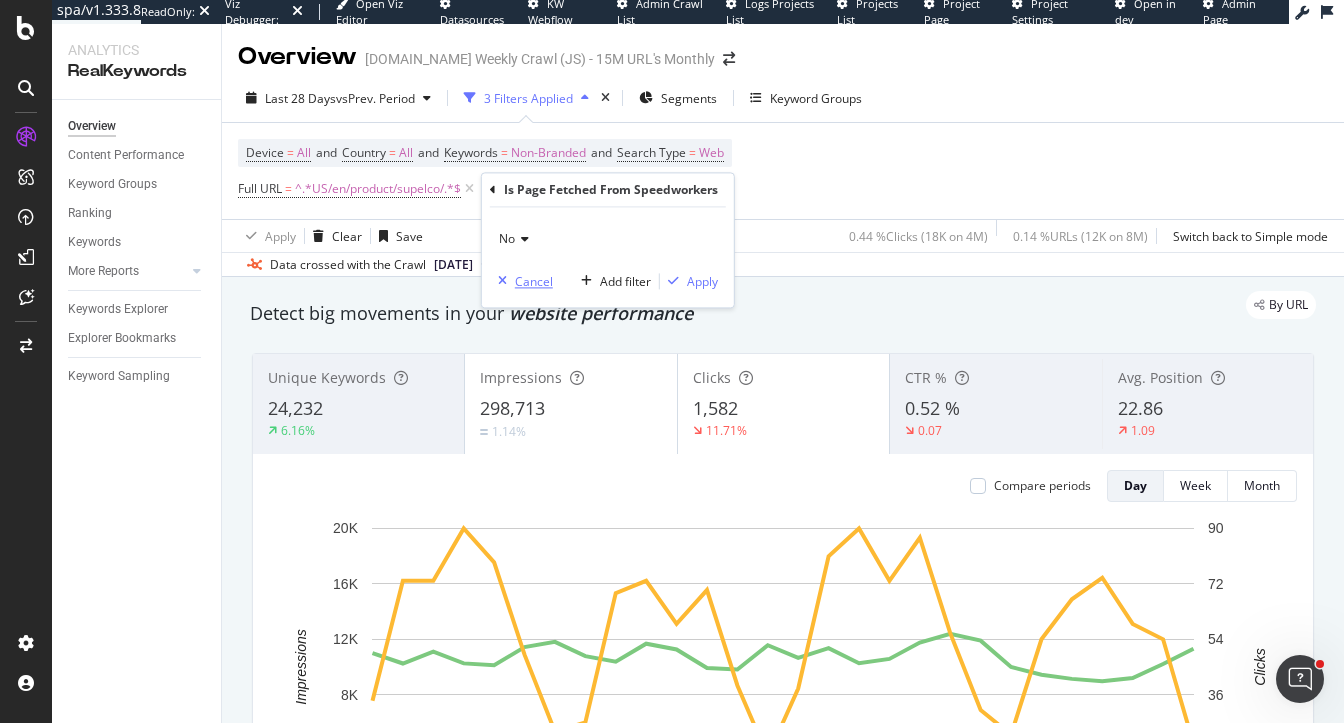 click on "Cancel" at bounding box center [534, 281] 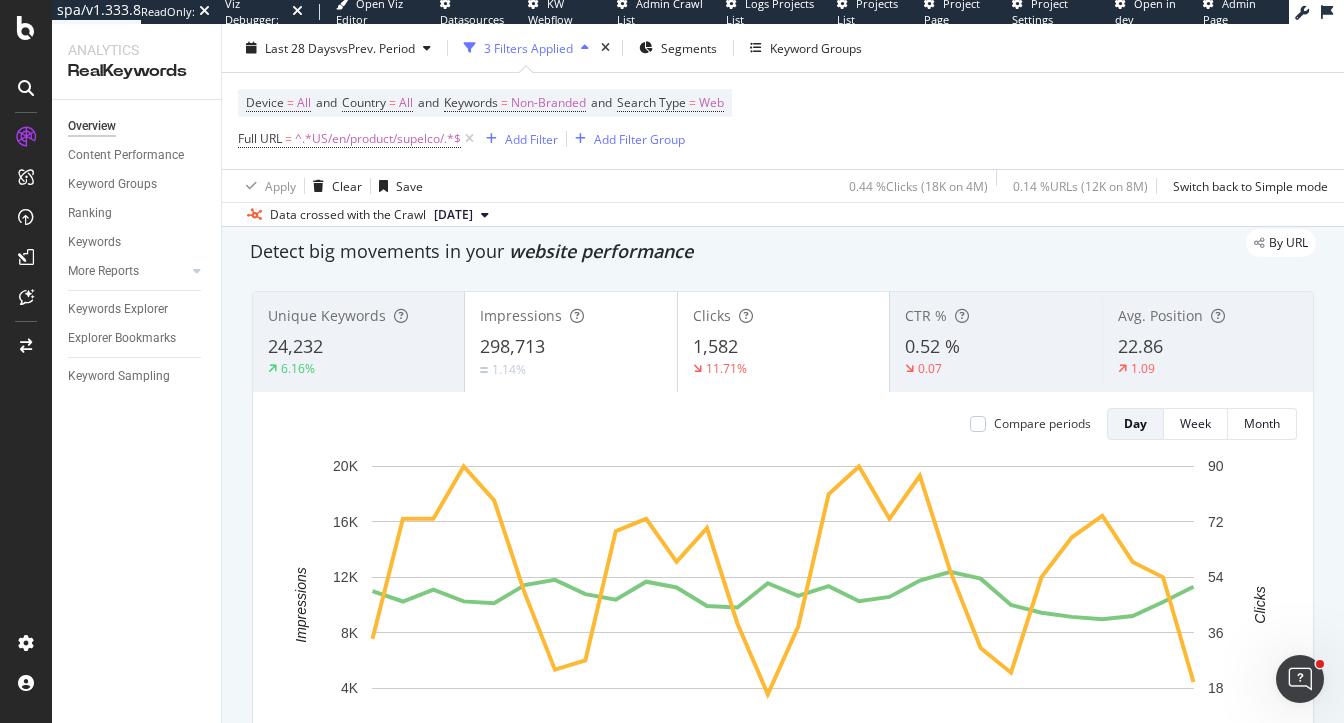 scroll, scrollTop: 50, scrollLeft: 0, axis: vertical 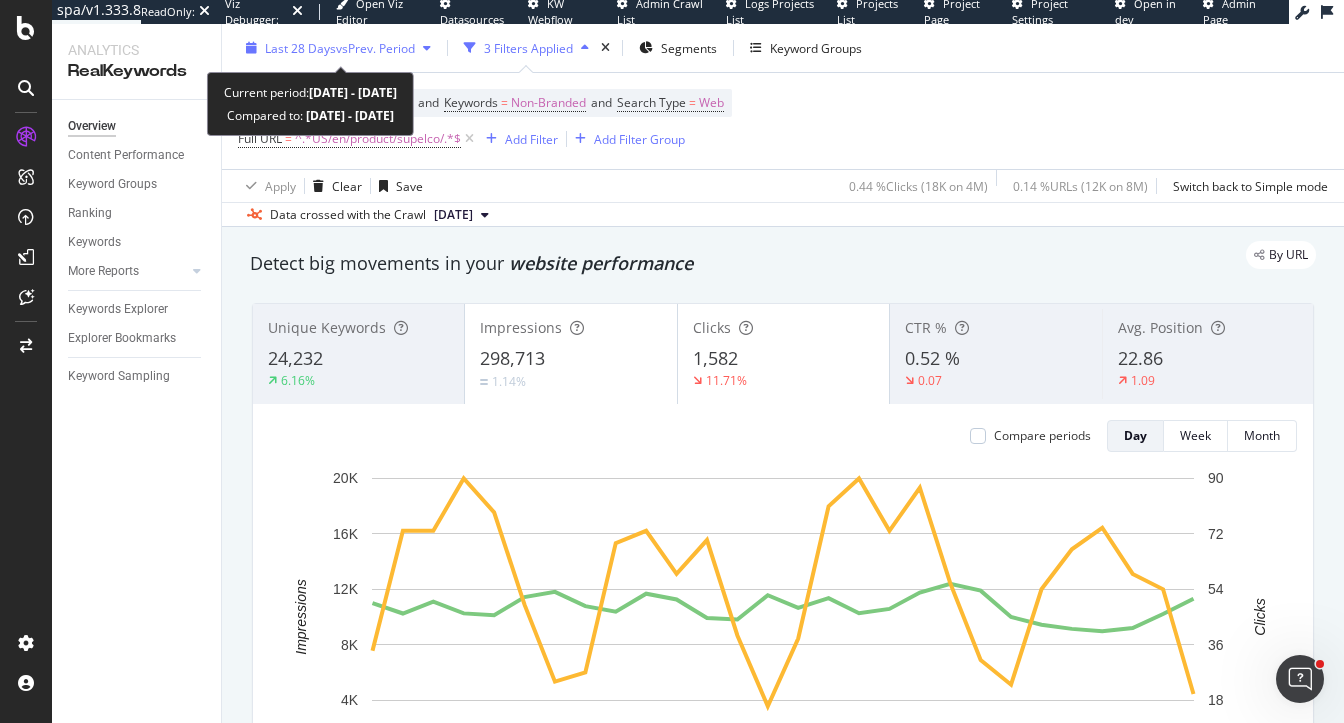 click on "Last 28 Days" at bounding box center (300, 48) 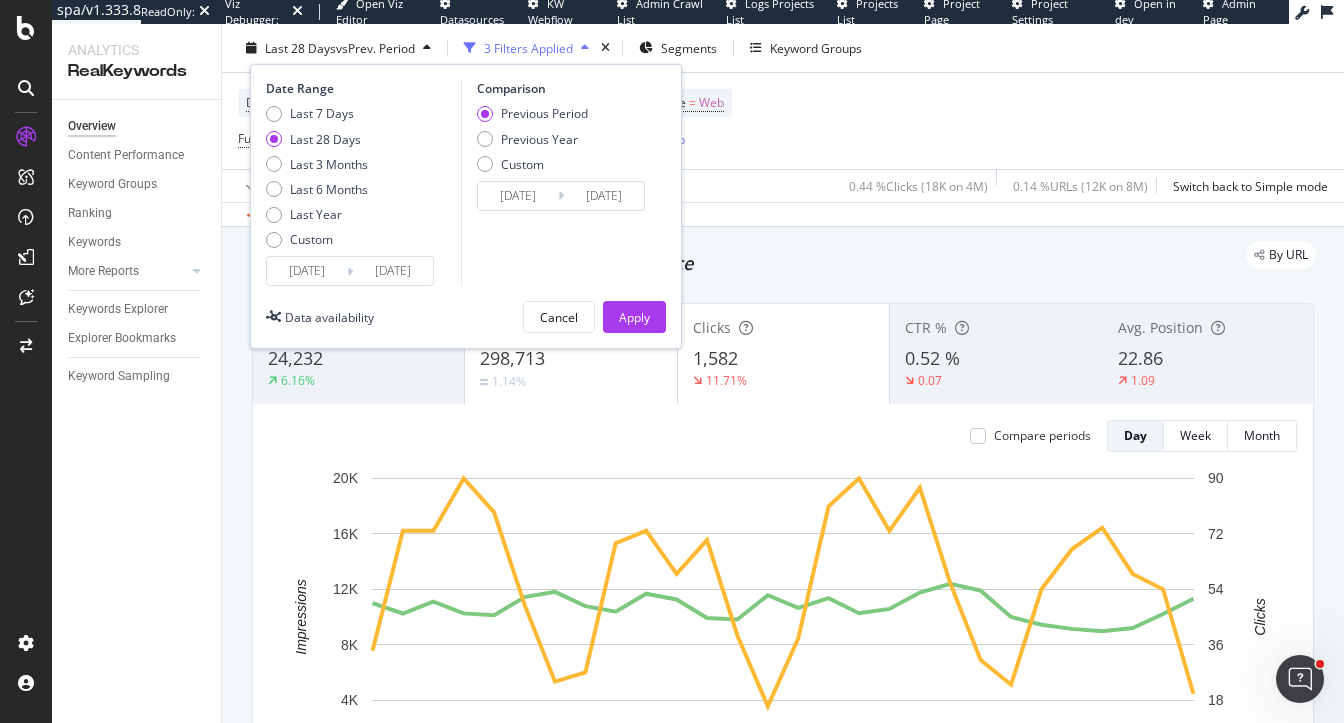 click on "Last 7 Days Last 28 Days Last 3 Months Last 6 Months Last Year Custom" at bounding box center [317, 180] 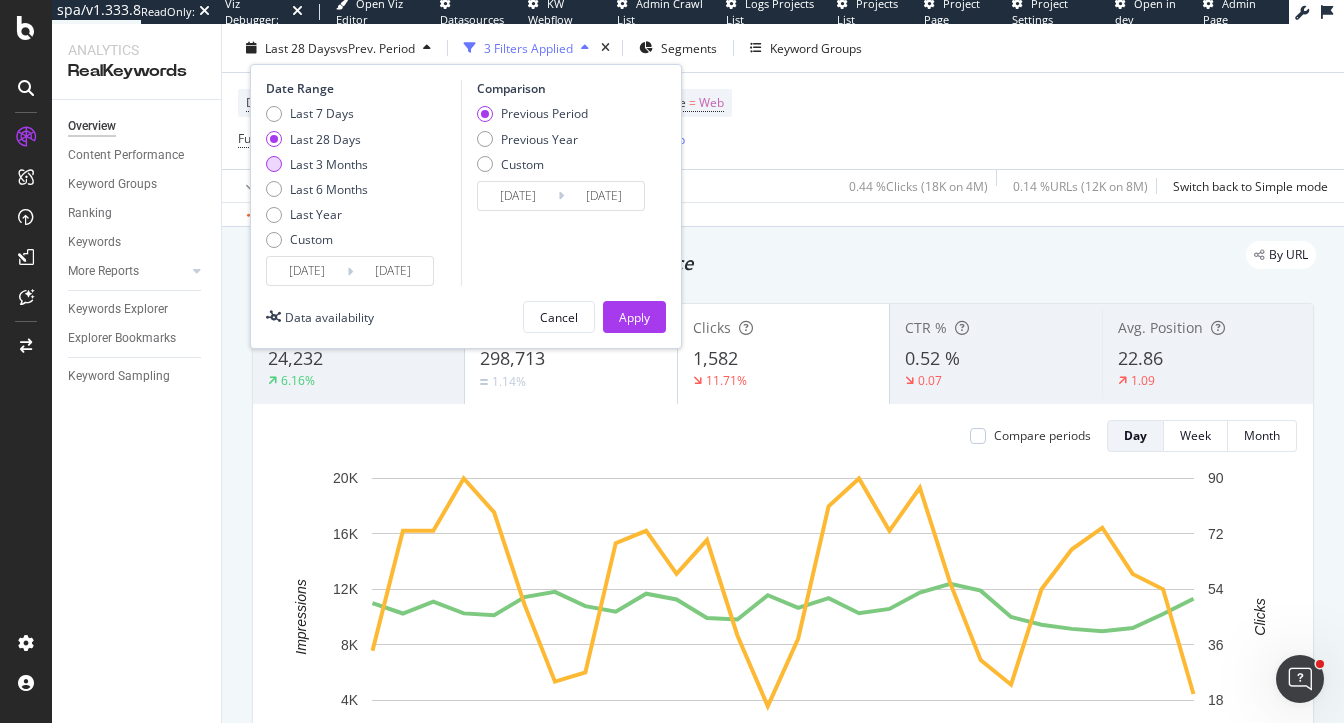 click on "Last 3 Months" at bounding box center [329, 164] 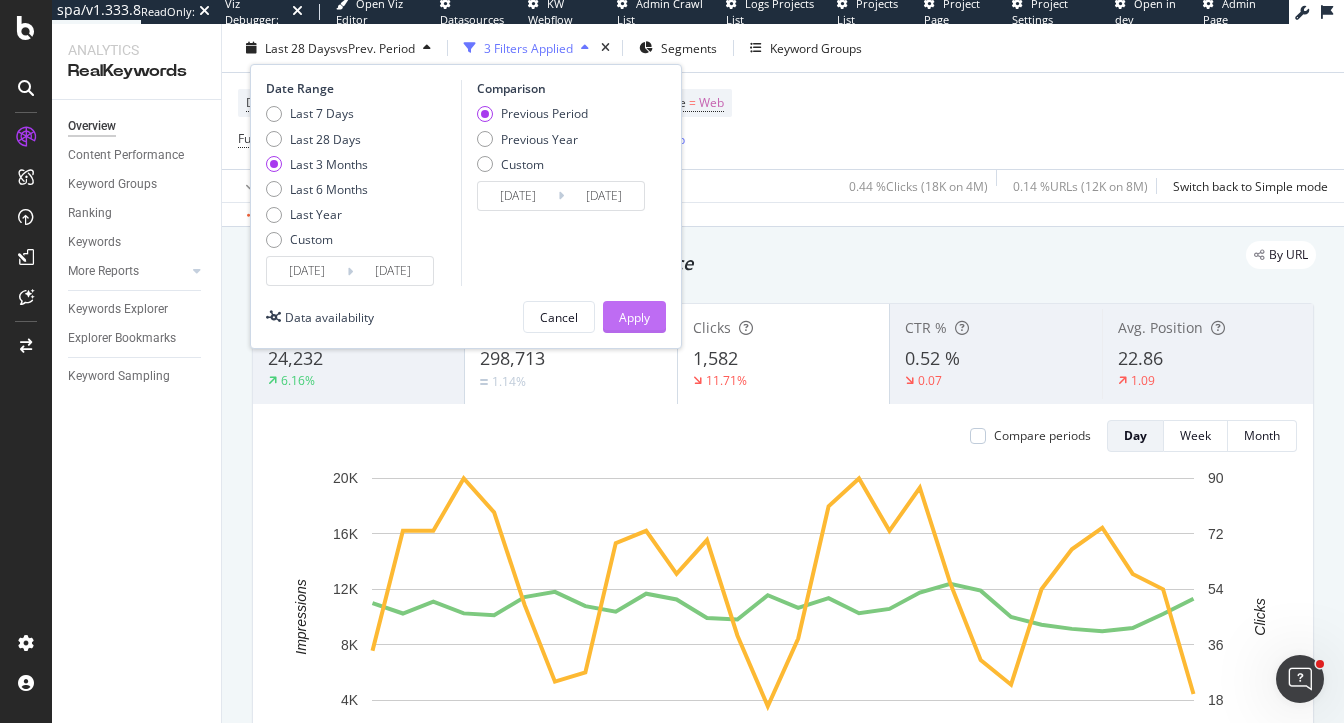 click on "Apply" at bounding box center (634, 317) 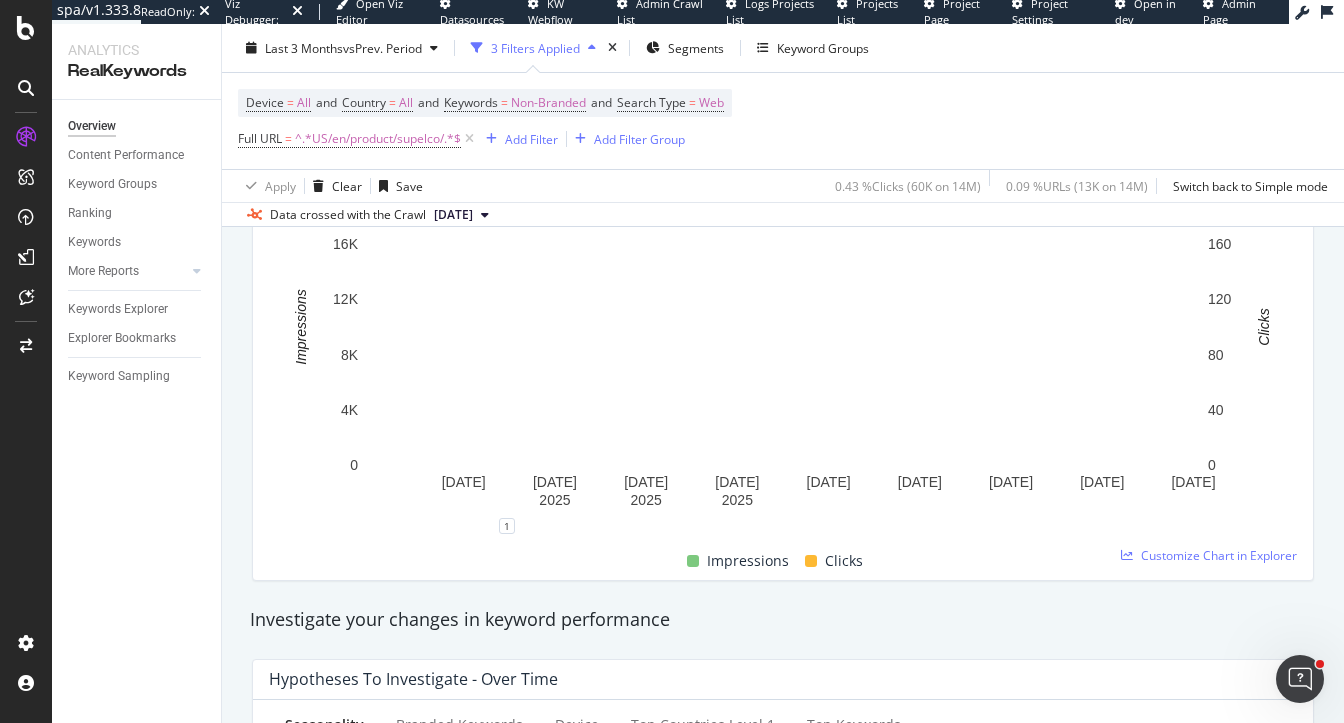 scroll, scrollTop: 325, scrollLeft: 0, axis: vertical 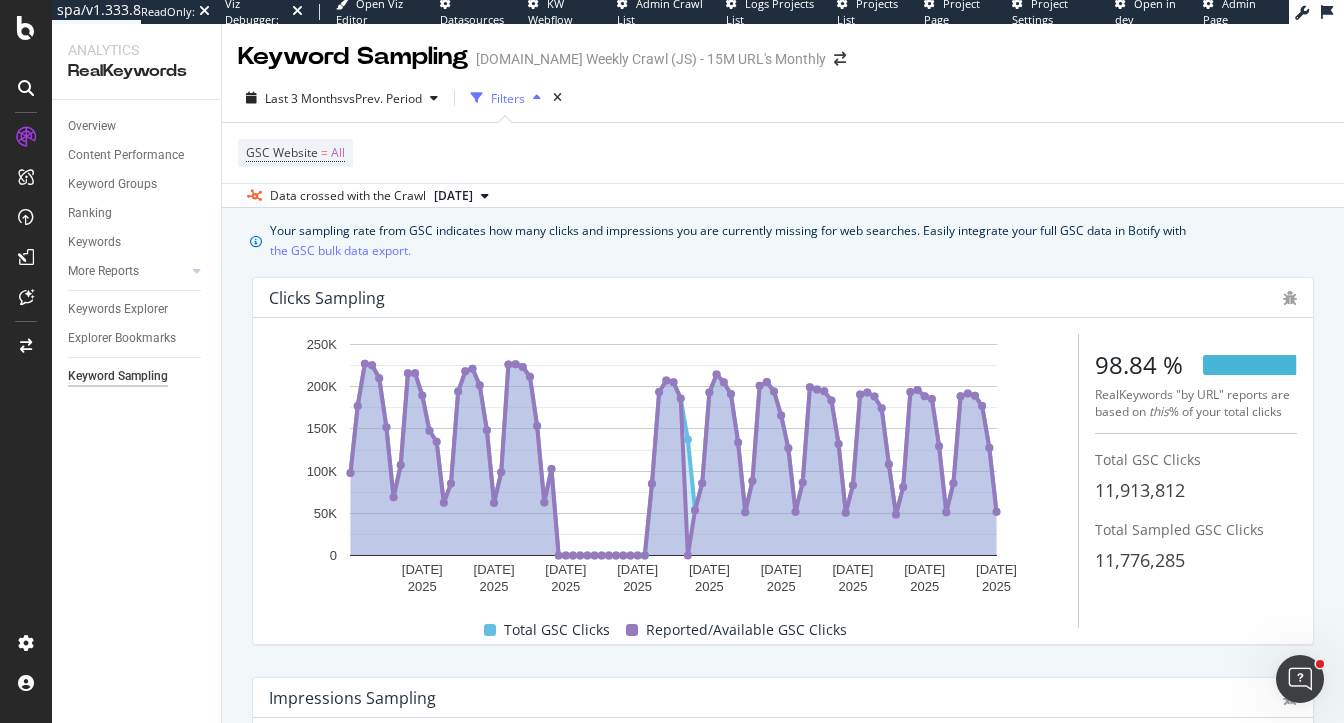 click 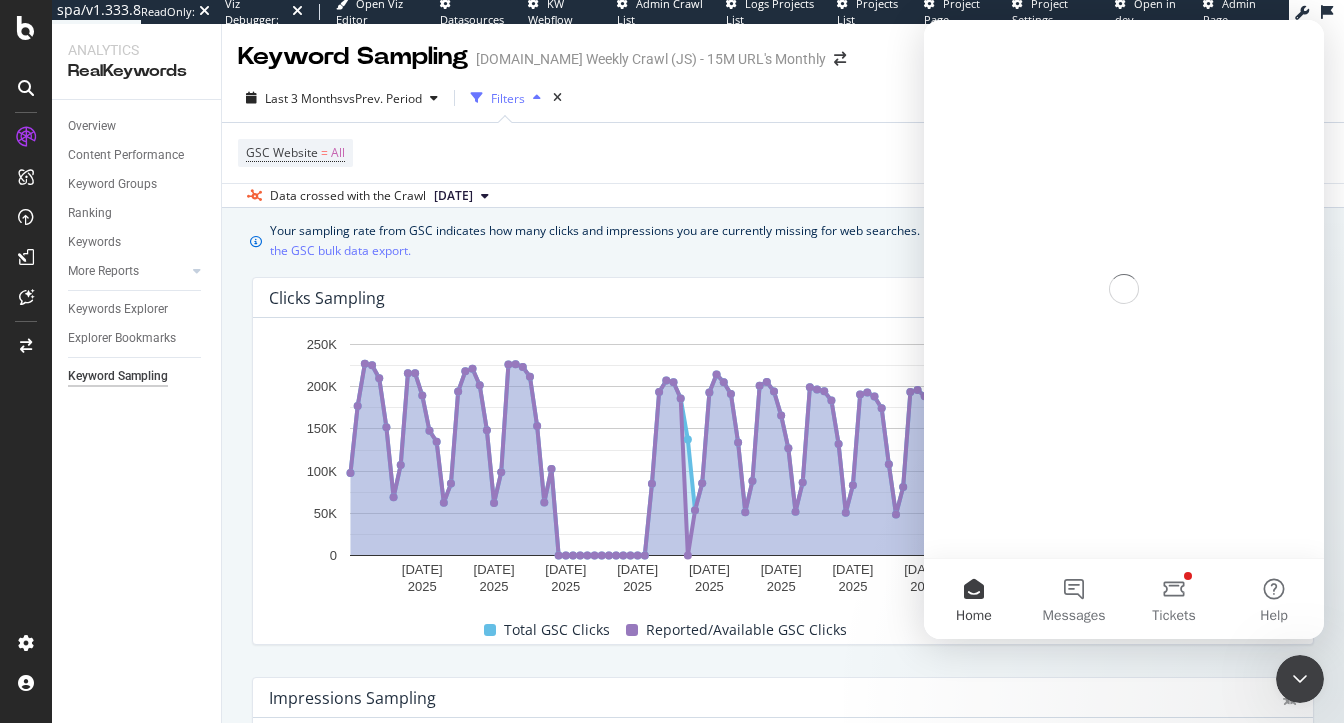 scroll, scrollTop: 0, scrollLeft: 0, axis: both 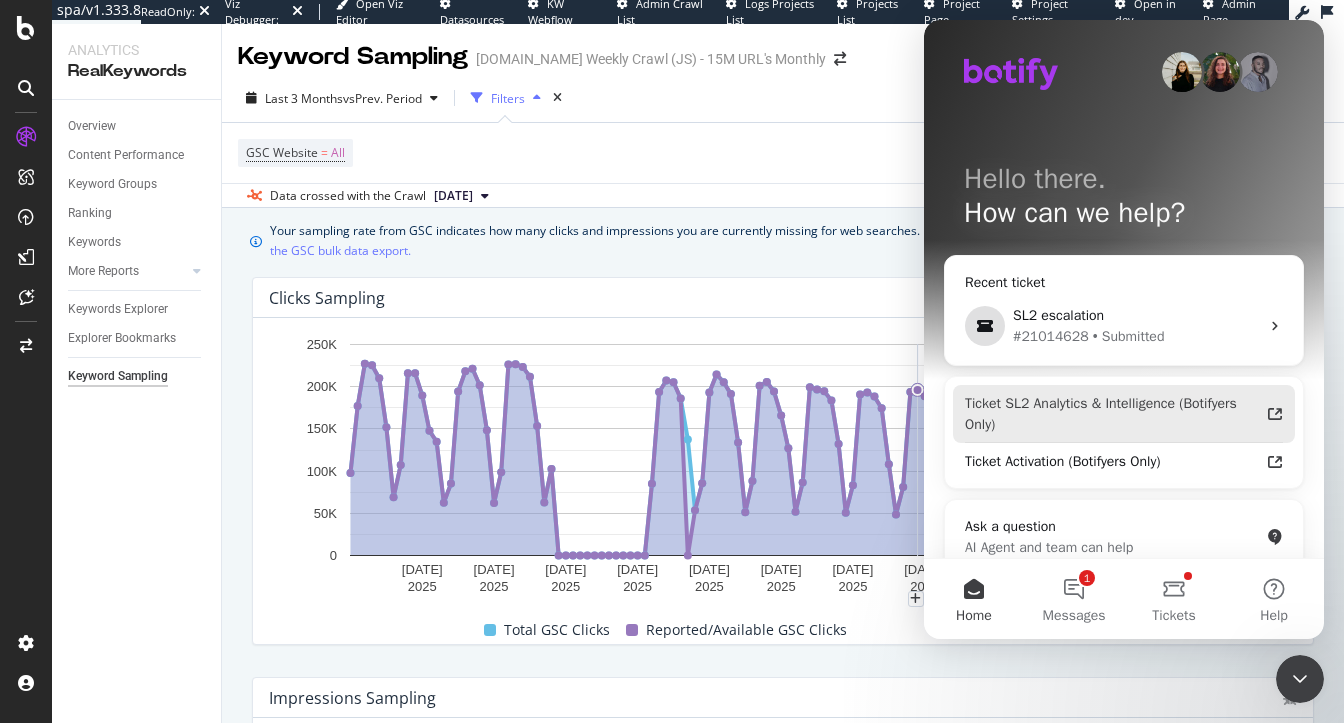 click on "Ticket SL2 Analytics & Intelligence (Botifyers Only)" at bounding box center [1112, 414] 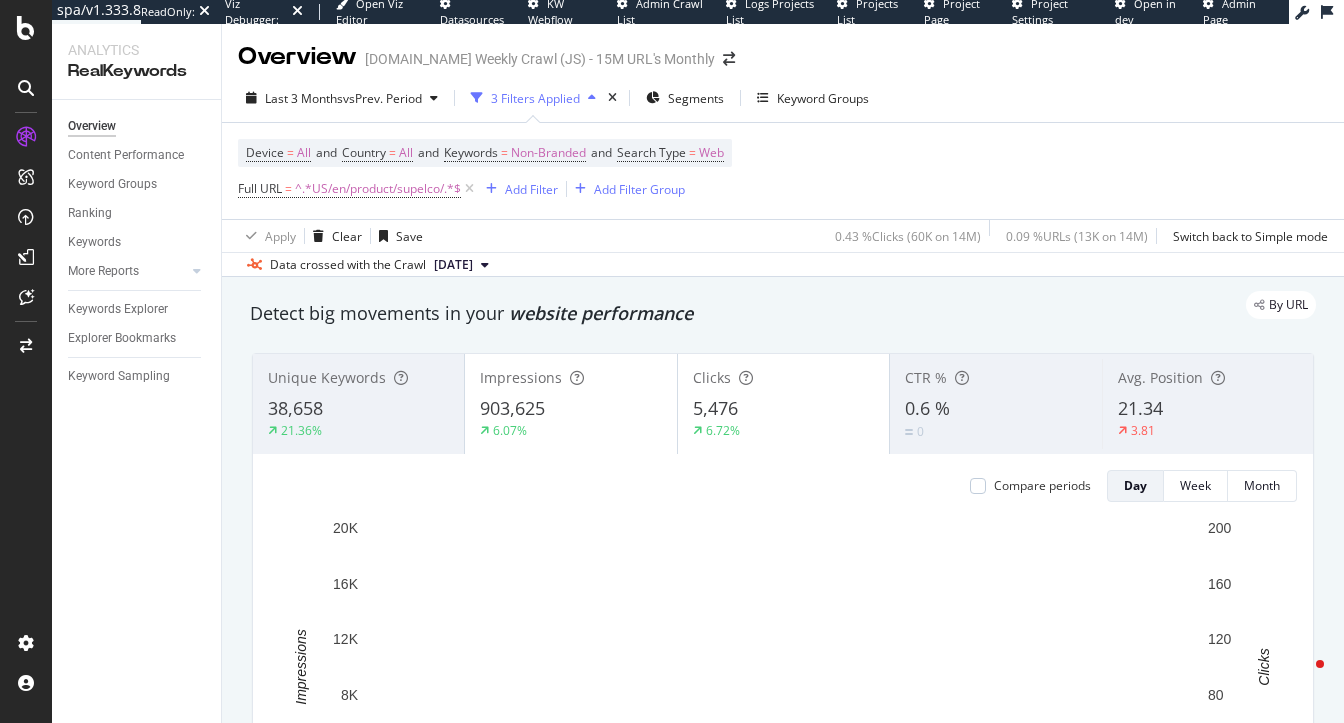 scroll, scrollTop: 0, scrollLeft: 0, axis: both 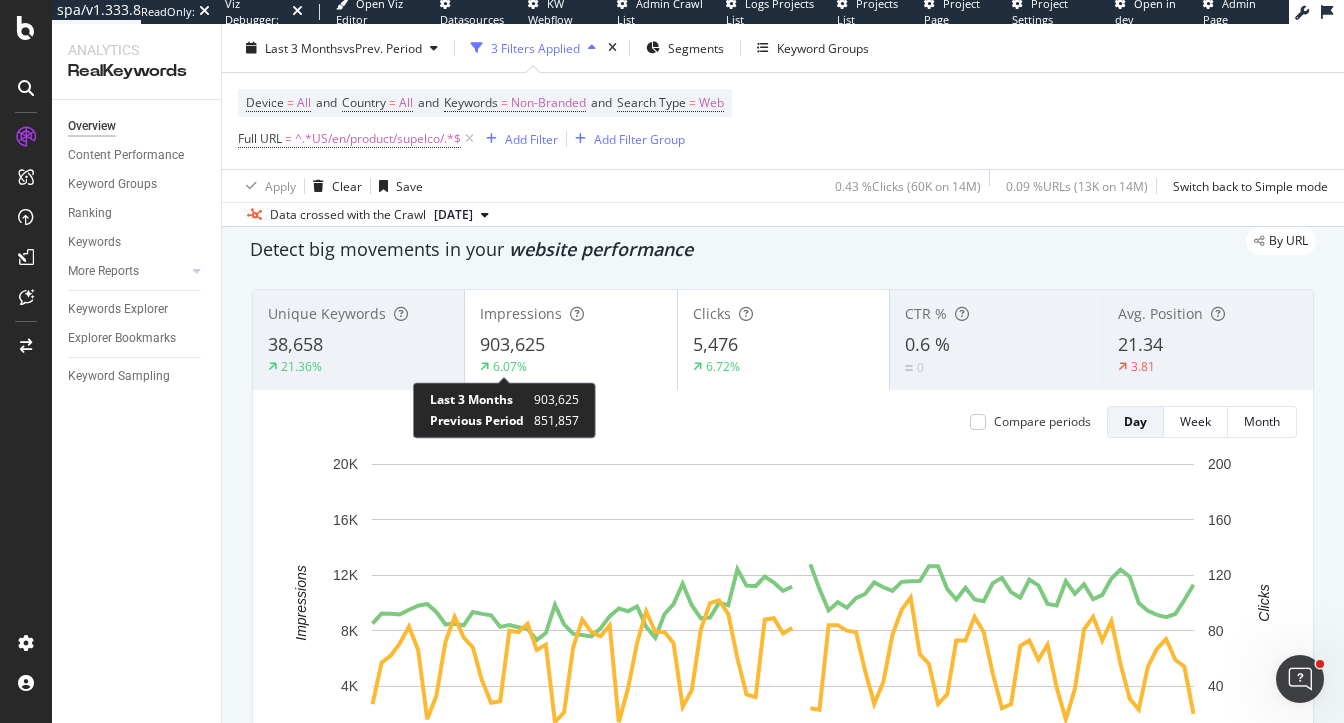 click on "Last 3 Months 903,625 Previous Period 851,857" at bounding box center (504, 410) 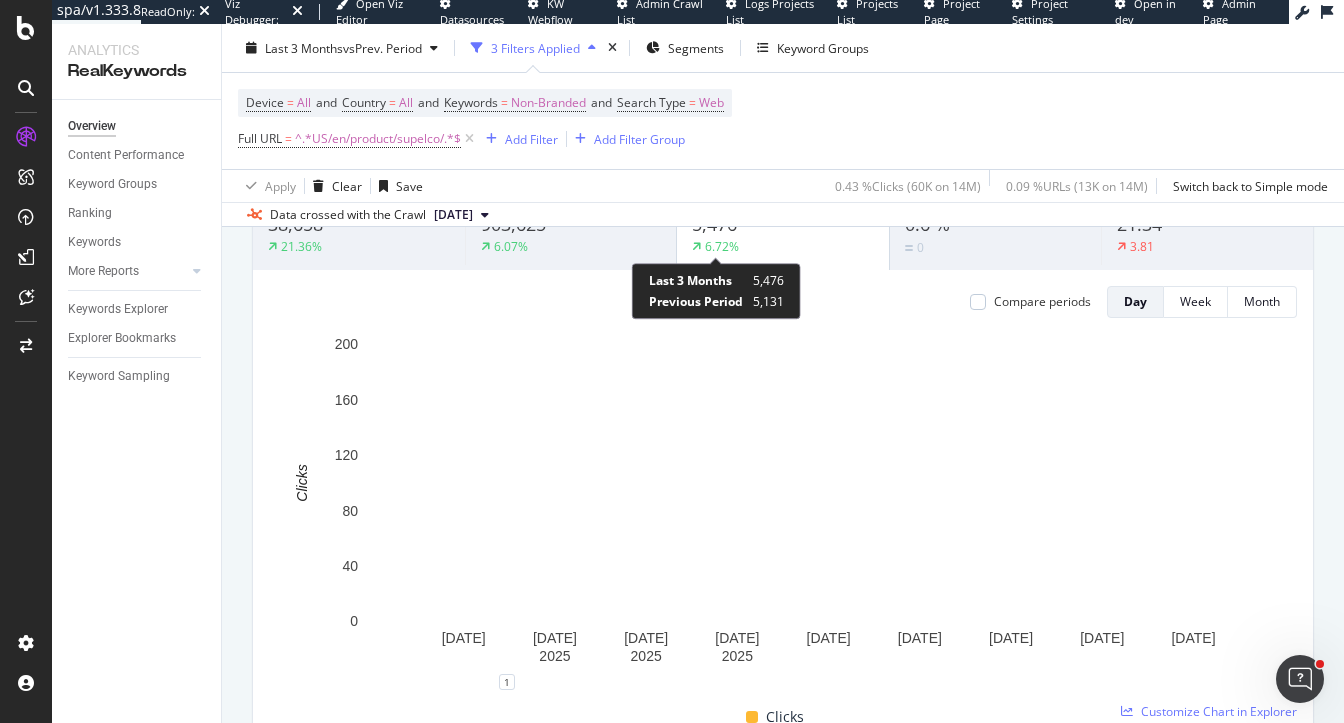 scroll, scrollTop: 184, scrollLeft: 0, axis: vertical 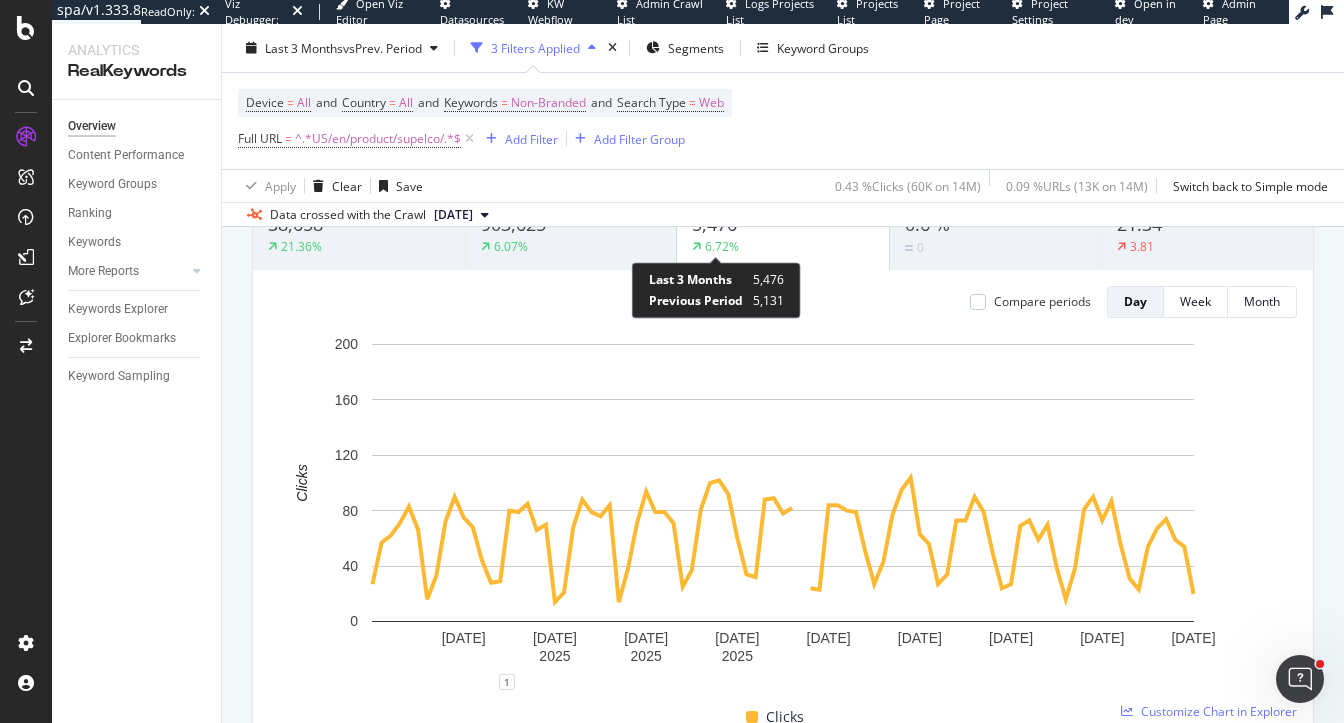 click on "6.72%" at bounding box center [722, 246] 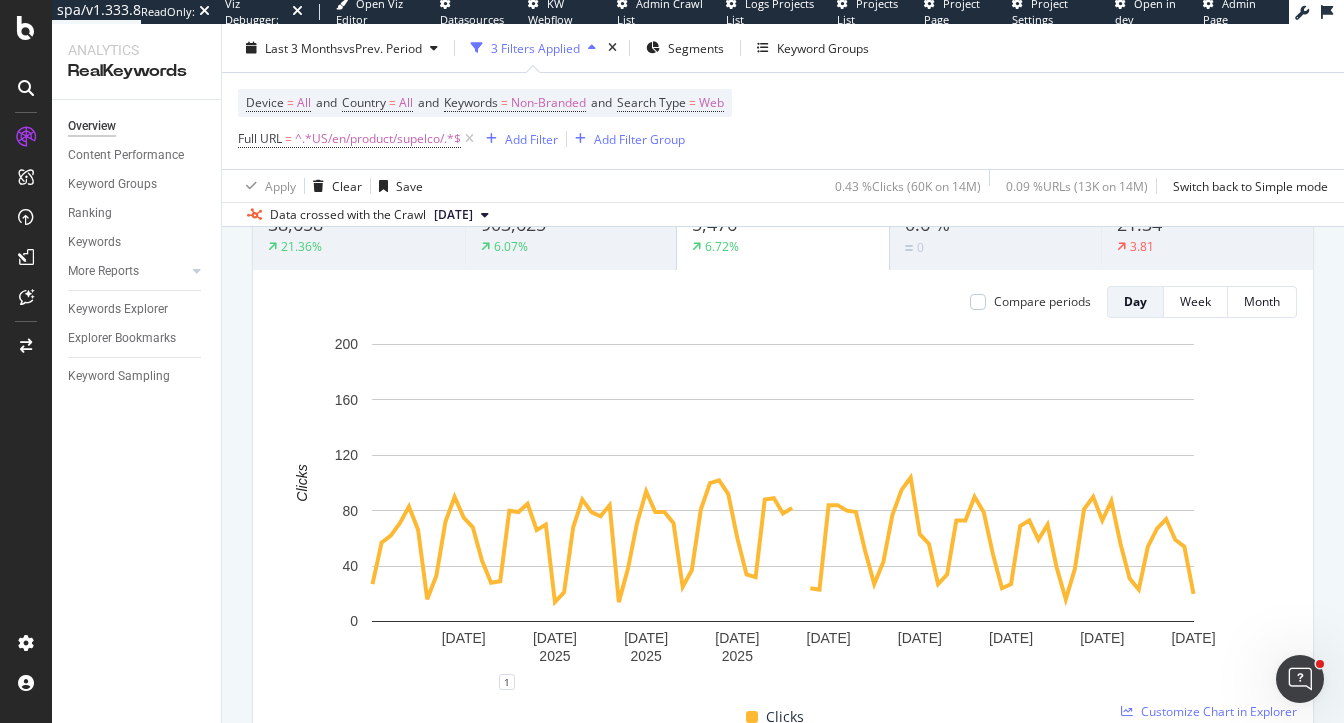 click on "Unique Keywords 38,658 21.36%" at bounding box center [359, 220] 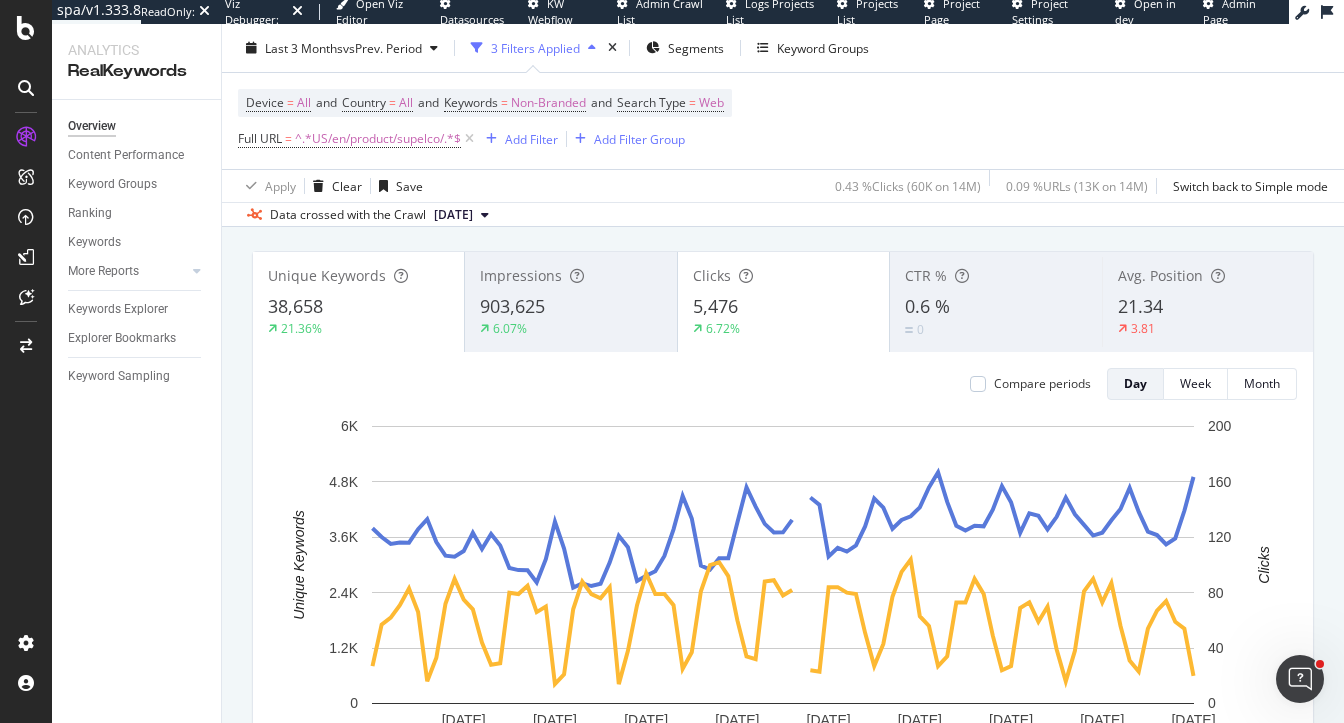 scroll, scrollTop: 103, scrollLeft: 0, axis: vertical 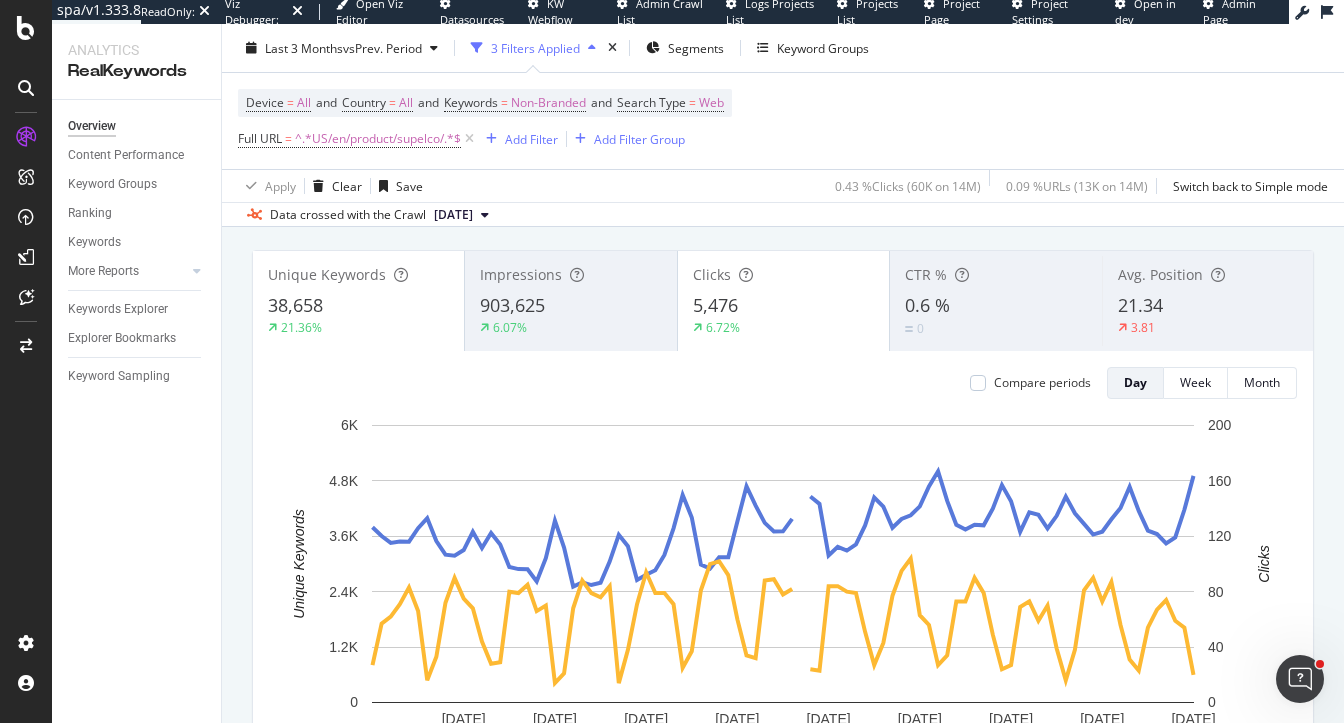 click on "6.72%" at bounding box center (783, 328) 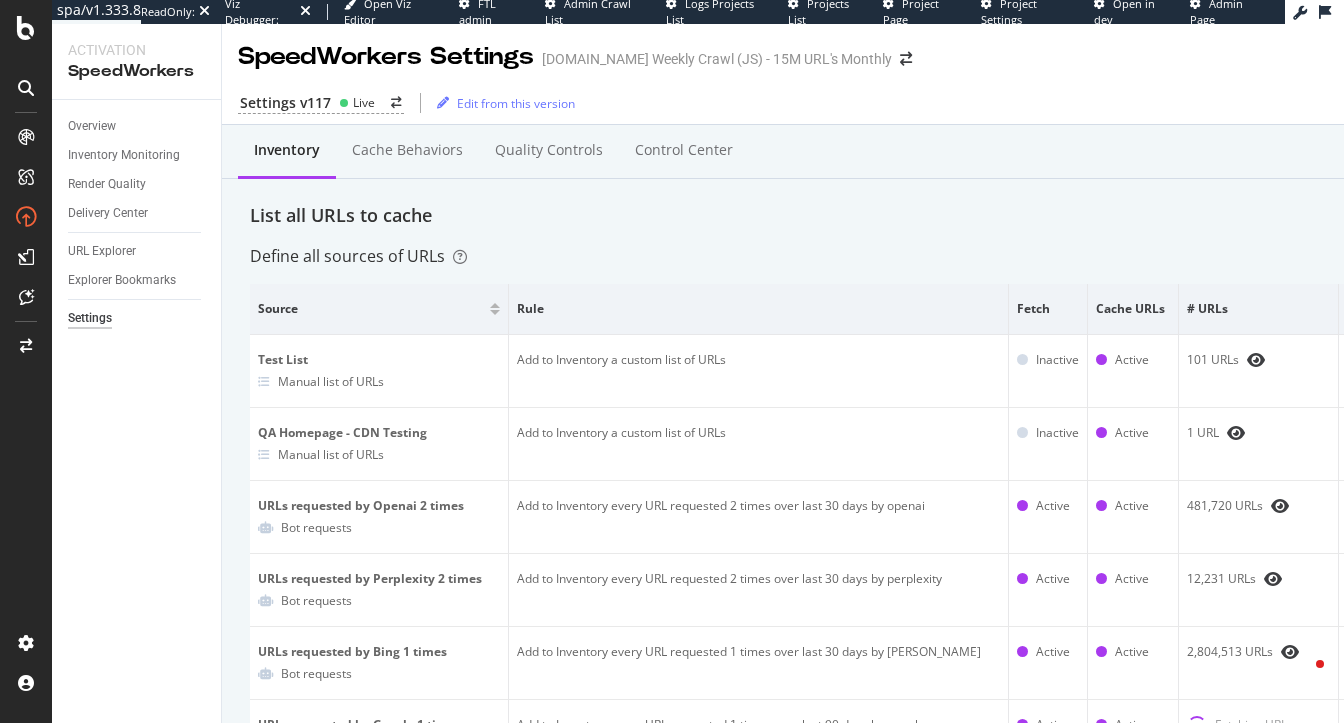 scroll, scrollTop: 0, scrollLeft: 0, axis: both 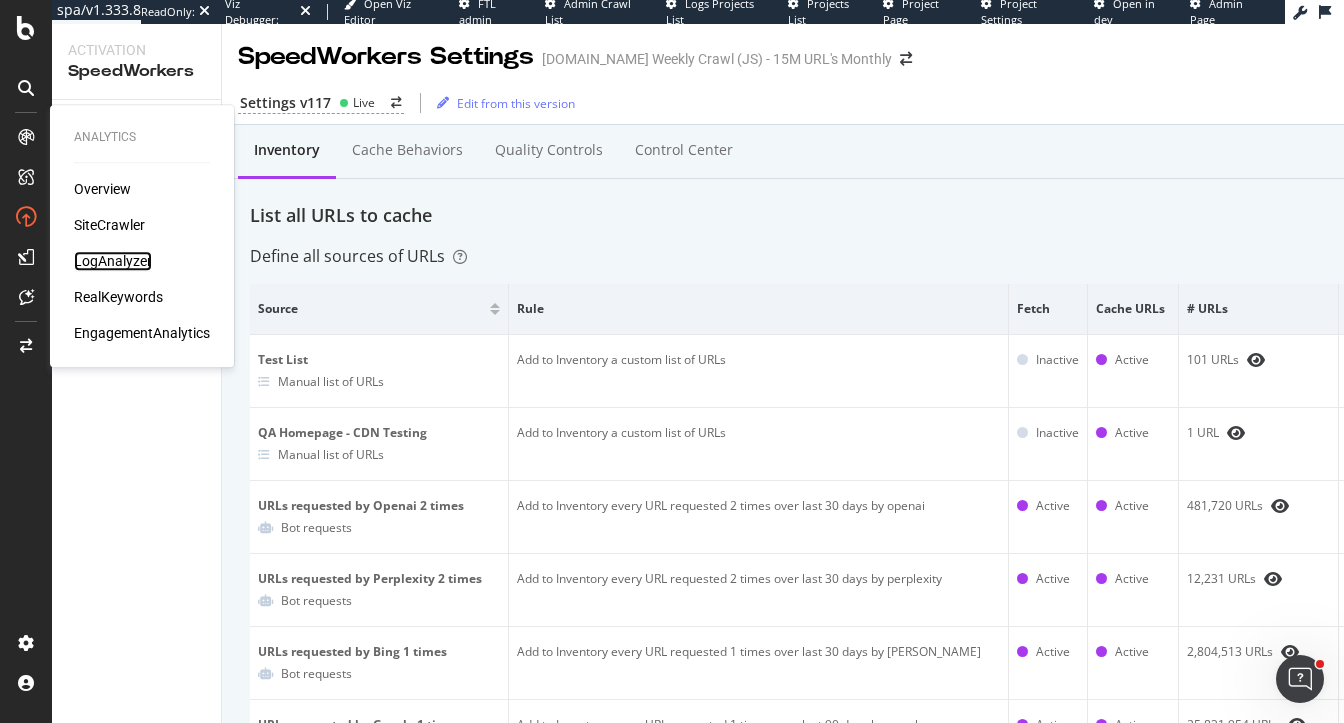 click on "LogAnalyzer" at bounding box center [113, 261] 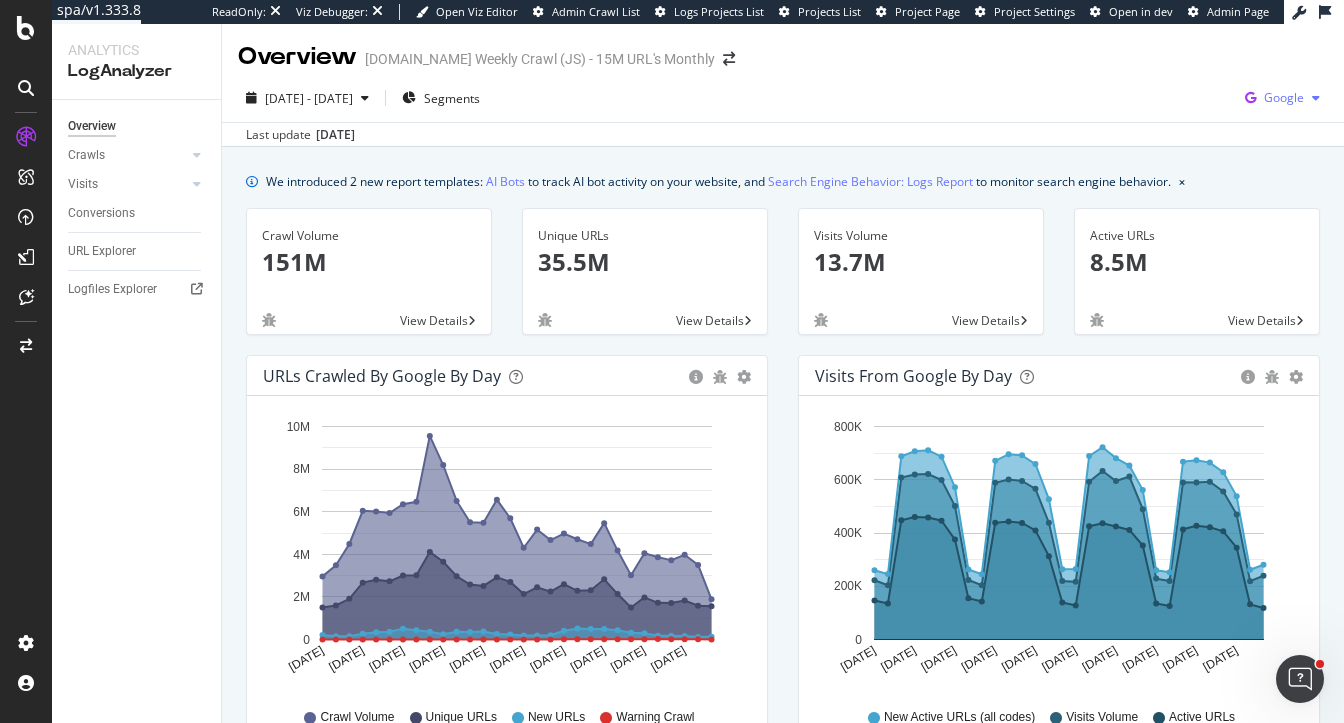 click on "Google" at bounding box center [1284, 97] 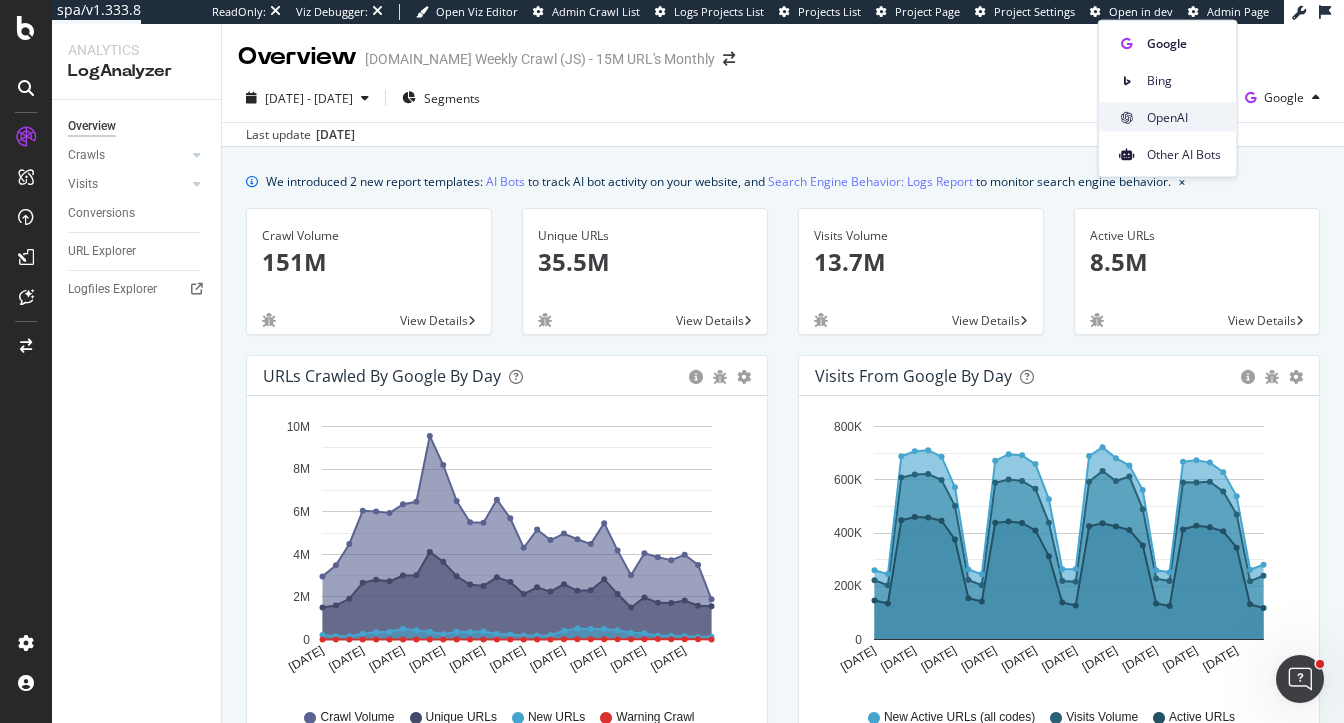 click on "OpenAI" at bounding box center [1184, 117] 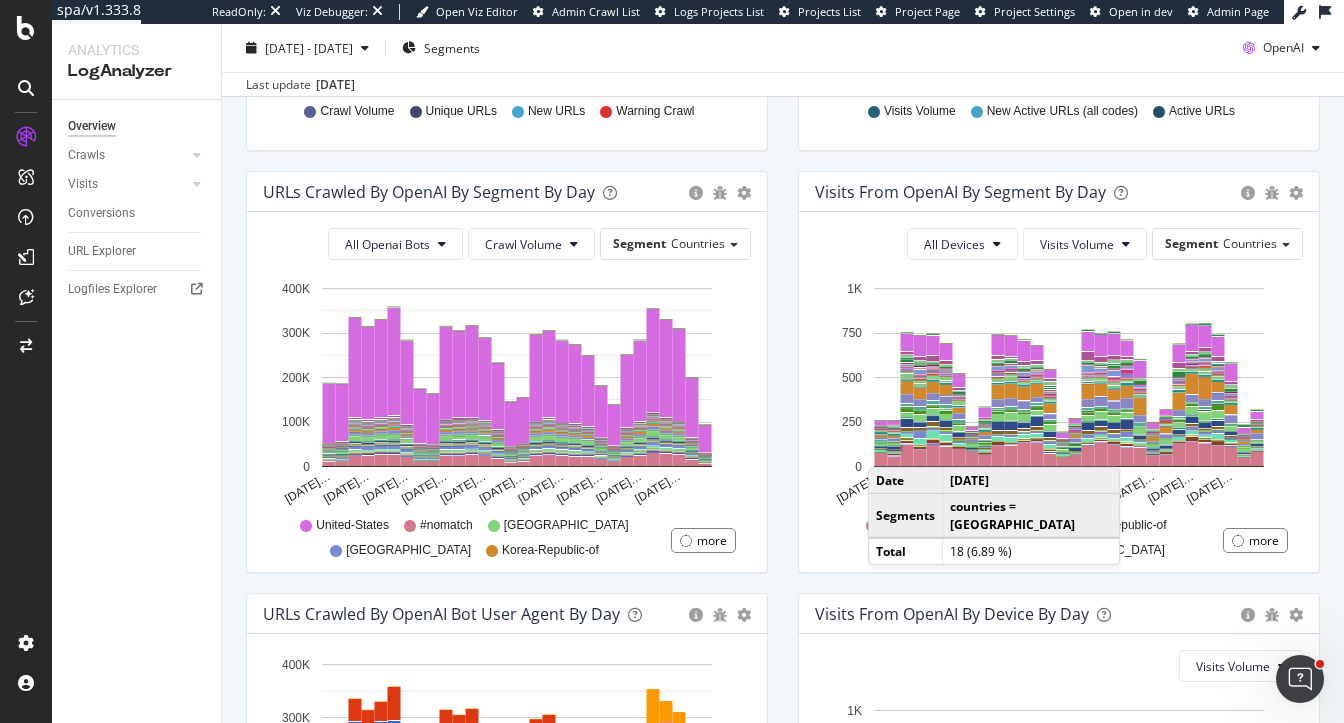 scroll, scrollTop: 621, scrollLeft: 0, axis: vertical 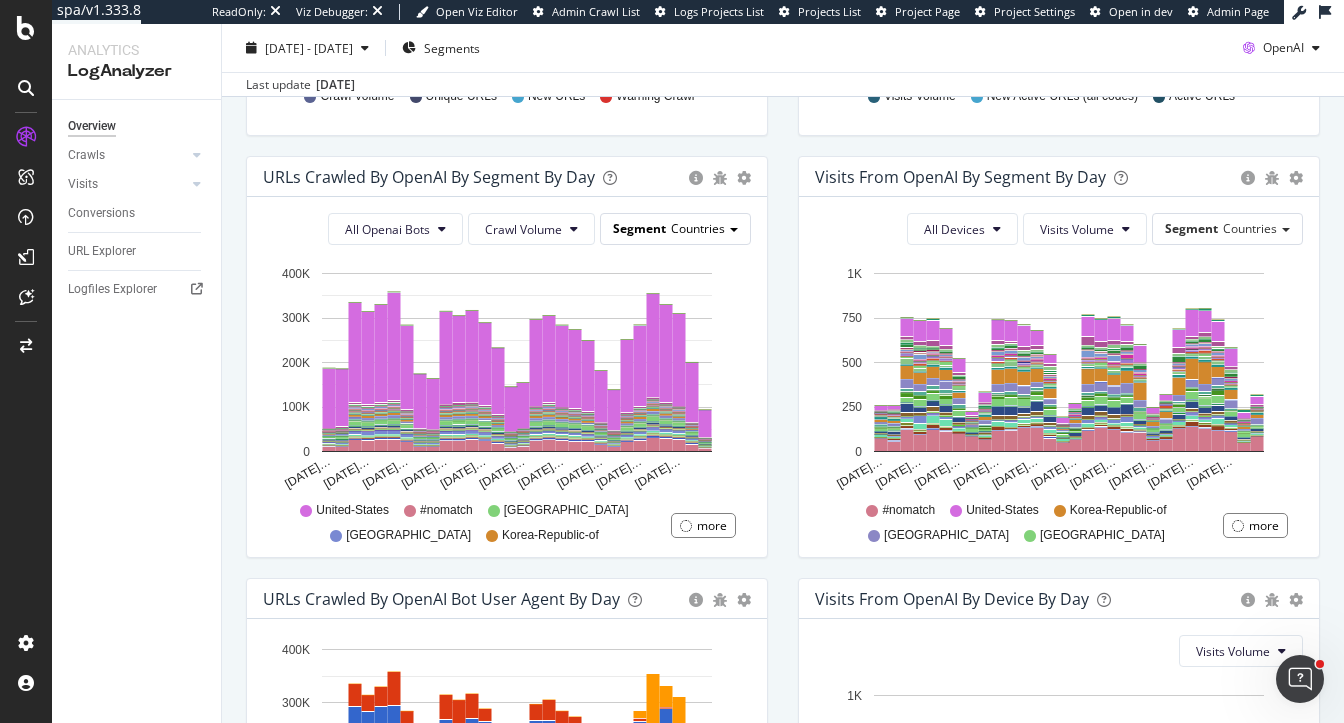 click on "Countries" at bounding box center (698, 228) 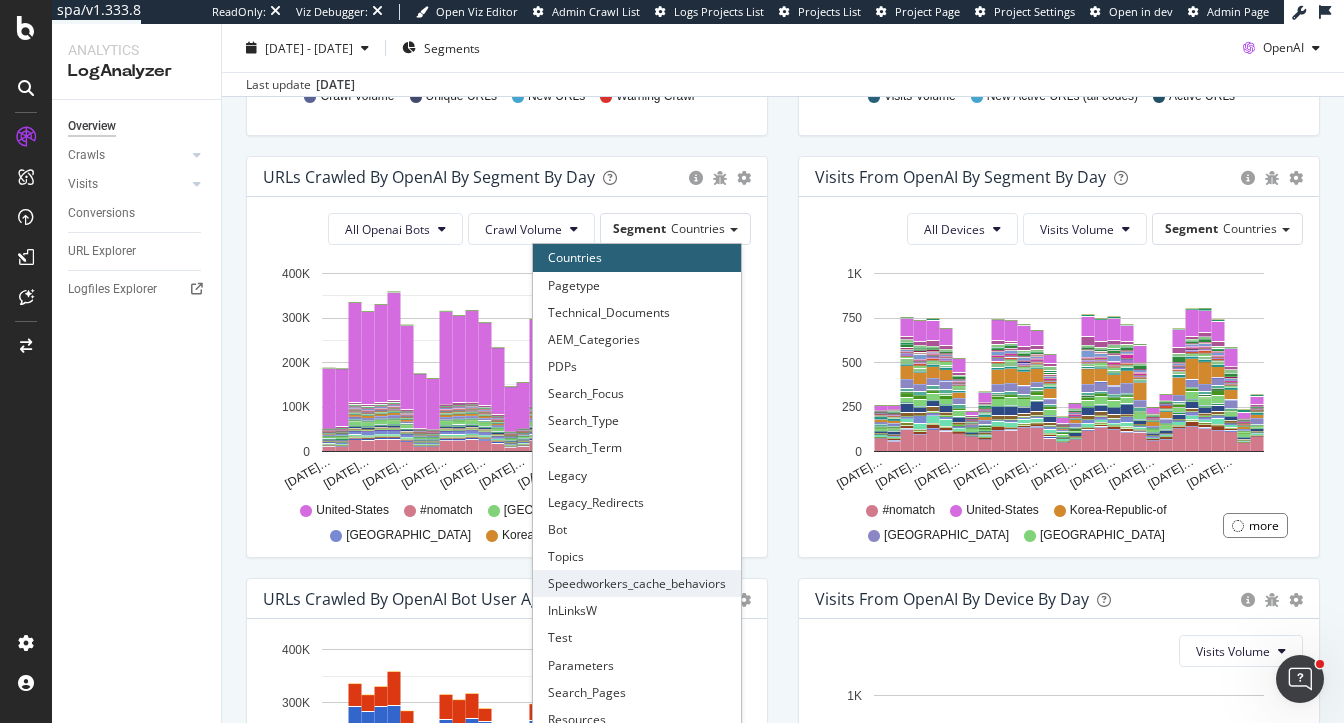 click on "Speedworkers_cache_behaviors" at bounding box center [637, 583] 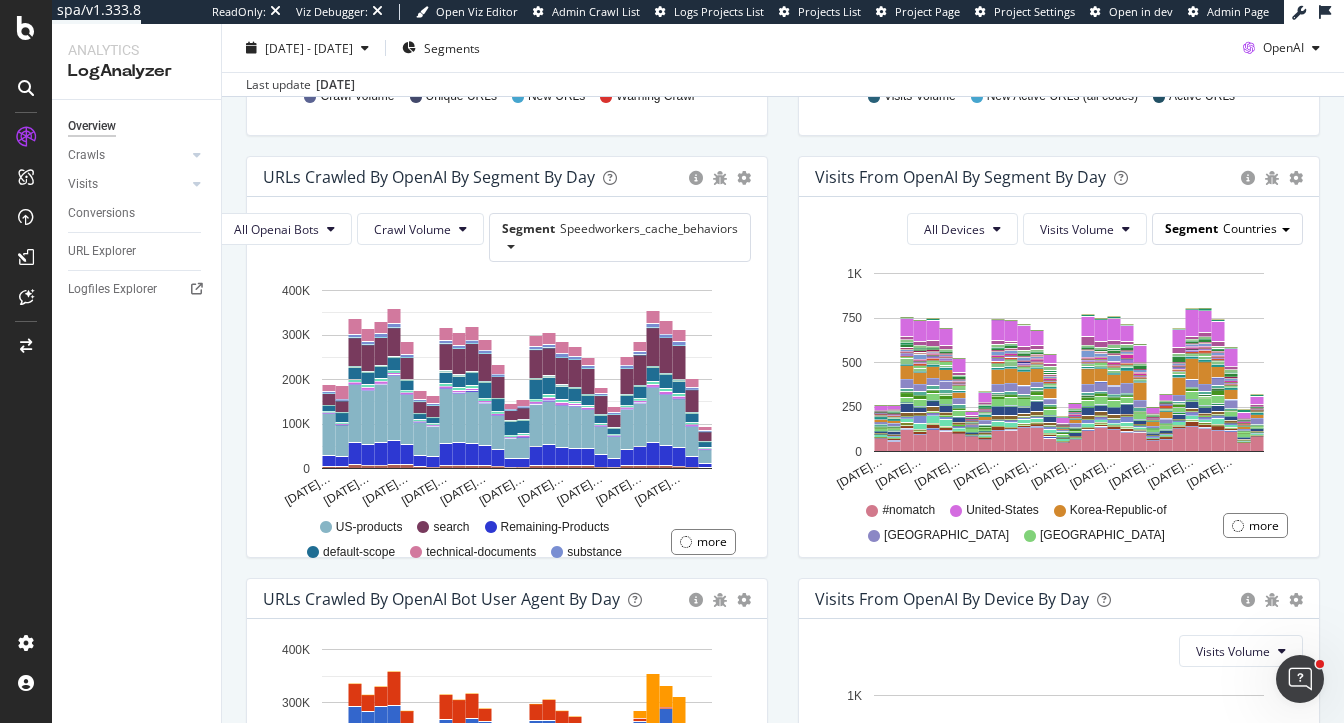 click on "Countries" at bounding box center (1250, 228) 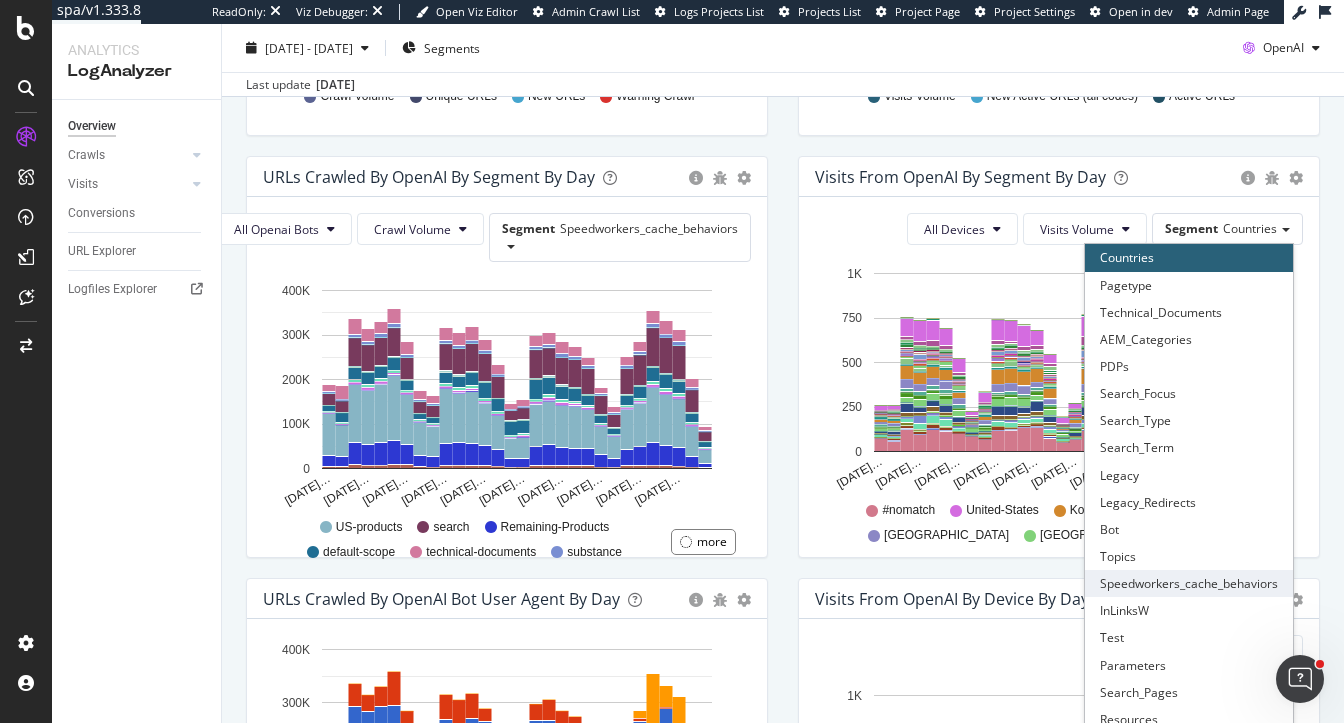 click on "Speedworkers_cache_behaviors" at bounding box center [1189, 583] 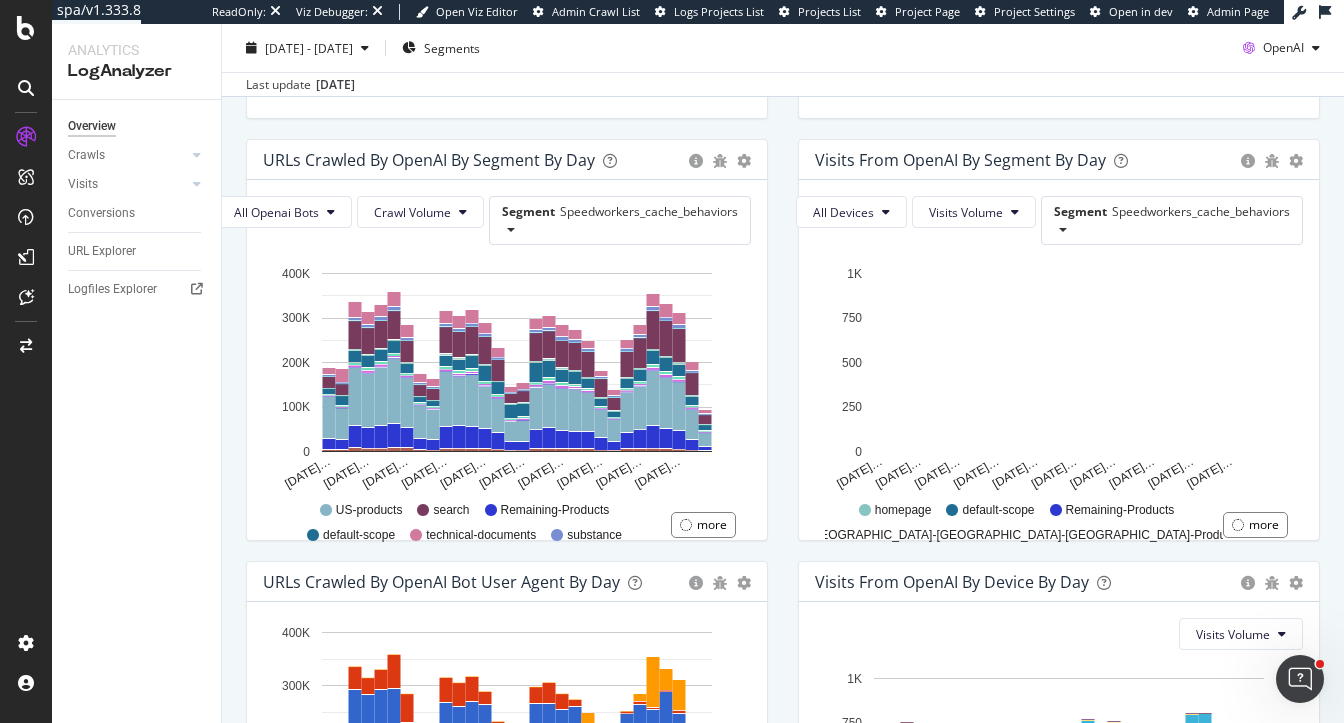 scroll, scrollTop: 641, scrollLeft: 0, axis: vertical 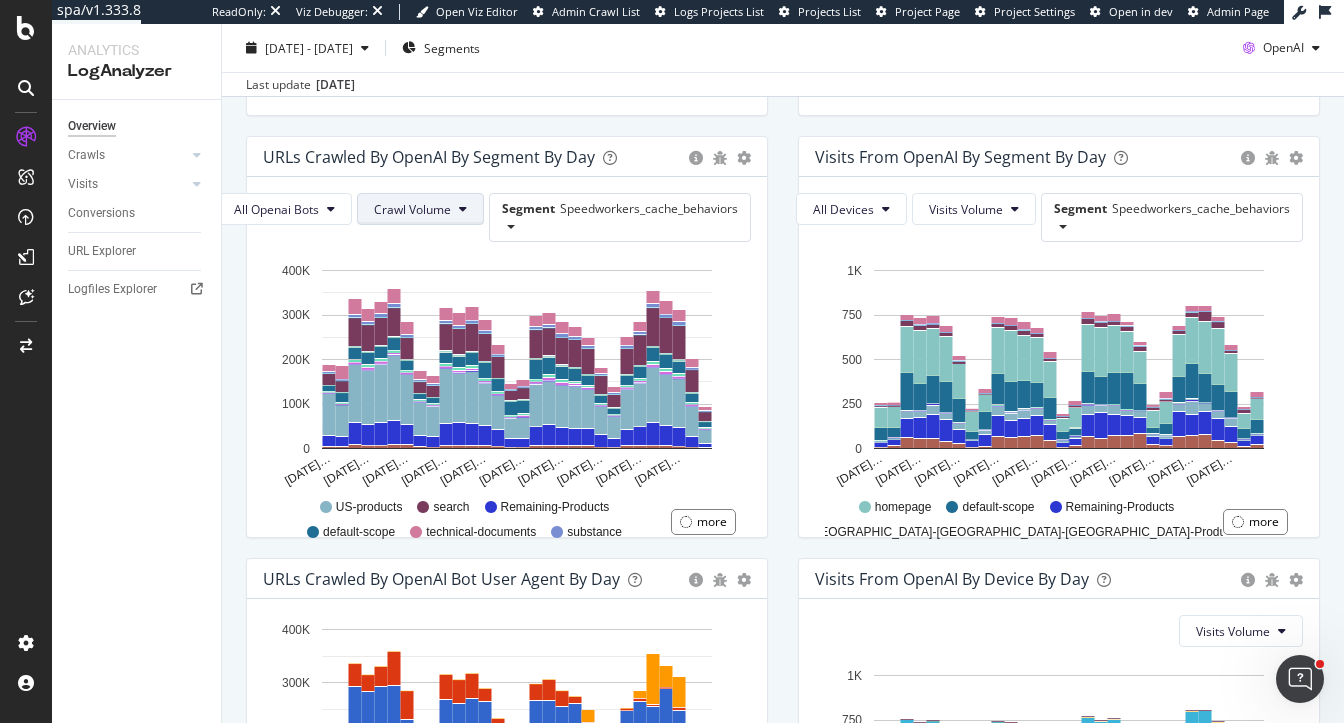 click on "Crawl Volume" at bounding box center [412, 209] 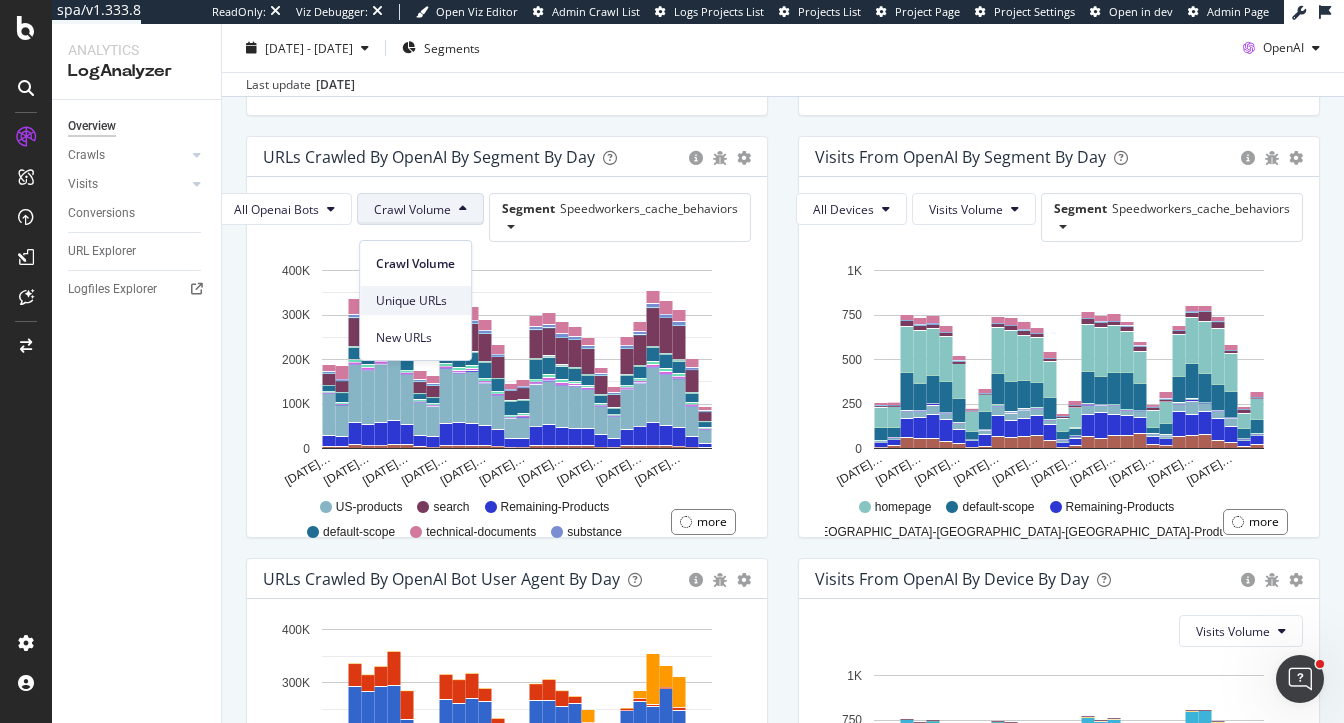 click on "Unique URLs" at bounding box center [415, 300] 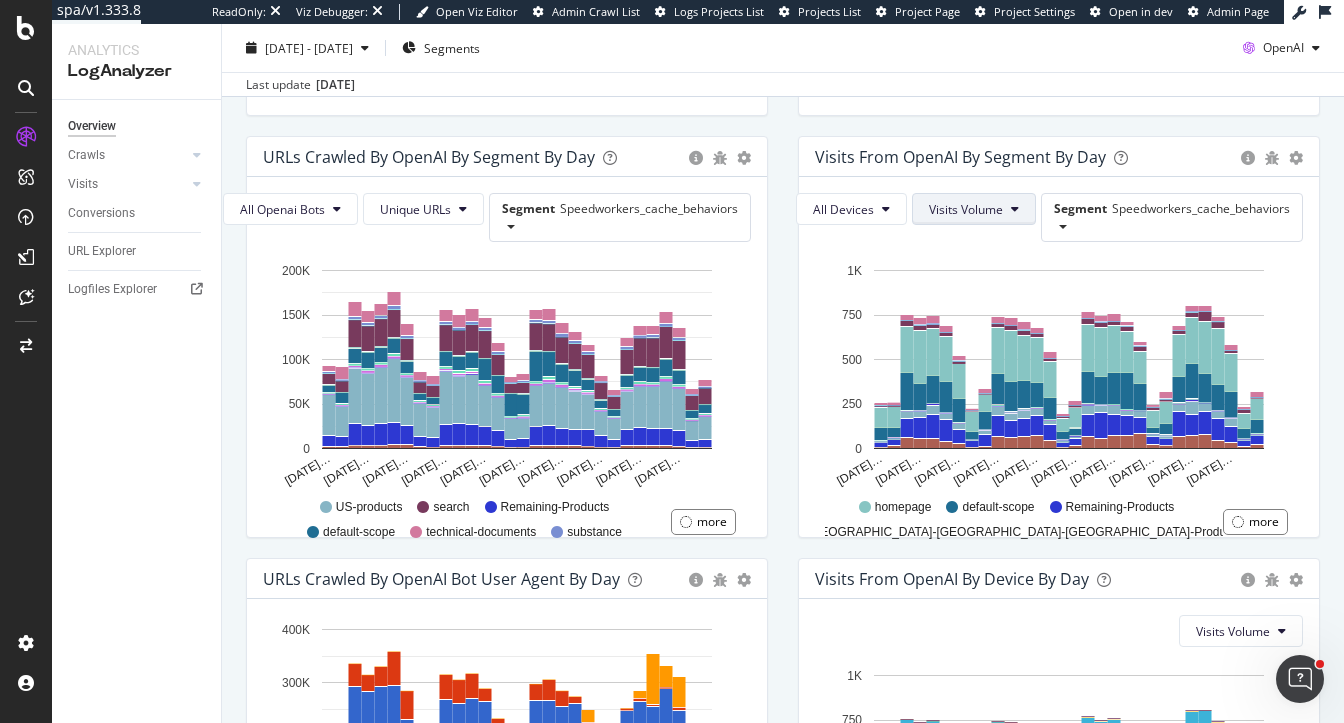 click on "Visits Volume" at bounding box center (966, 209) 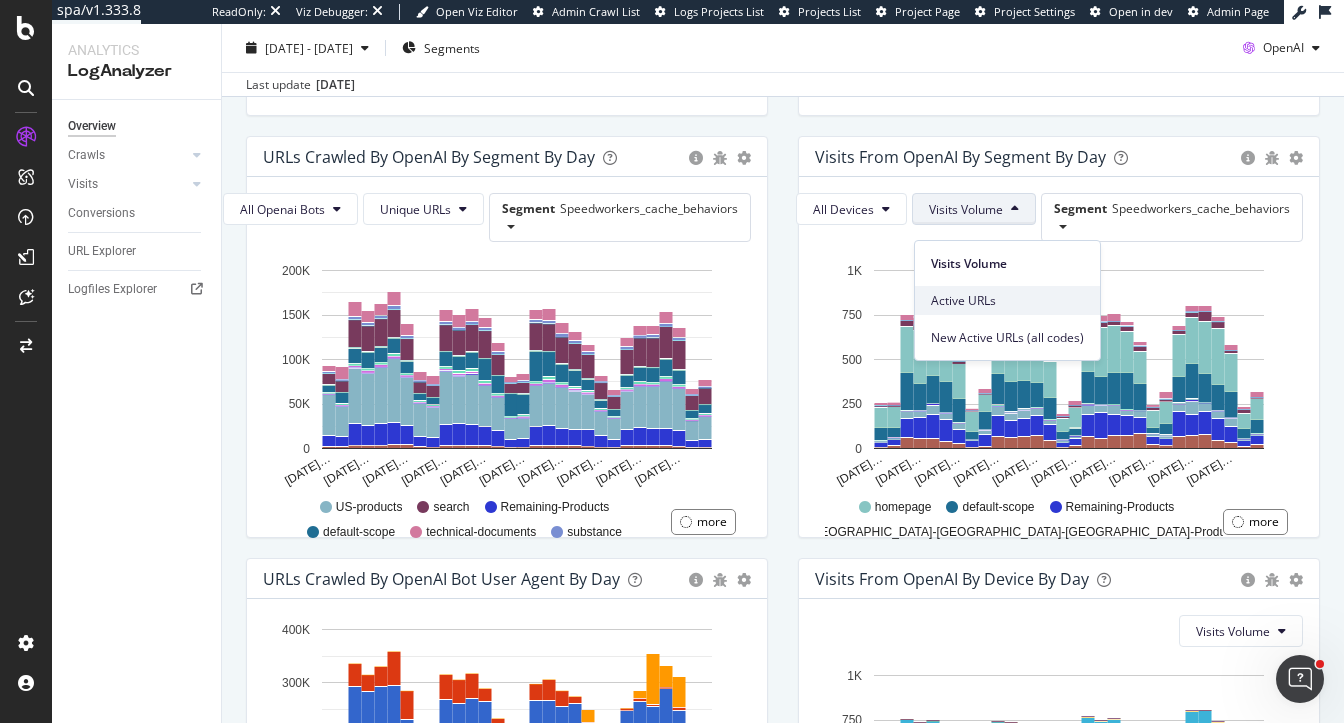click on "Active URLs" at bounding box center [1007, 300] 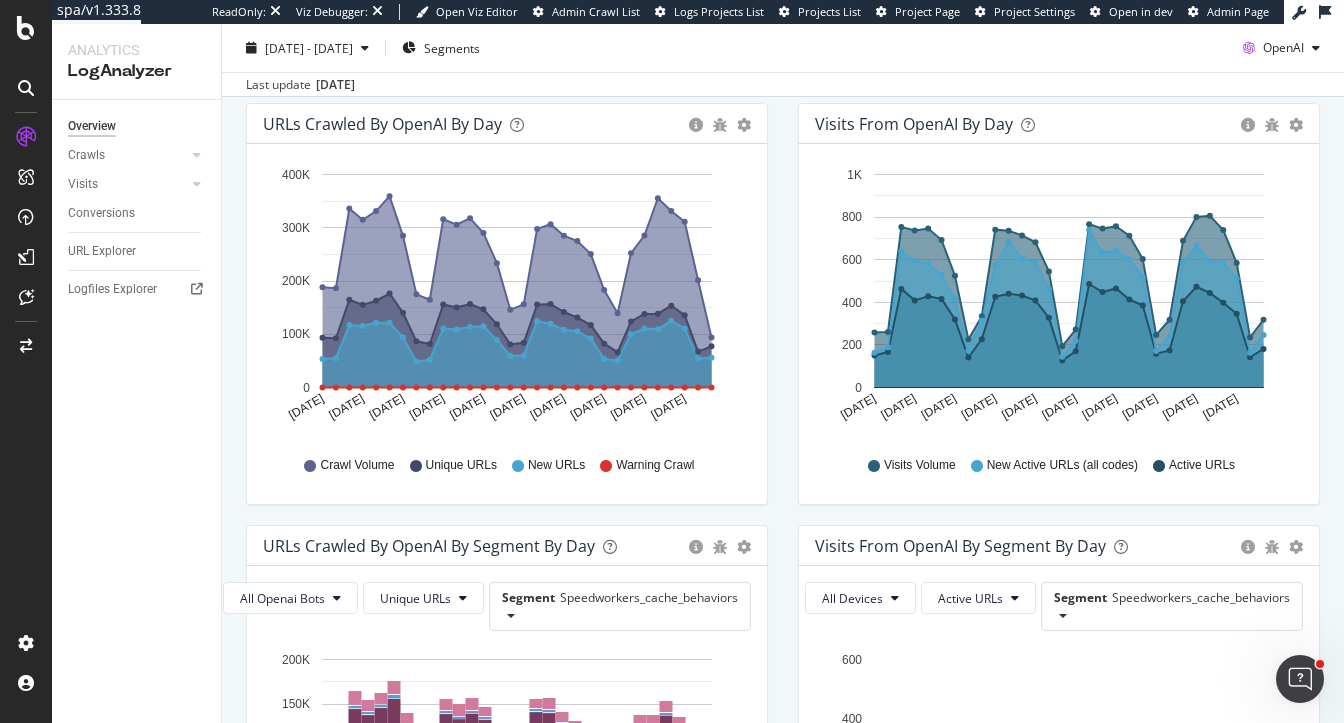 scroll, scrollTop: 245, scrollLeft: 0, axis: vertical 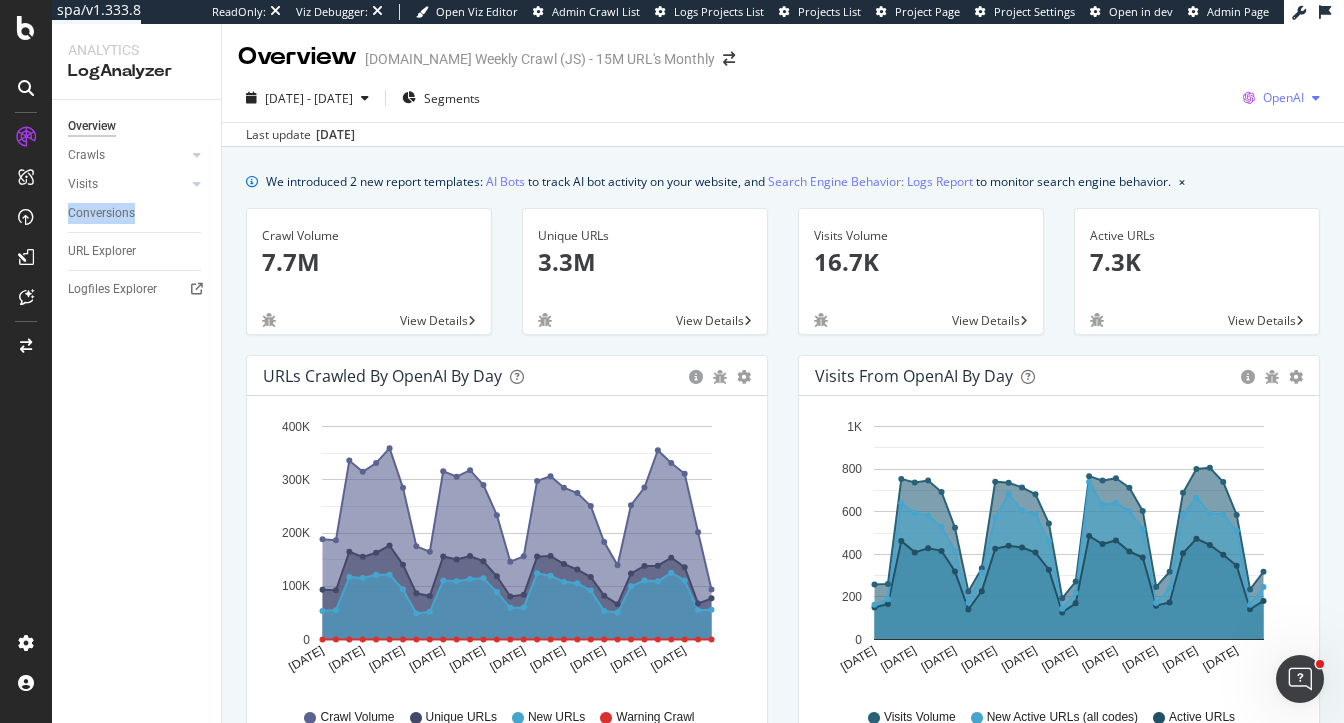 click at bounding box center [1249, 98] 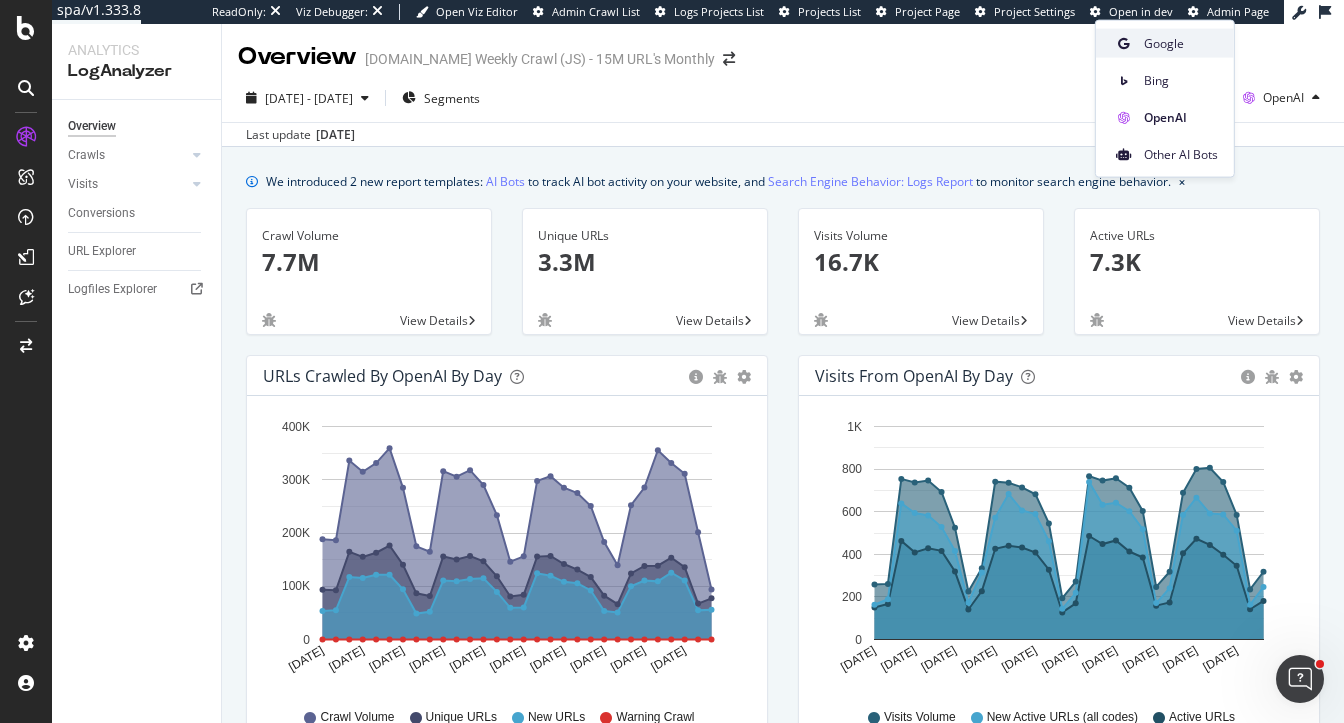 click on "Google" at bounding box center (1181, 43) 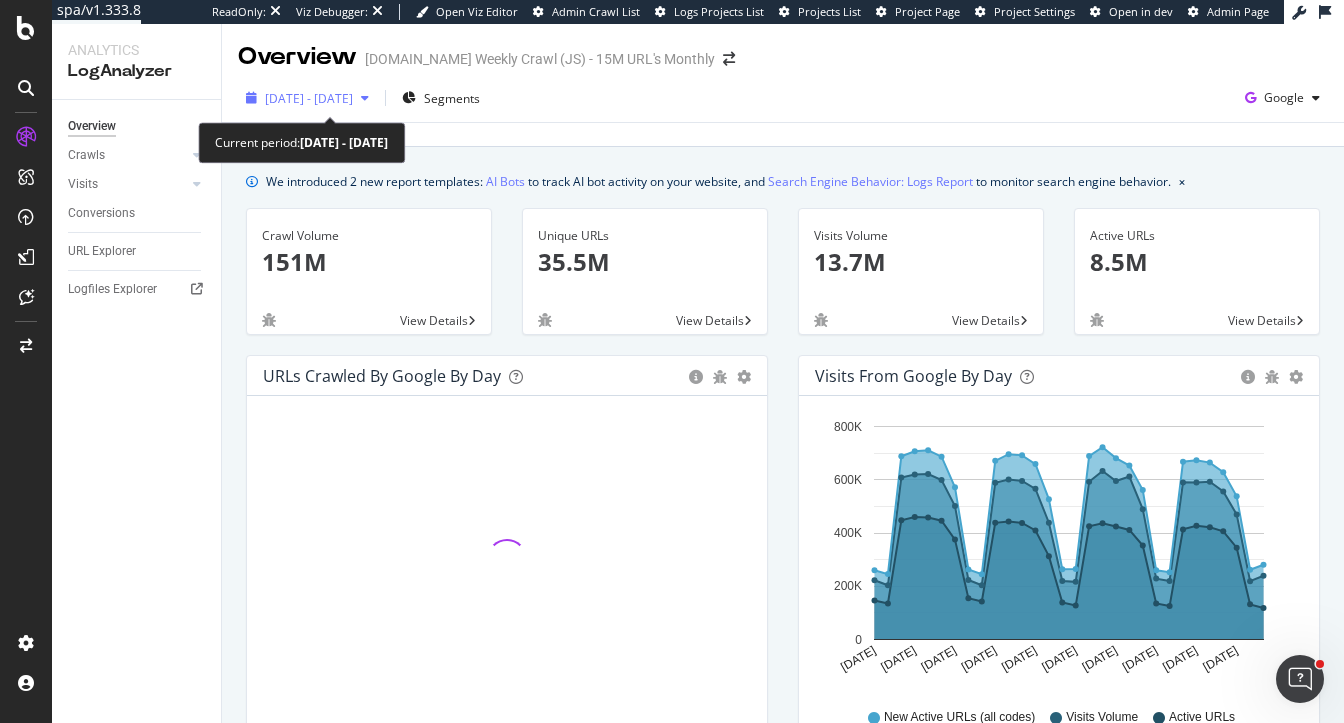 click on "2025 Jun. 21st - Jul. 20th" at bounding box center [309, 98] 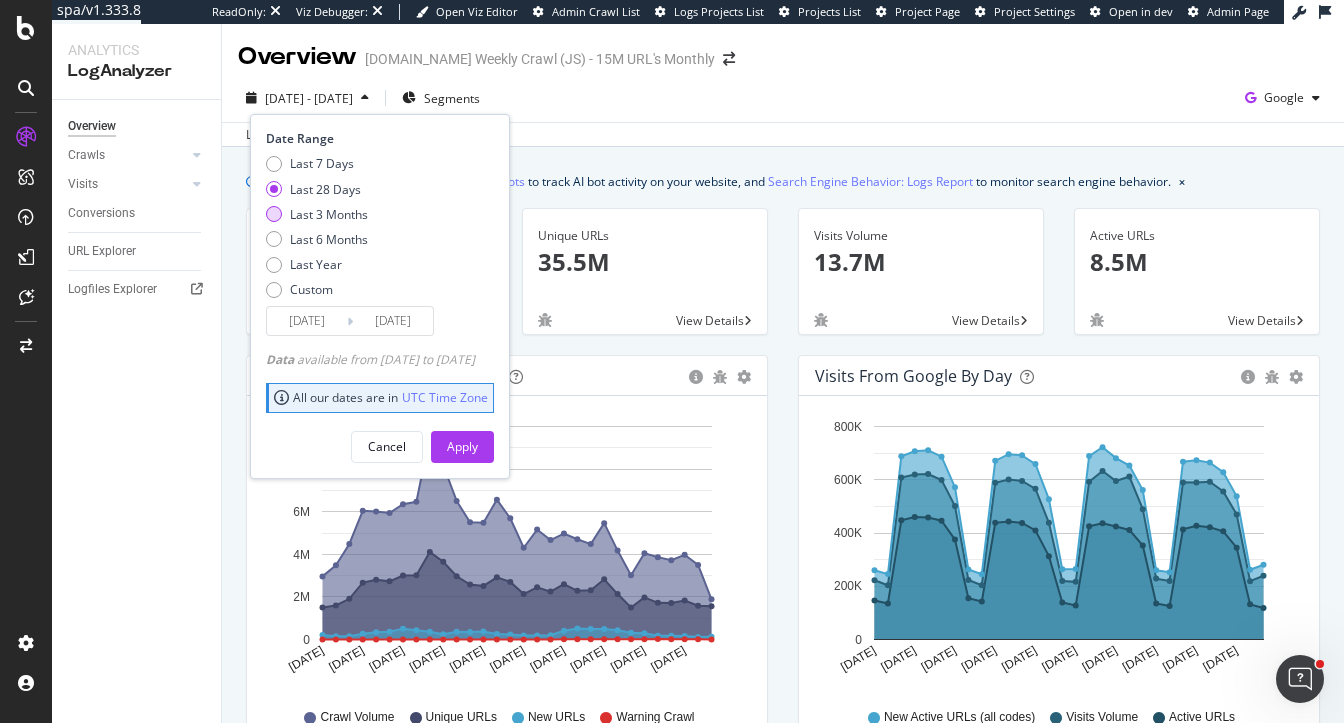 click on "Last 3 Months" at bounding box center (329, 214) 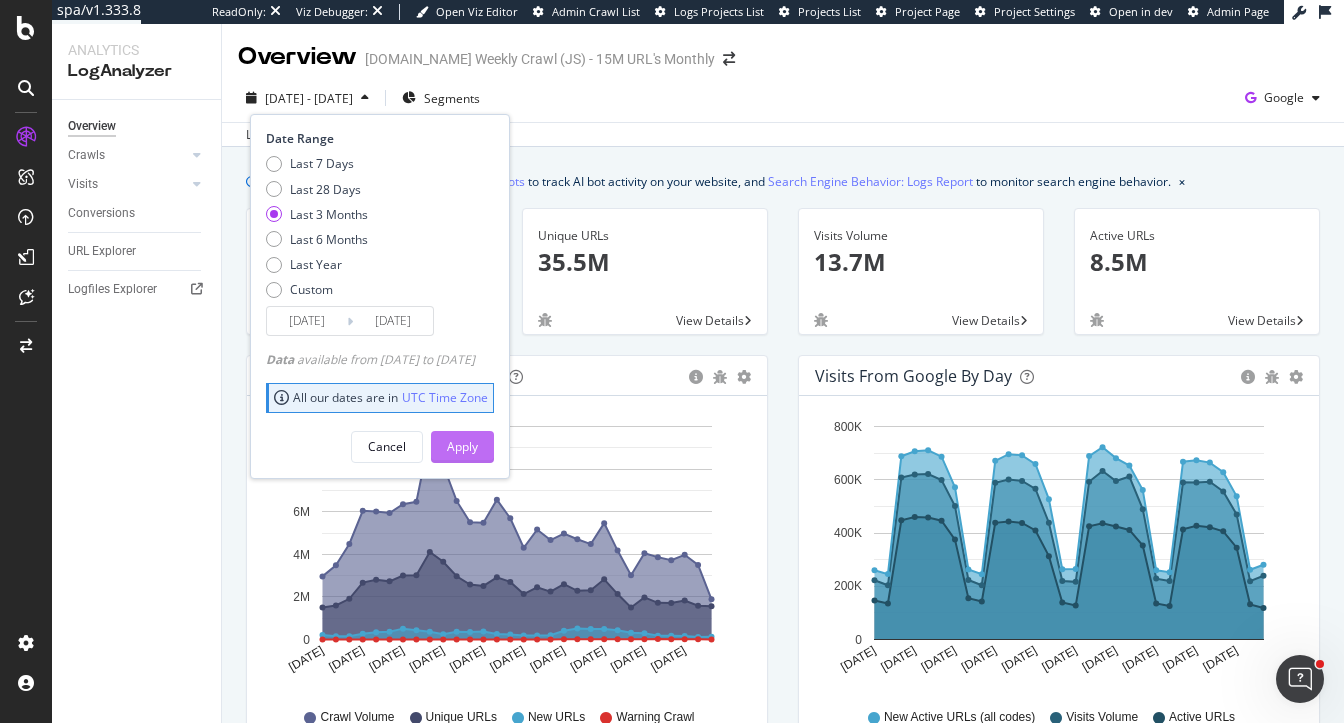click on "Apply" at bounding box center [462, 446] 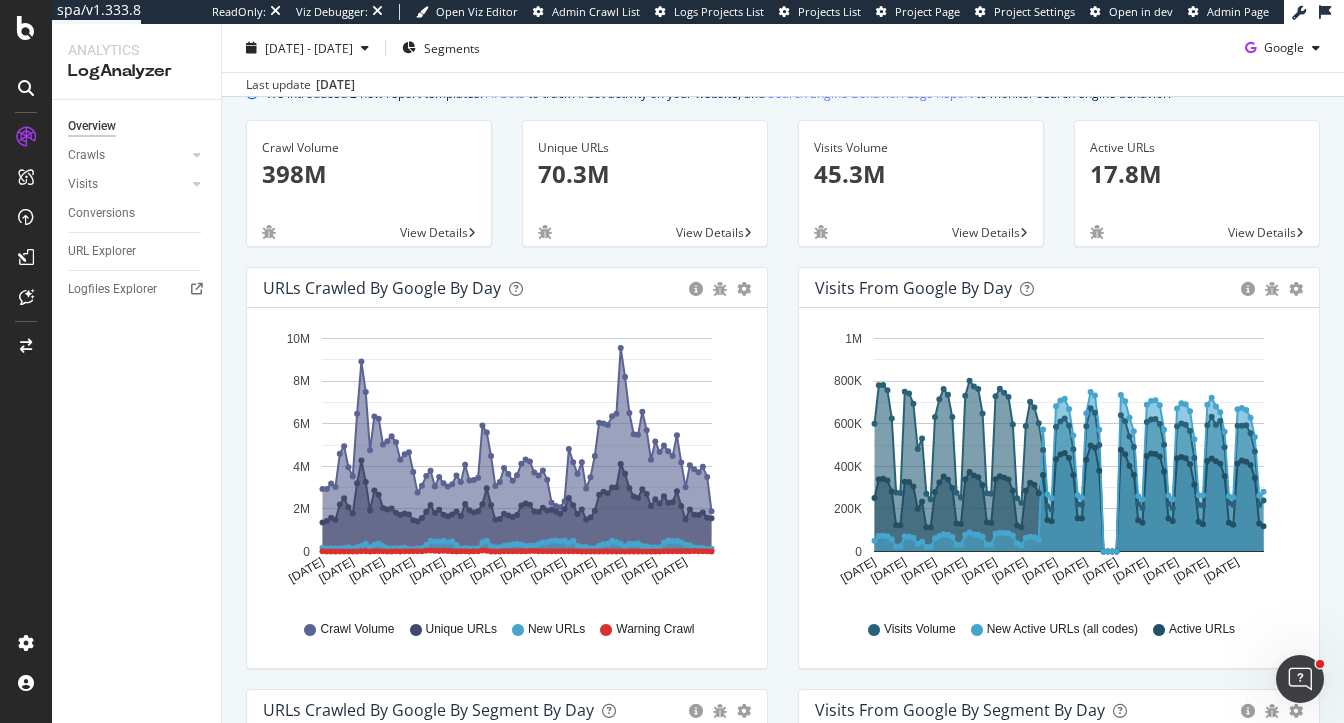 scroll, scrollTop: 86, scrollLeft: 0, axis: vertical 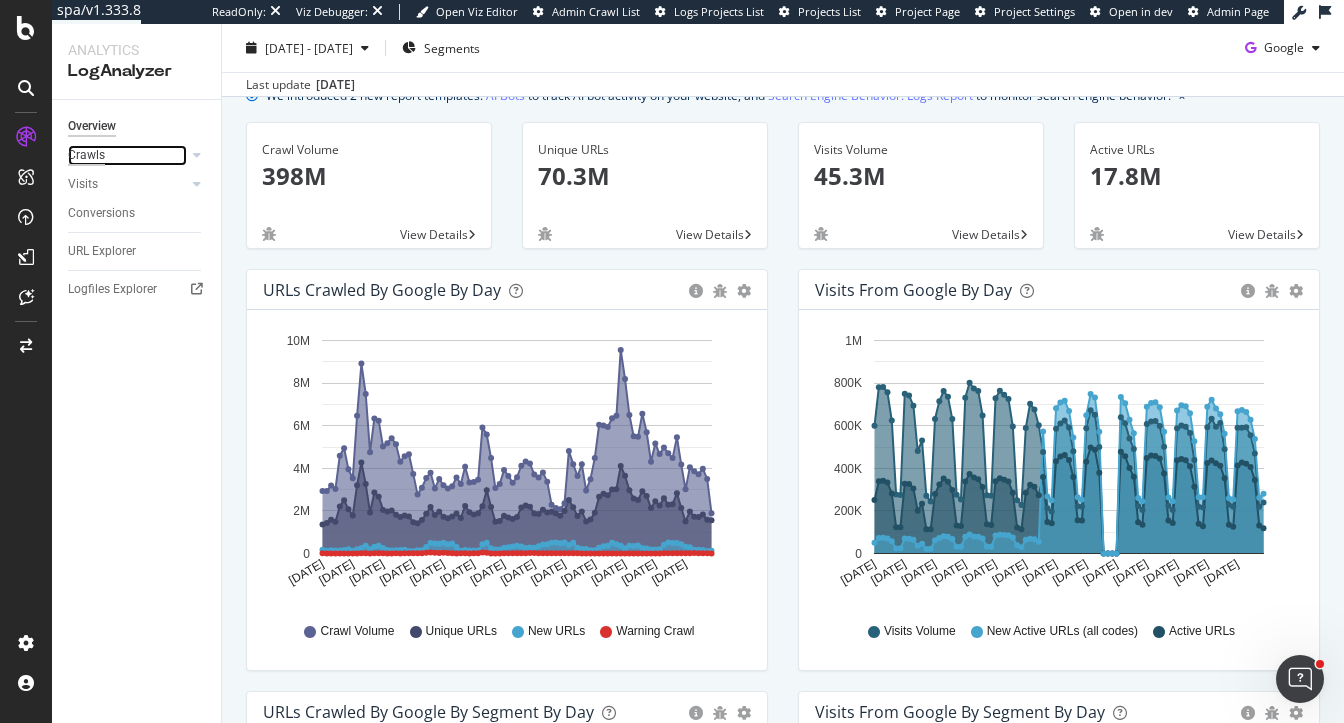 click on "Crawls" at bounding box center [86, 155] 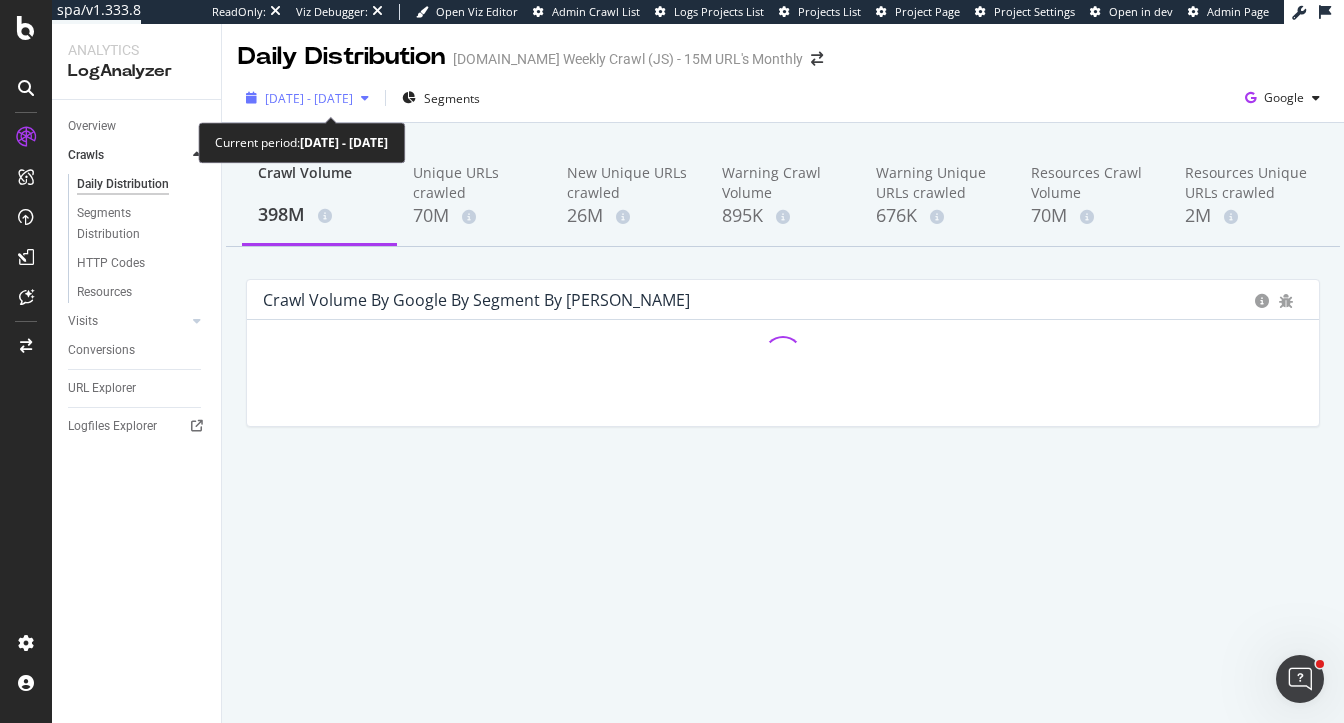 click on "2025 Apr. 21st - Jul. 20th" at bounding box center [309, 98] 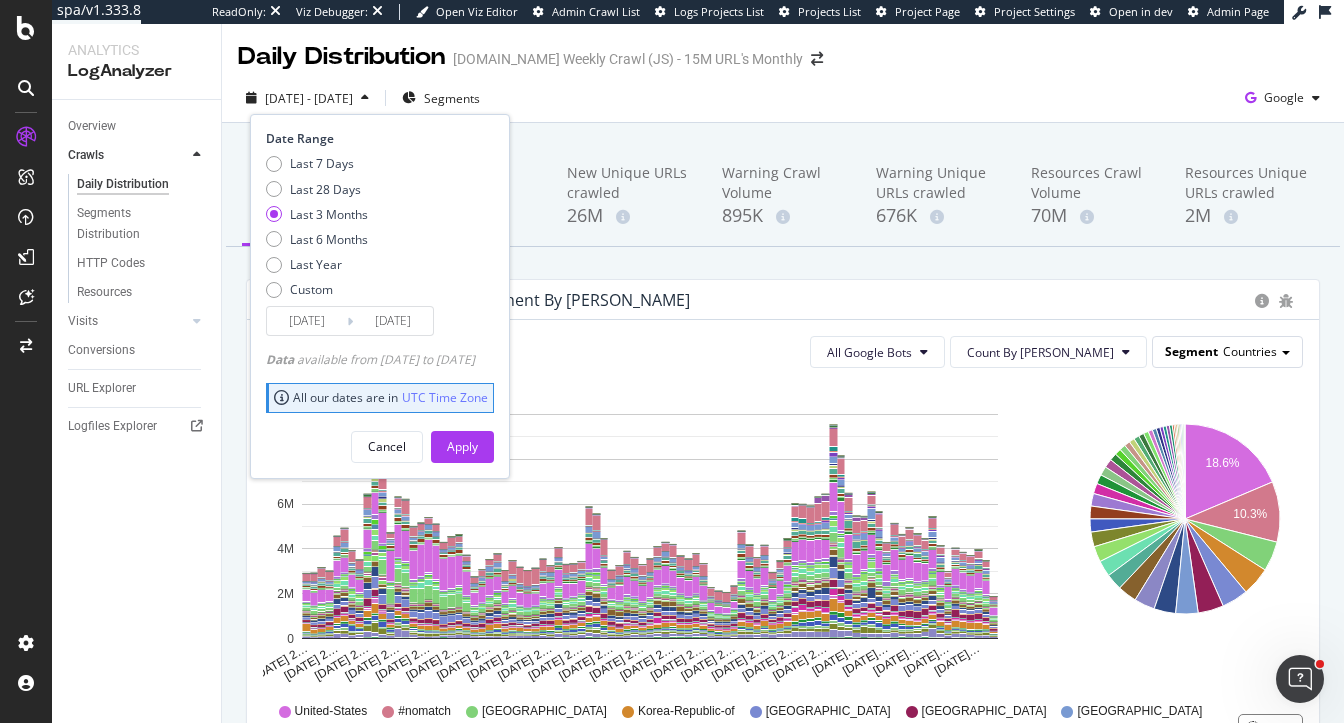 click on "Countries" at bounding box center [1250, 351] 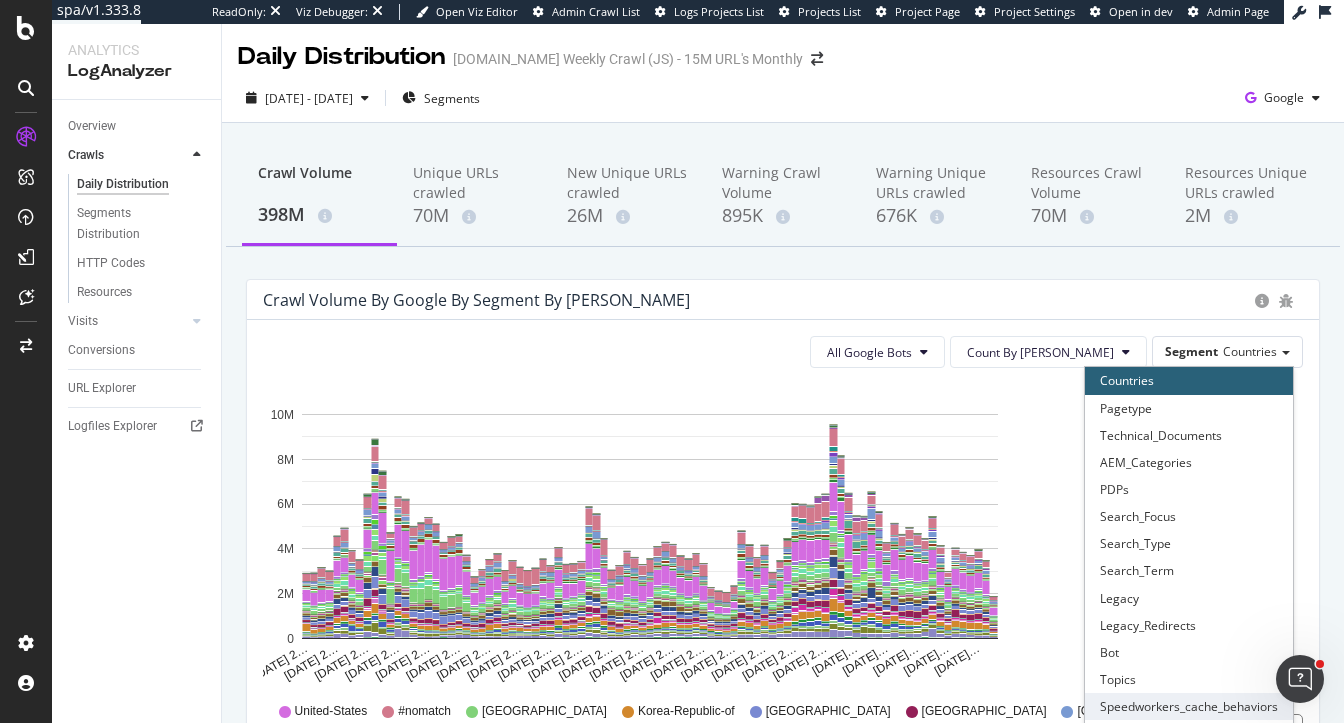 click on "Speedworkers_cache_behaviors" at bounding box center (1189, 706) 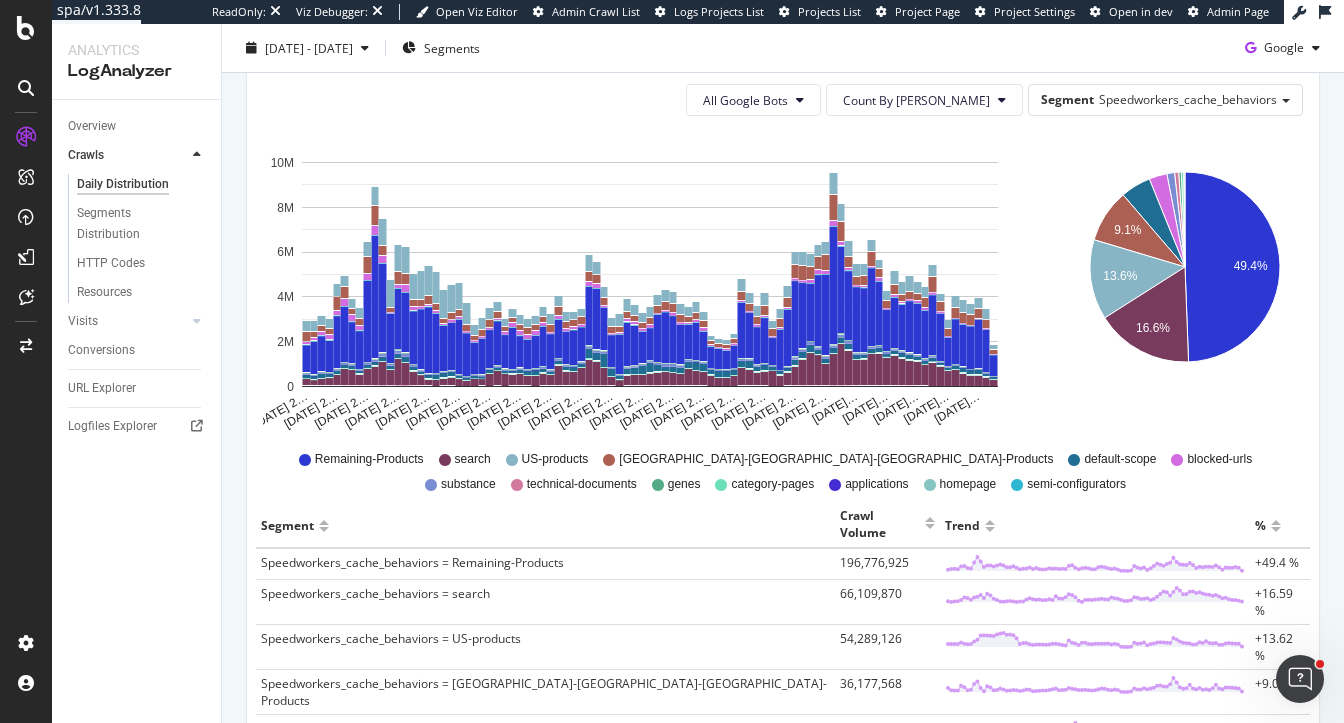 scroll, scrollTop: 255, scrollLeft: 0, axis: vertical 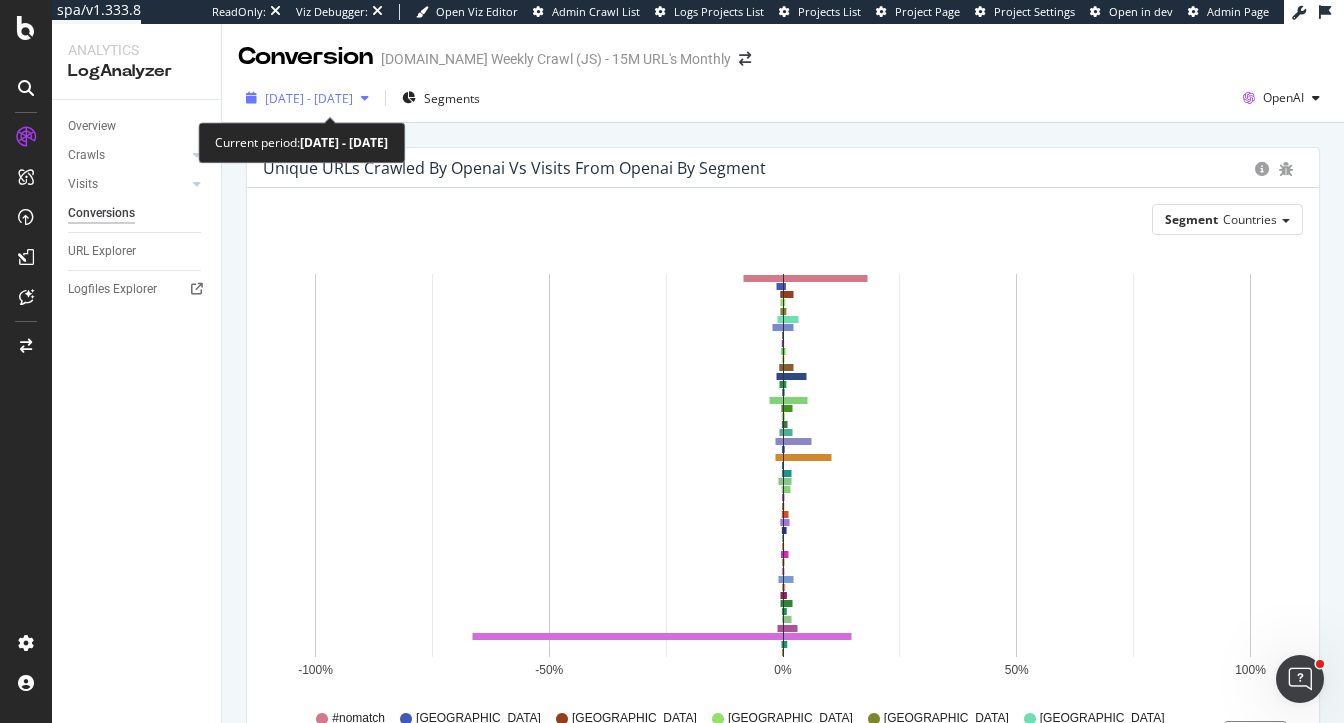 click on "[DATE] - [DATE]" at bounding box center (309, 98) 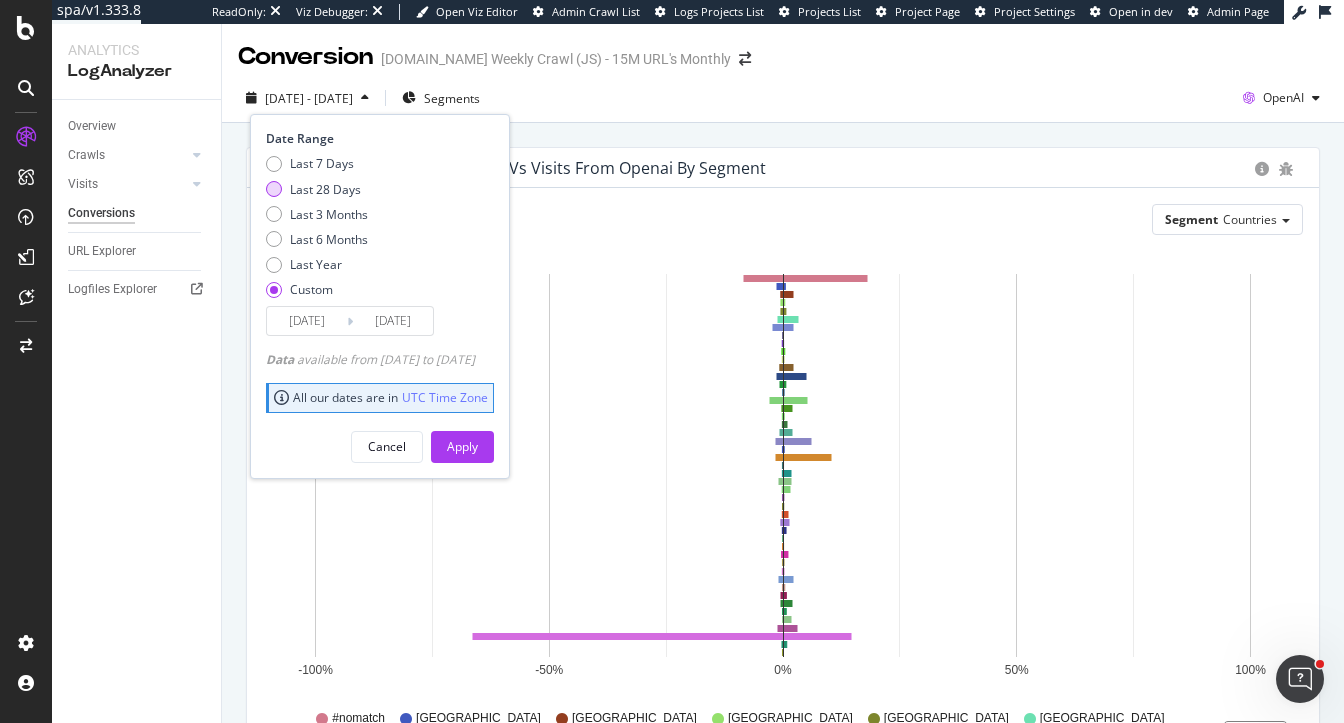 click on "Last 28 Days" at bounding box center [325, 189] 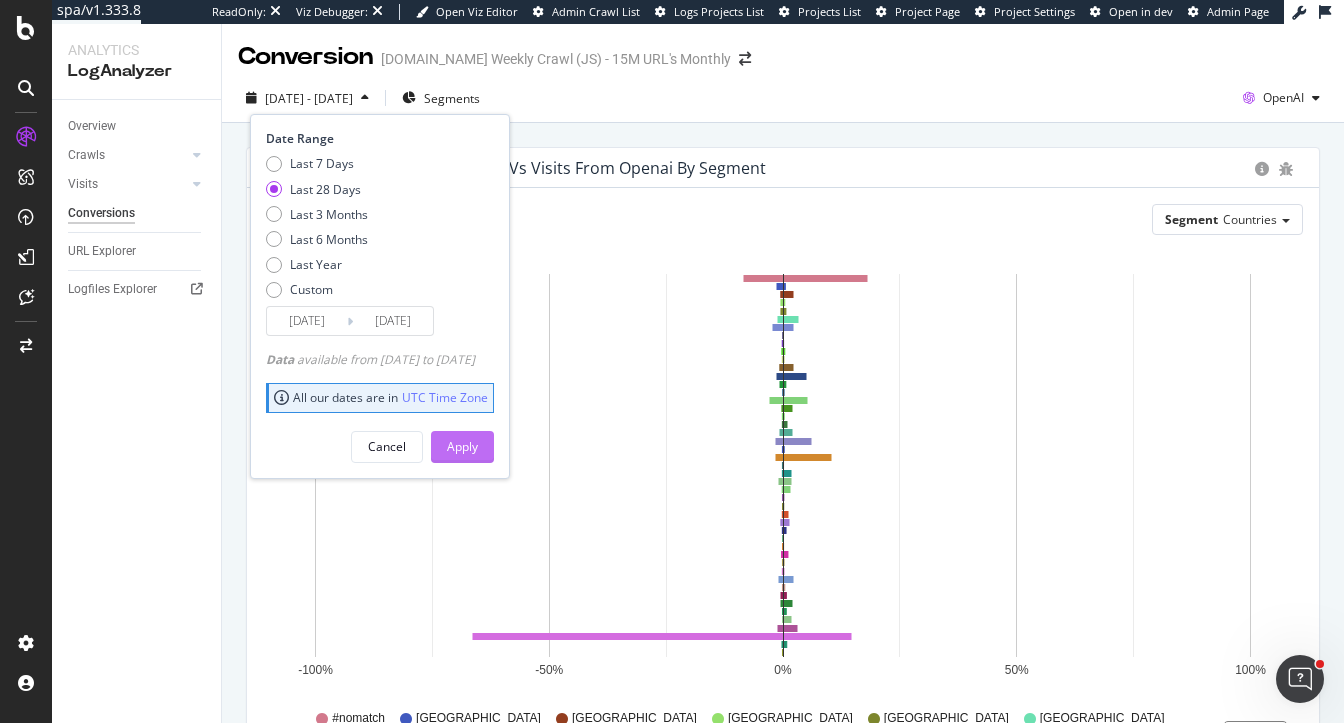 click on "Apply" at bounding box center [462, 446] 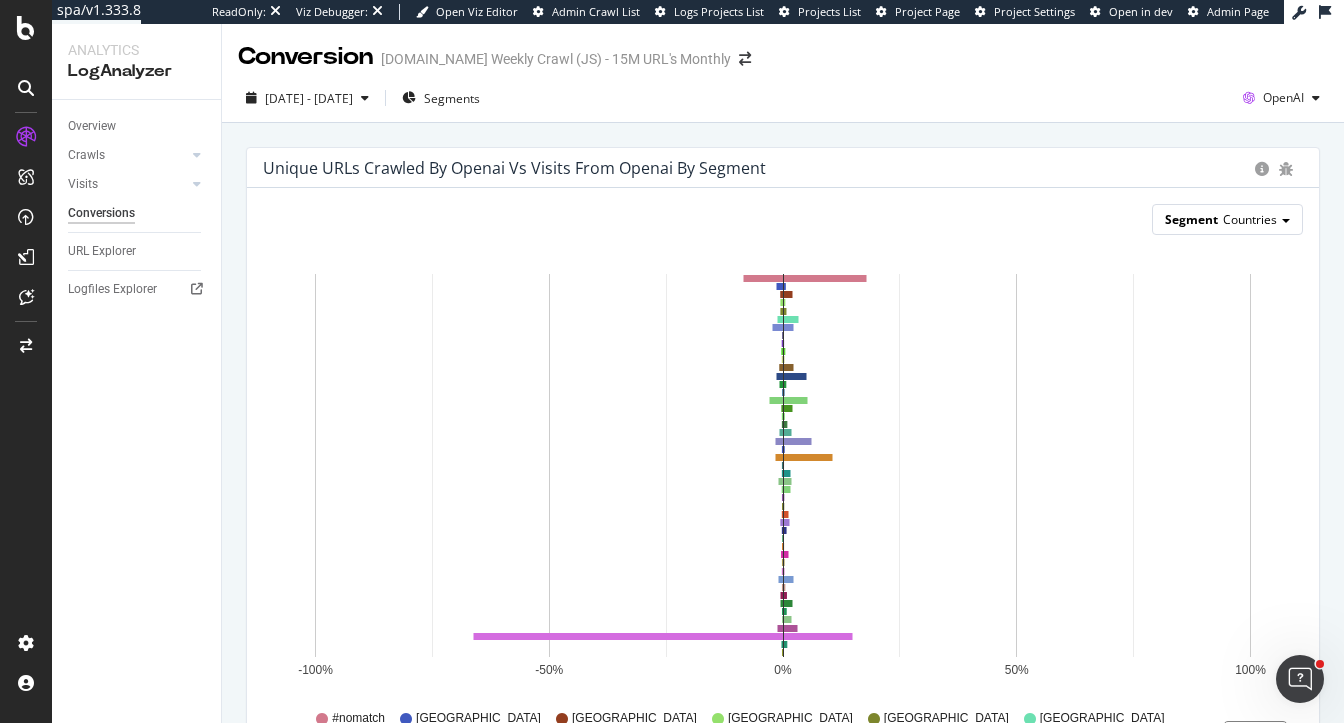 click on "Segment" at bounding box center [1191, 219] 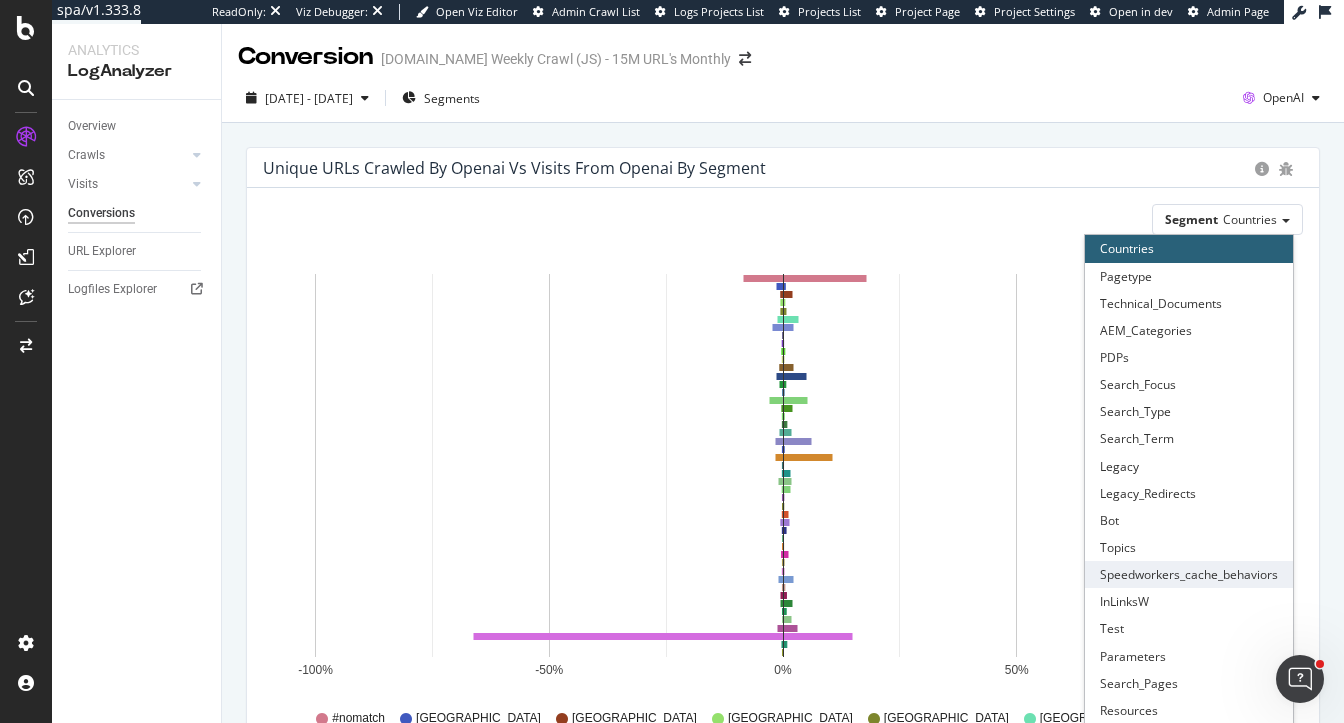 click on "Speedworkers_cache_behaviors" at bounding box center [1189, 574] 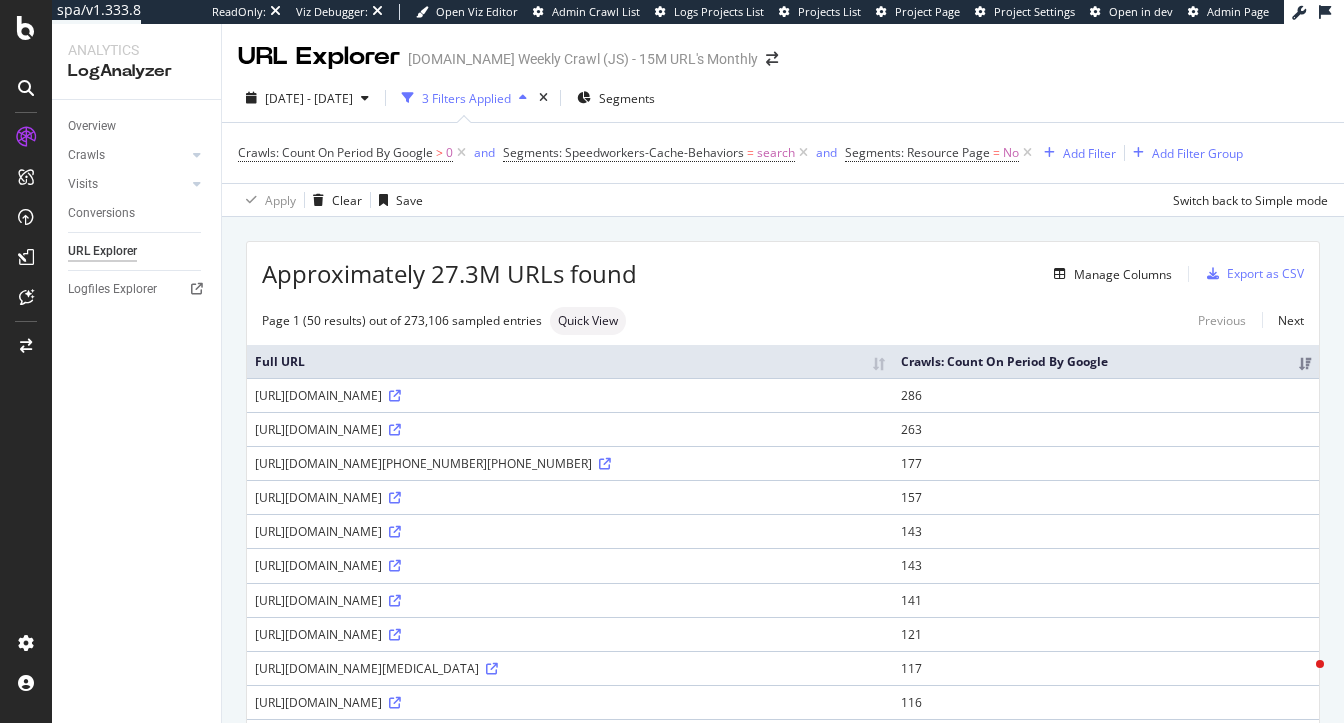 scroll, scrollTop: 0, scrollLeft: 0, axis: both 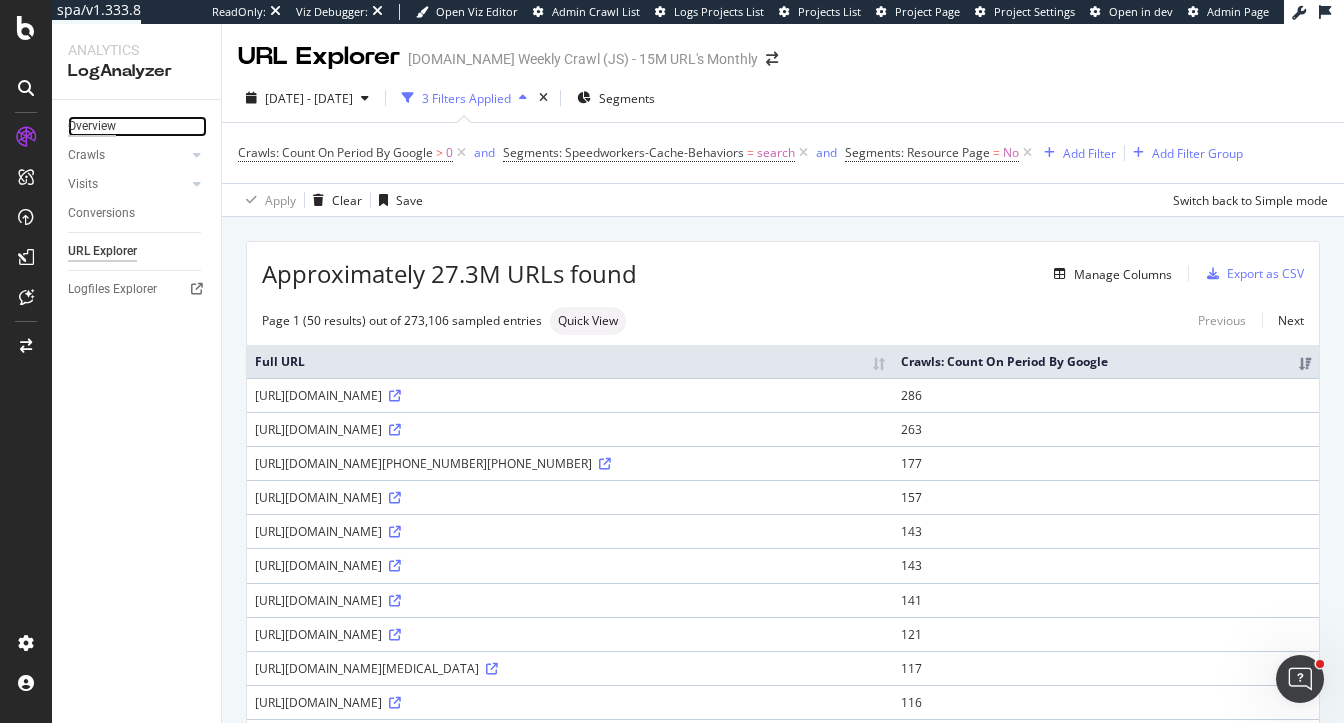 click on "Overview" at bounding box center [92, 126] 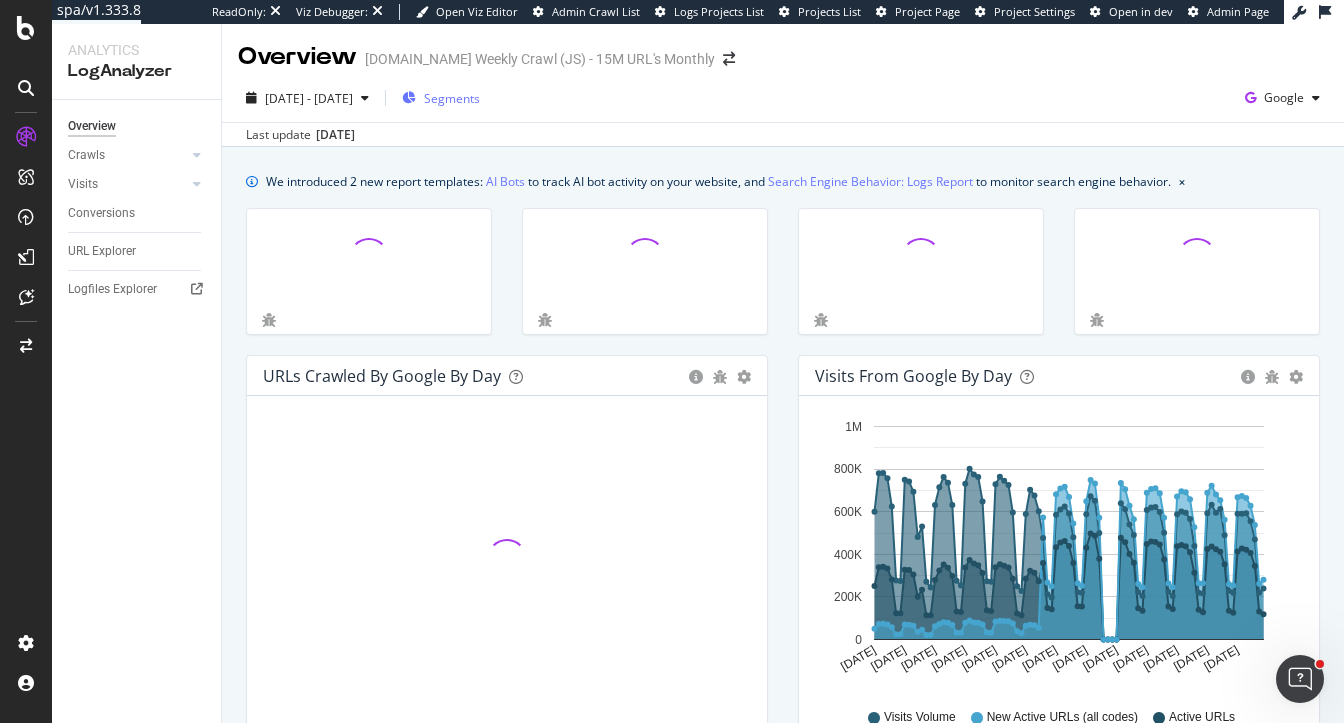 click on "Segments" at bounding box center [441, 98] 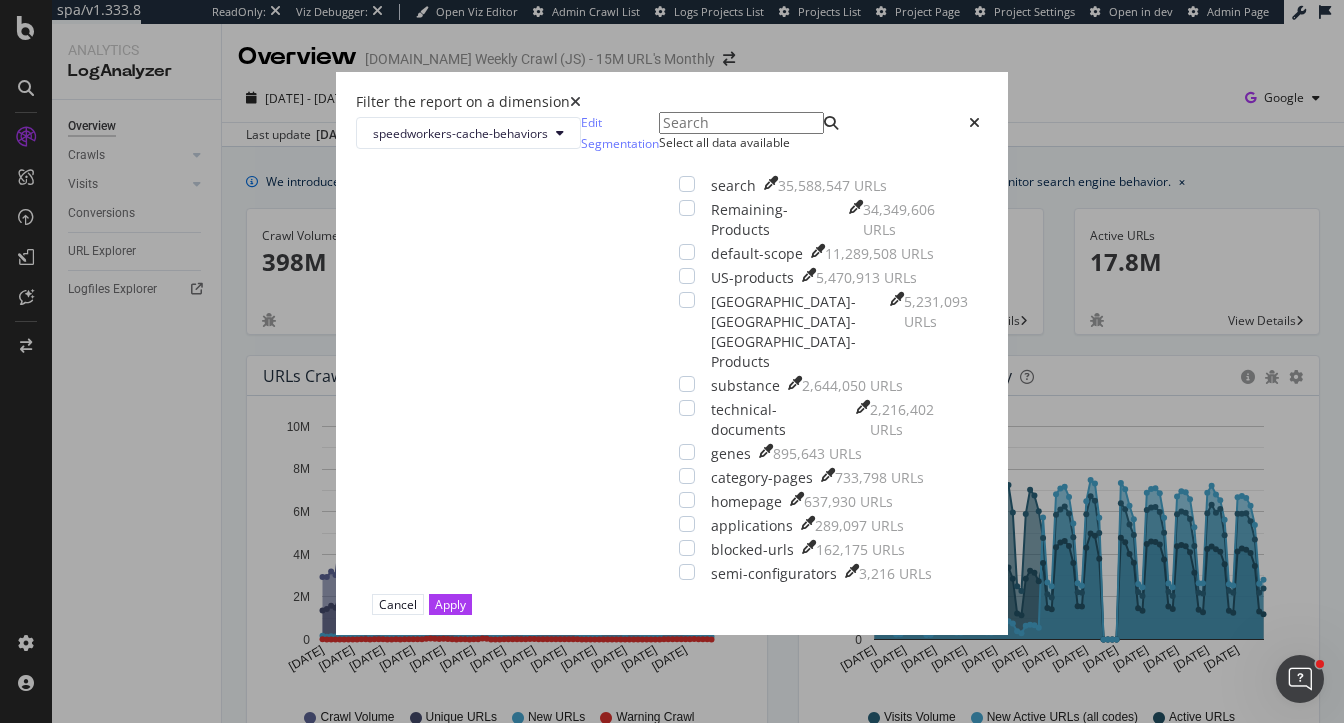 click on "speedworkers-cache-behaviors Edit Segmentation Select all data available search 35,588,547   URLs Remaining-Products 34,349,606   URLs default-scope 11,289,508   URLs US-products 5,470,913   URLs Japan-Korea-Germany-Products 5,231,093   URLs substance 2,644,050   URLs technical-documents 2,216,402   URLs genes 895,643   URLs category-pages 733,798   URLs homepage 637,930   URLs applications 289,097   URLs blocked-urls 162,175   URLs semi-configurators 3,216   URLs" at bounding box center (672, 352) 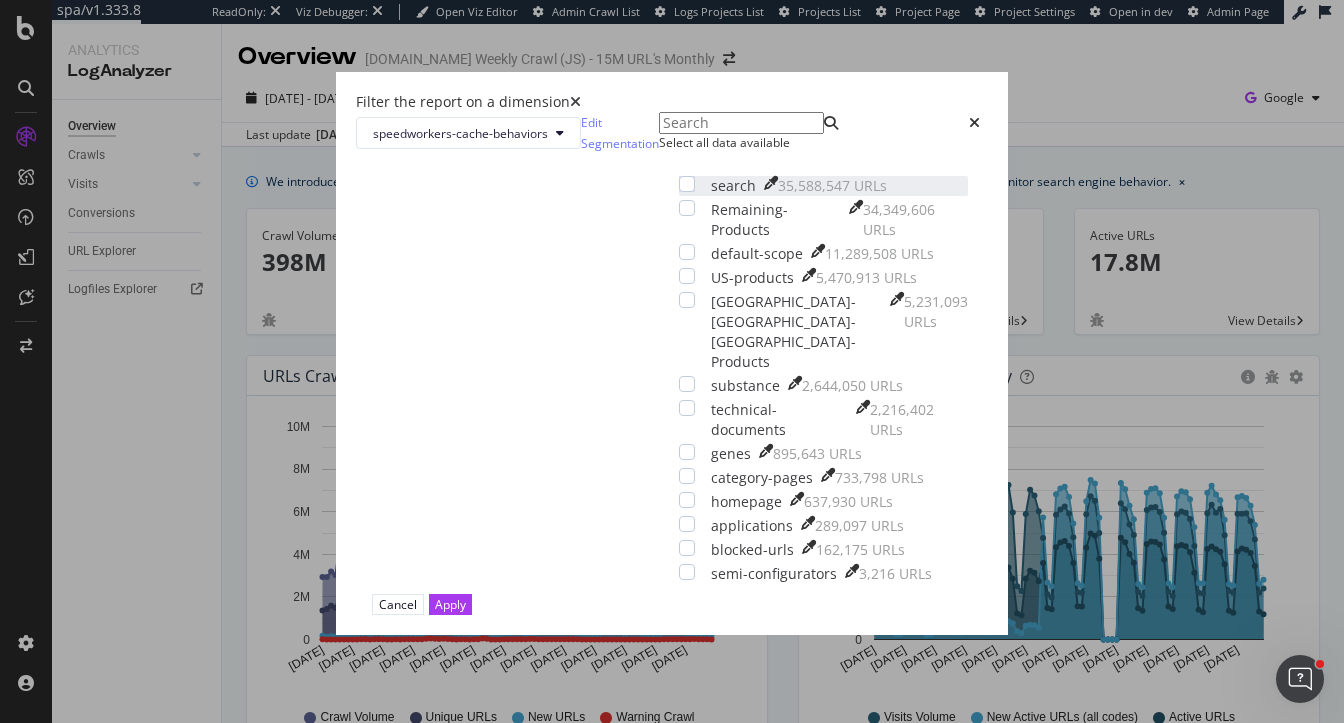 click on "search 35,588,547   URLs" at bounding box center [823, 186] 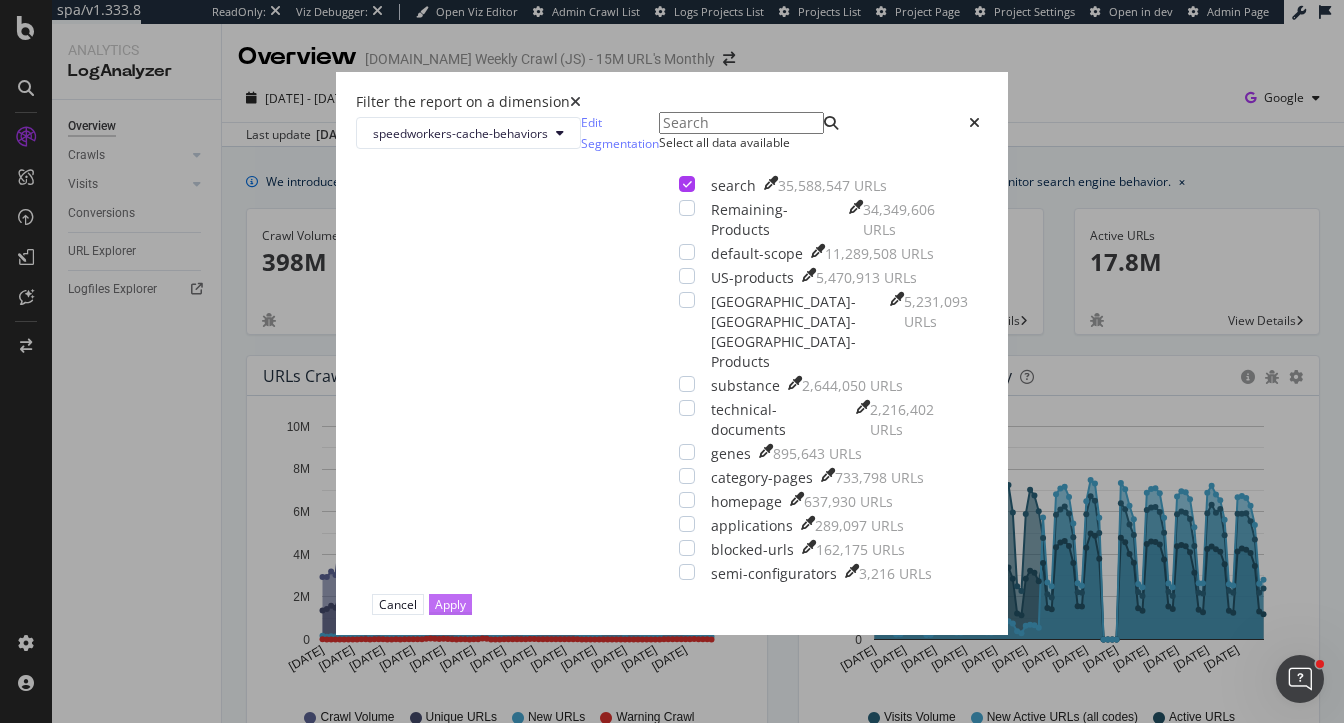 click on "Apply" at bounding box center (450, 604) 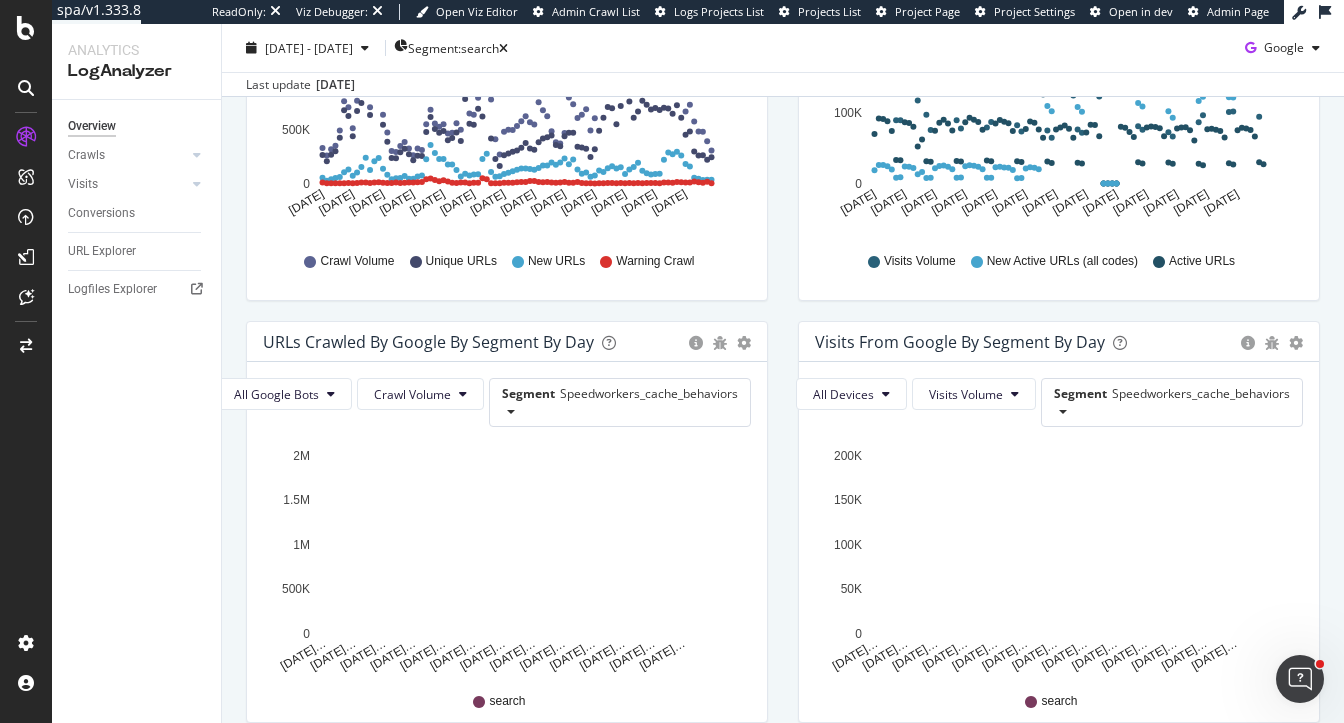 scroll, scrollTop: 458, scrollLeft: 0, axis: vertical 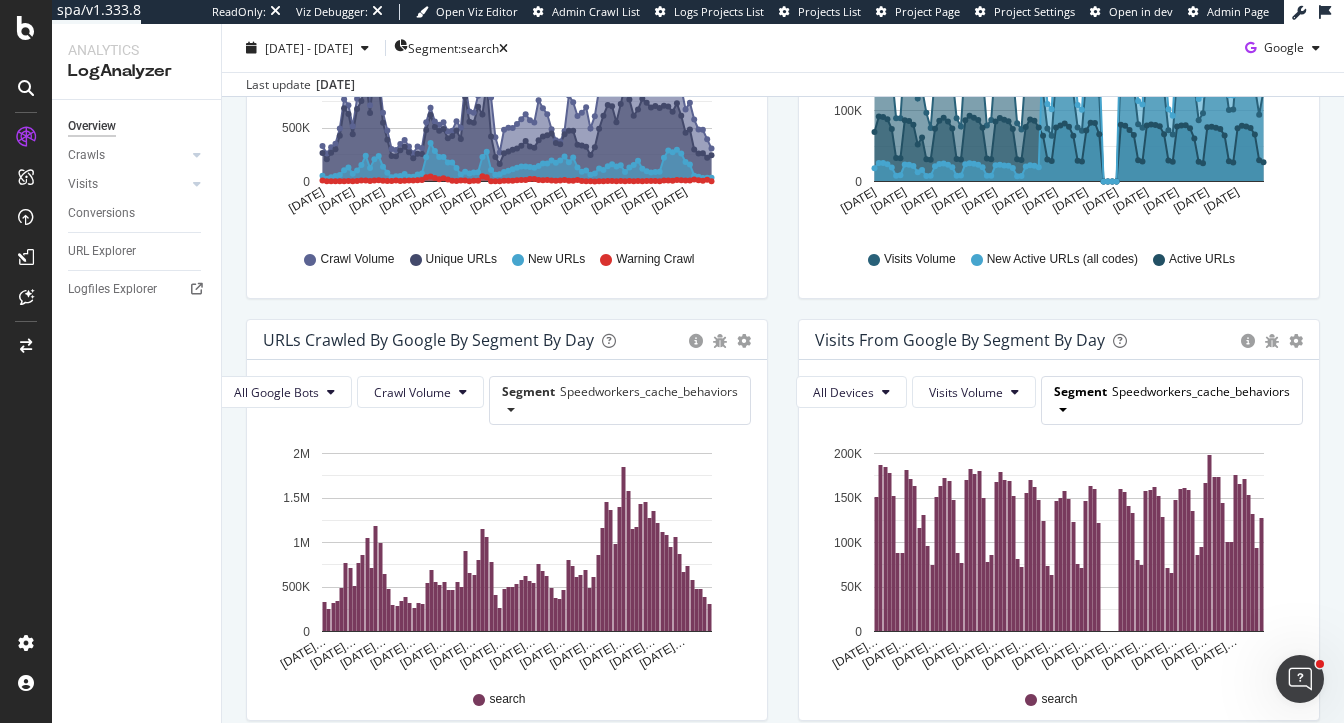 click on "Segment Speedworkers_cache_behaviors" at bounding box center [1172, 400] 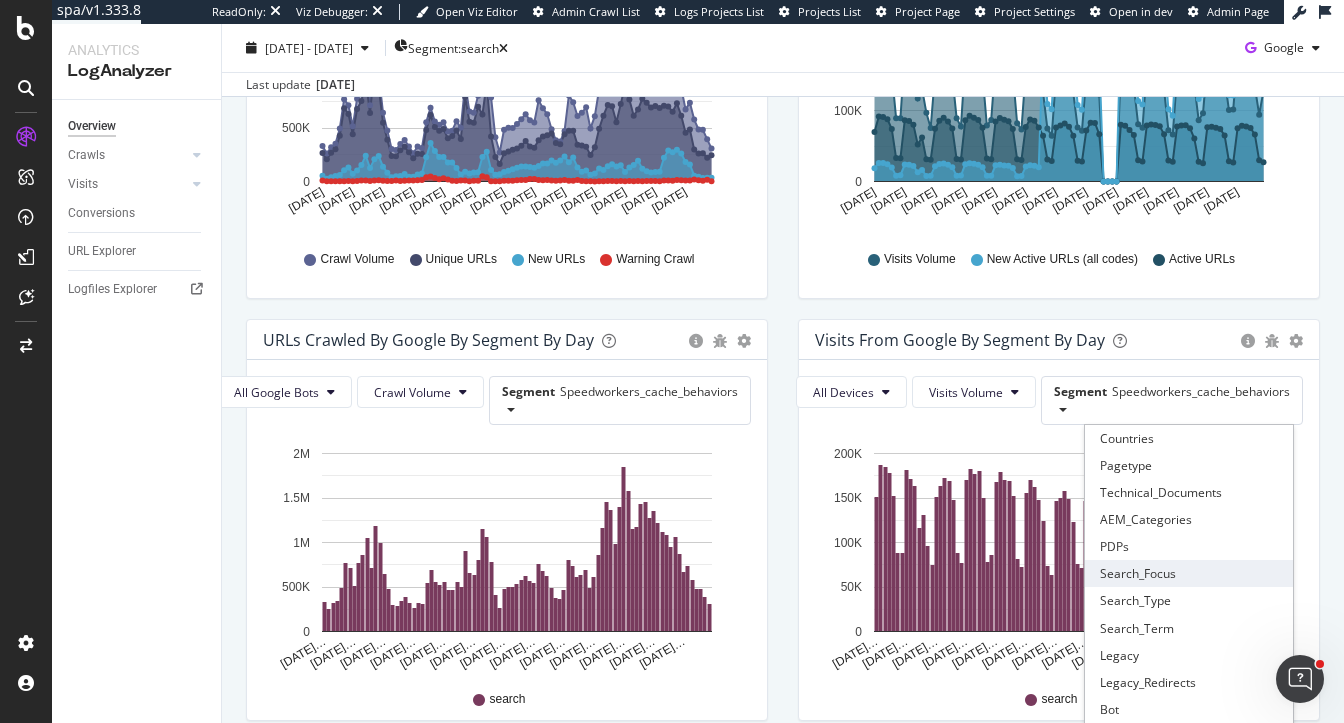 click on "Search_Focus" at bounding box center [1189, 573] 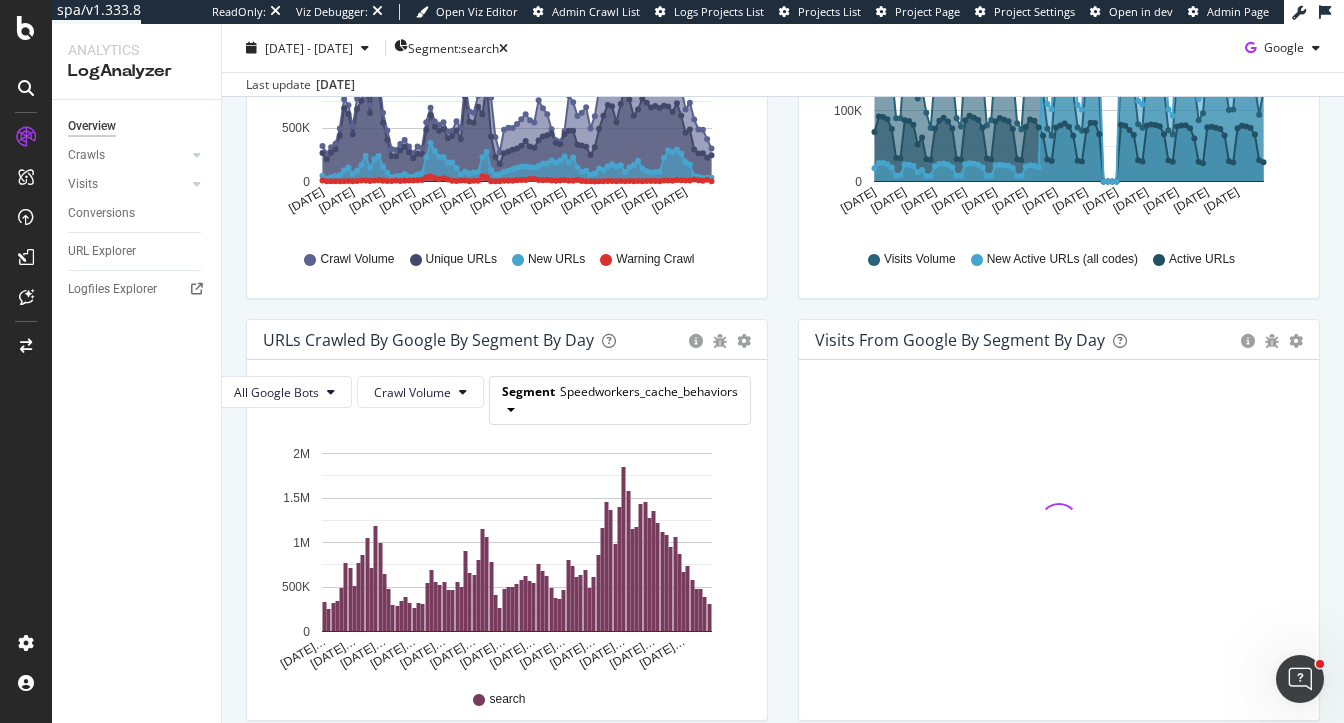 click on "Segment Speedworkers_cache_behaviors" at bounding box center [620, 400] 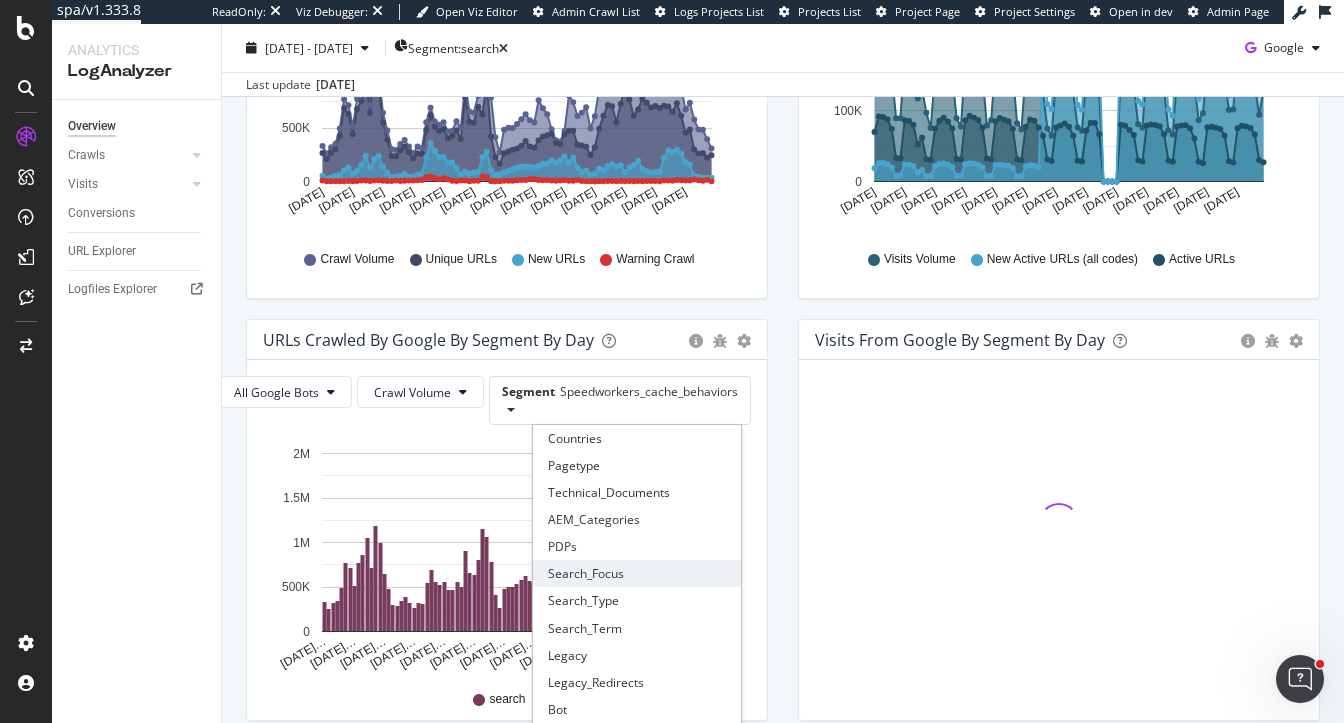 click on "Search_Focus" at bounding box center (637, 573) 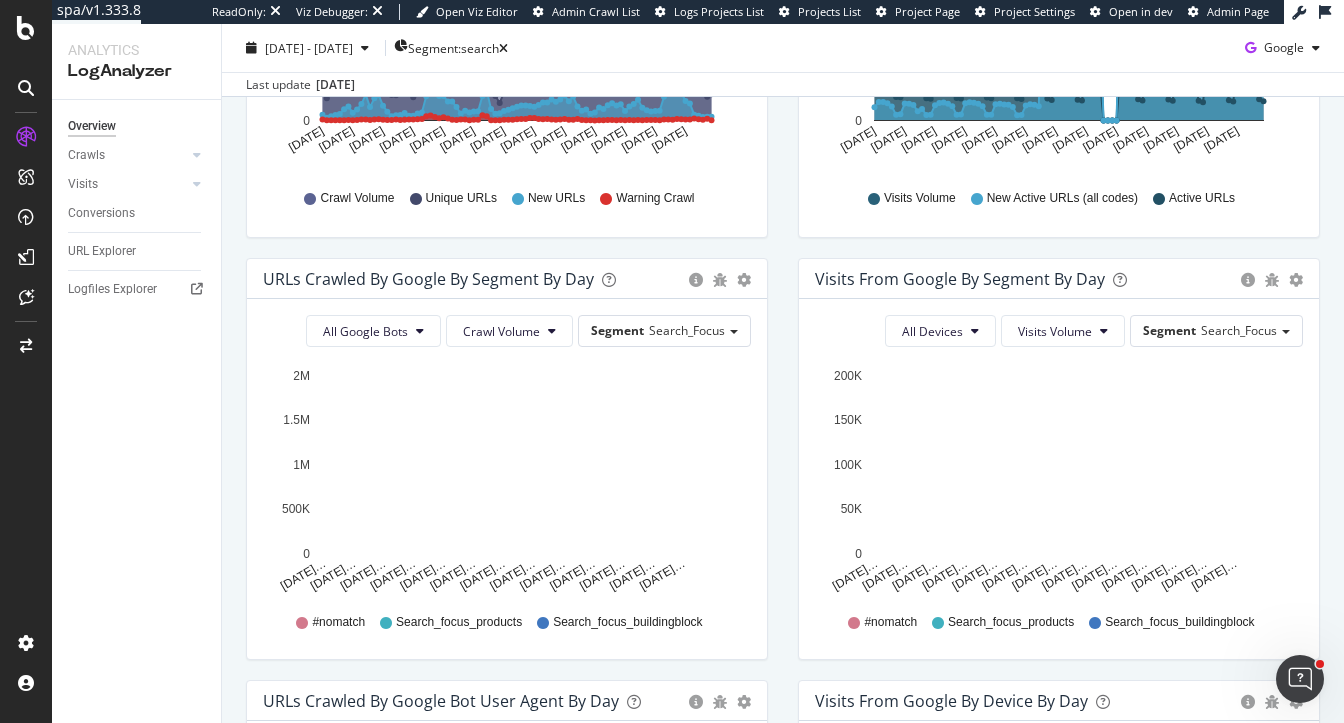 scroll, scrollTop: 532, scrollLeft: 0, axis: vertical 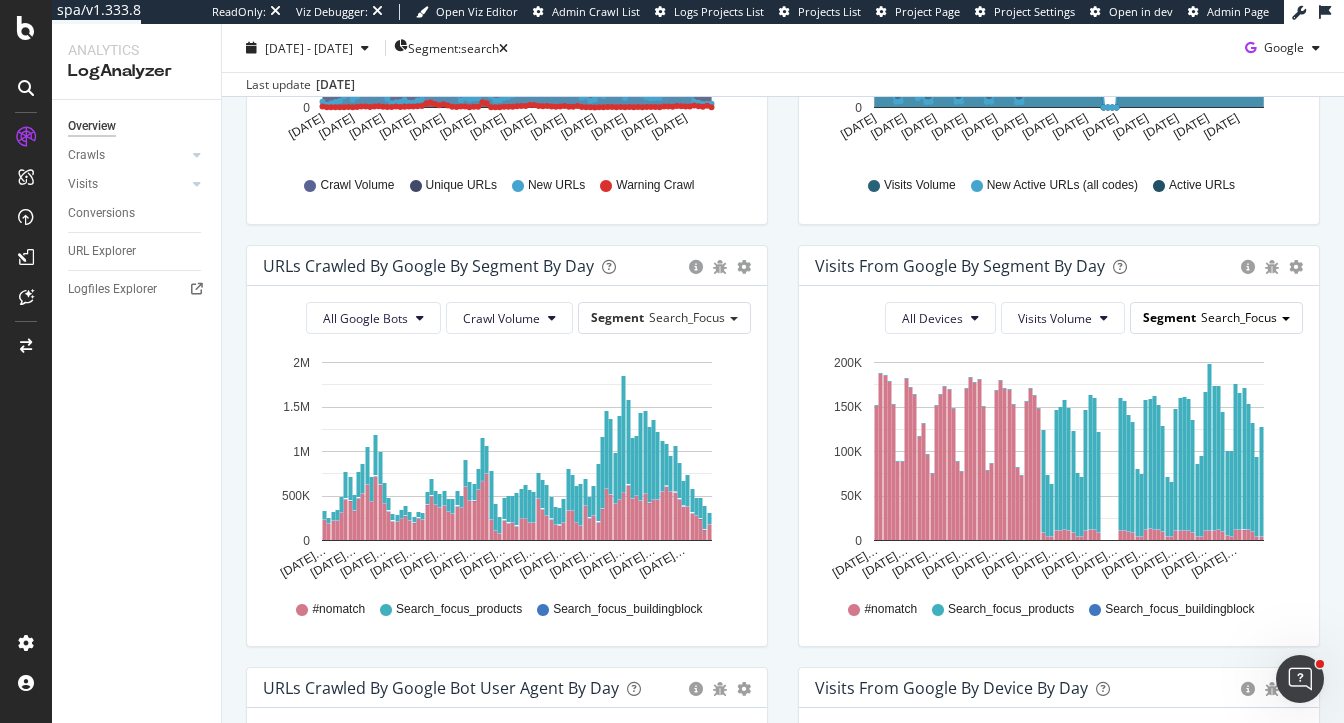 click on "Search_Focus" at bounding box center (1239, 317) 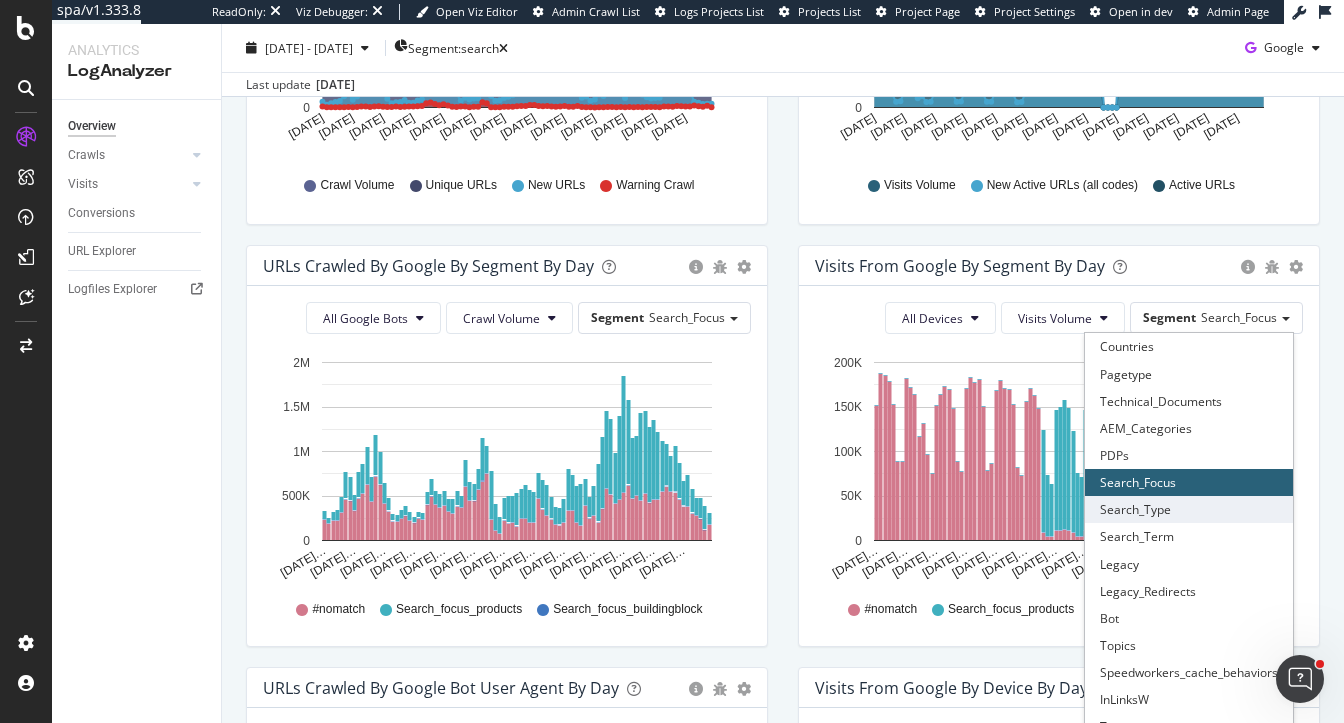 click on "Search_Type" at bounding box center (1189, 509) 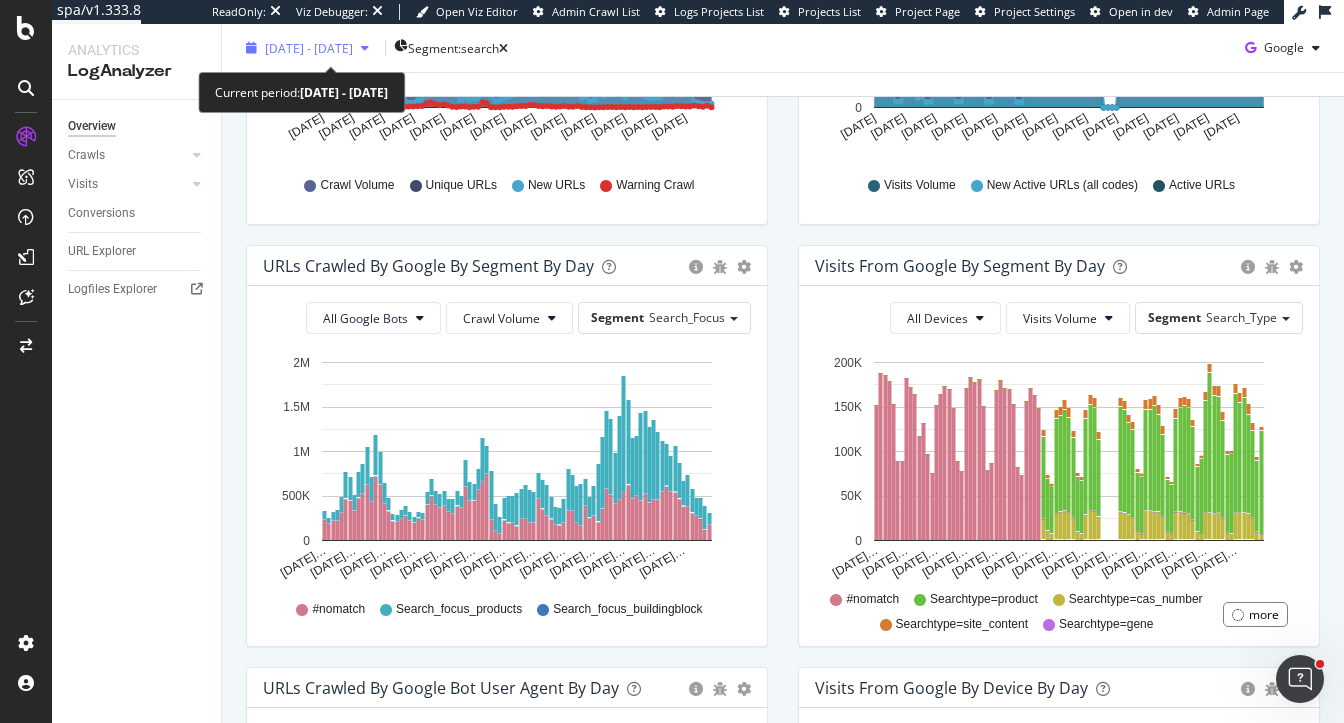 click on "2025 Apr. 21st - Jul. 20th" at bounding box center [309, 47] 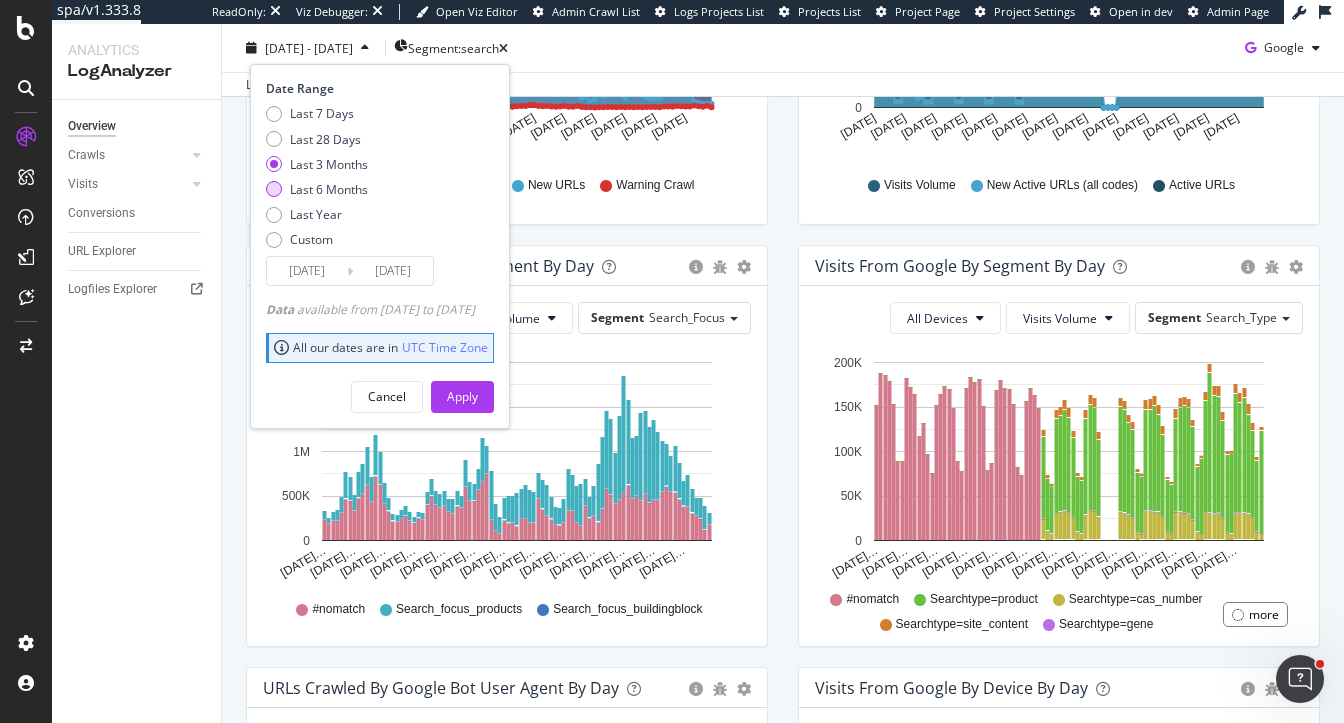 click on "Last 6 Months" at bounding box center [329, 189] 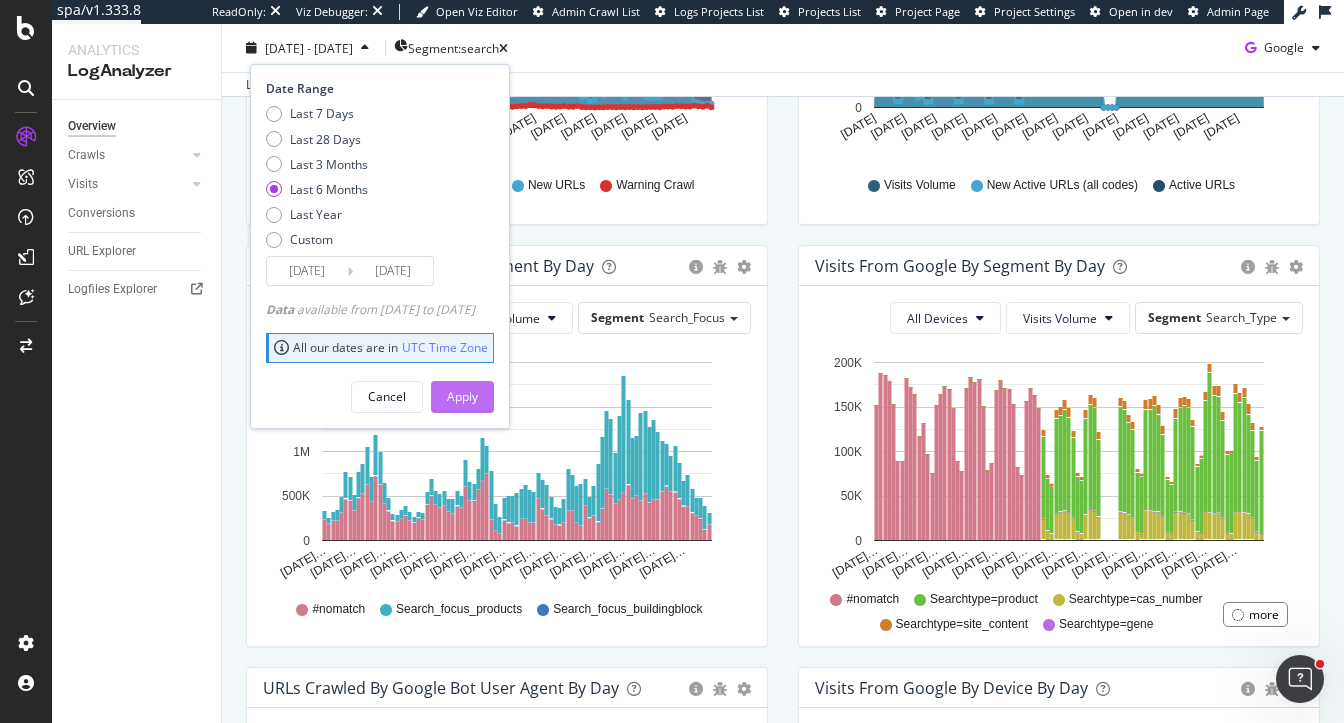 click on "Apply" at bounding box center [462, 396] 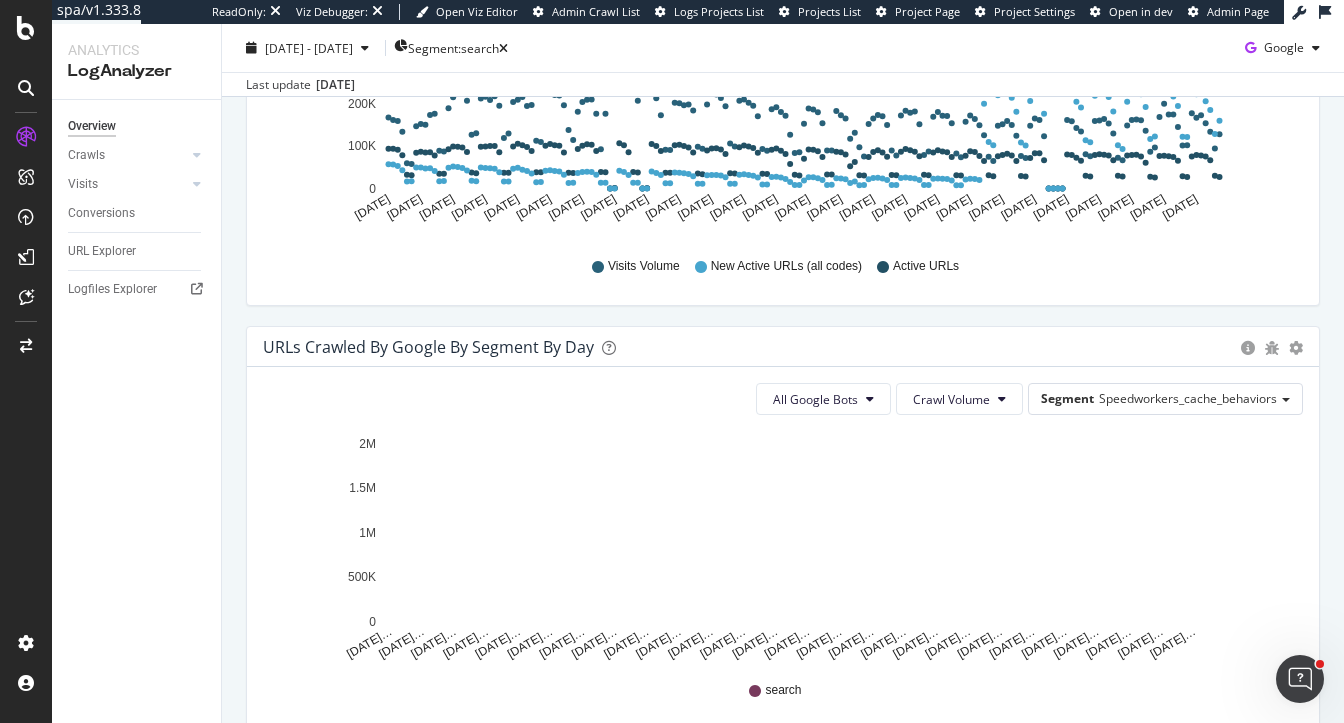 scroll, scrollTop: 880, scrollLeft: 0, axis: vertical 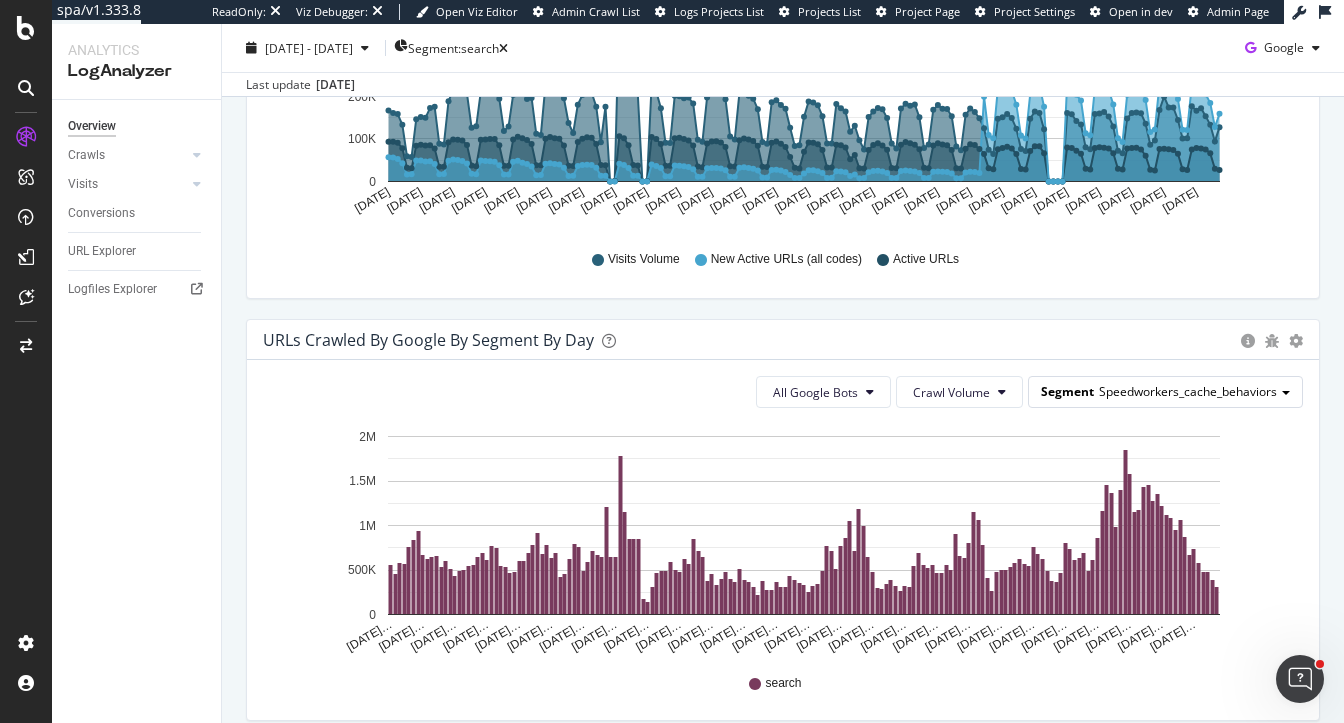 click on "Speedworkers_cache_behaviors" at bounding box center [1188, 391] 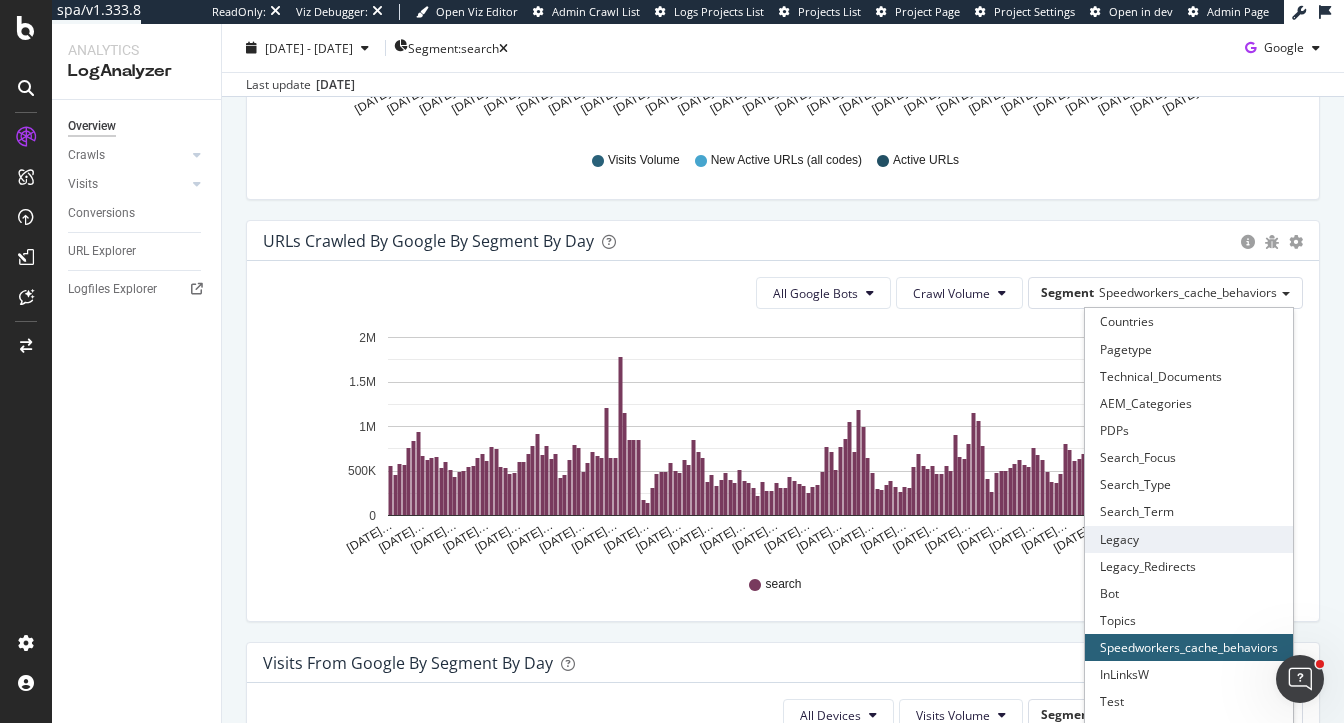 scroll, scrollTop: 973, scrollLeft: 0, axis: vertical 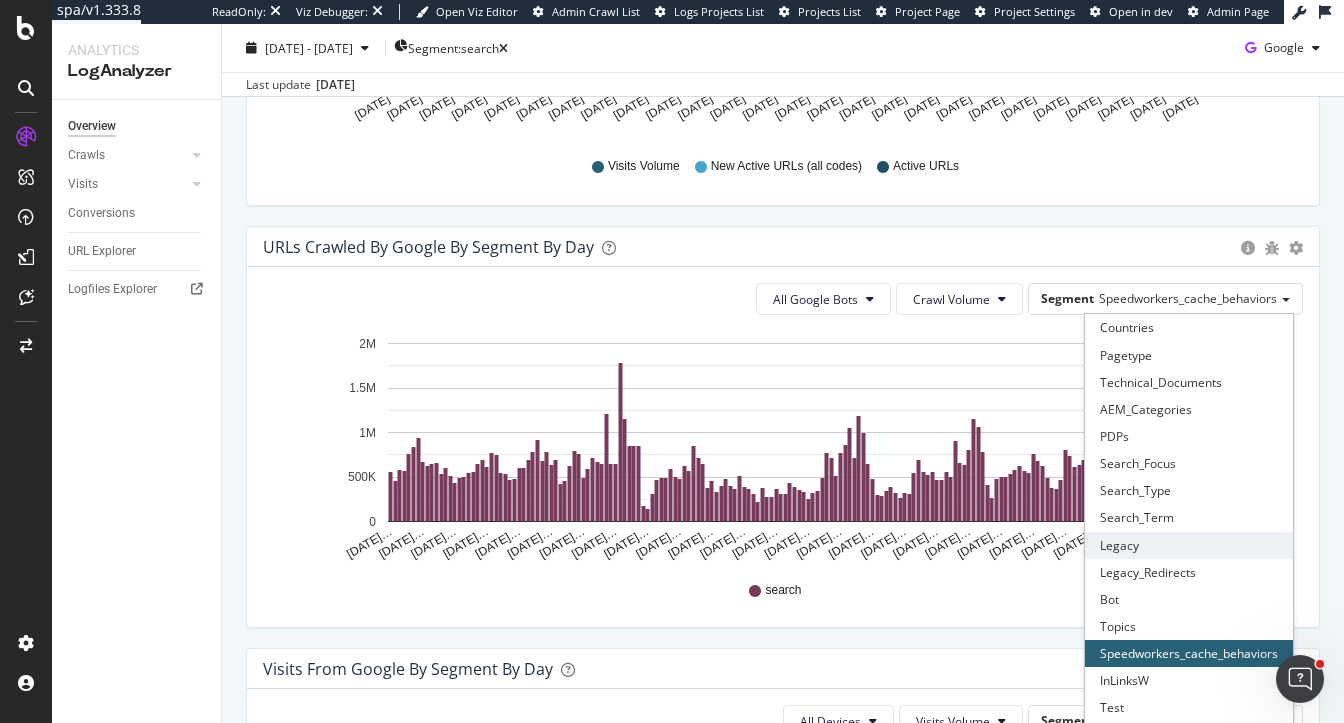 click on "Topics" at bounding box center (1189, 626) 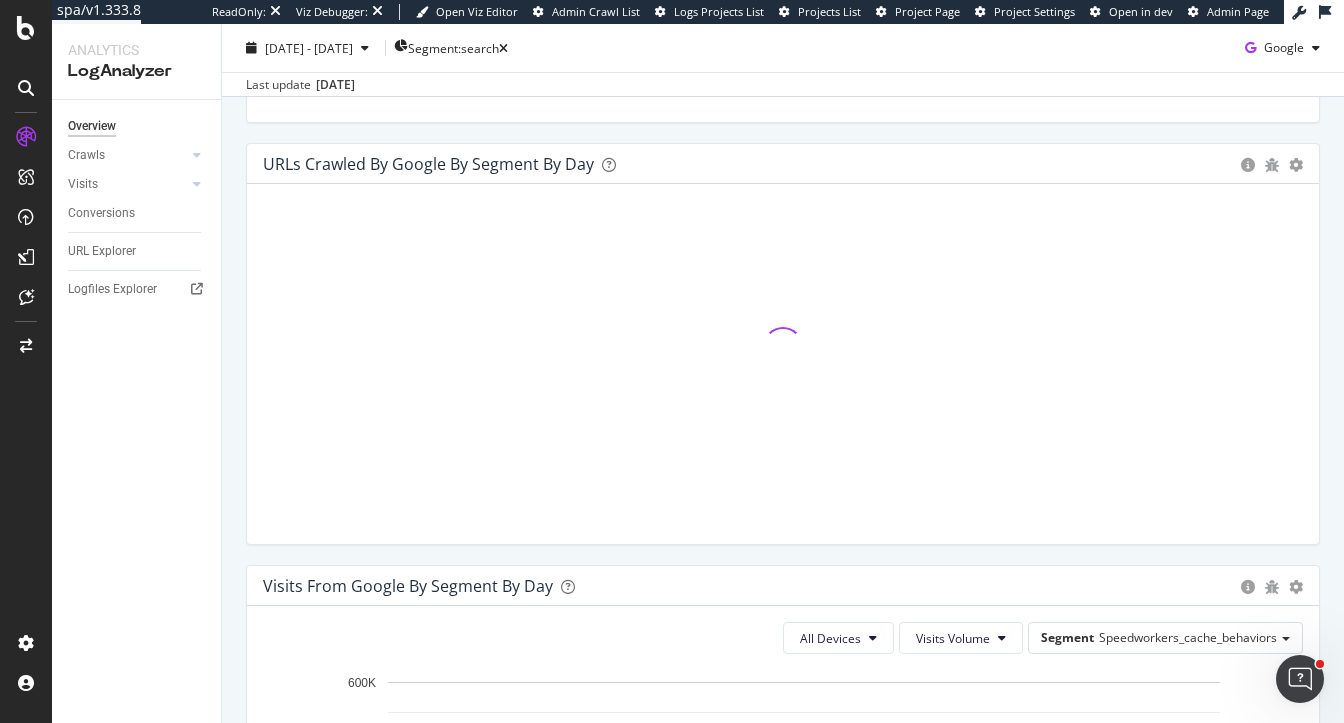 scroll, scrollTop: 1092, scrollLeft: 0, axis: vertical 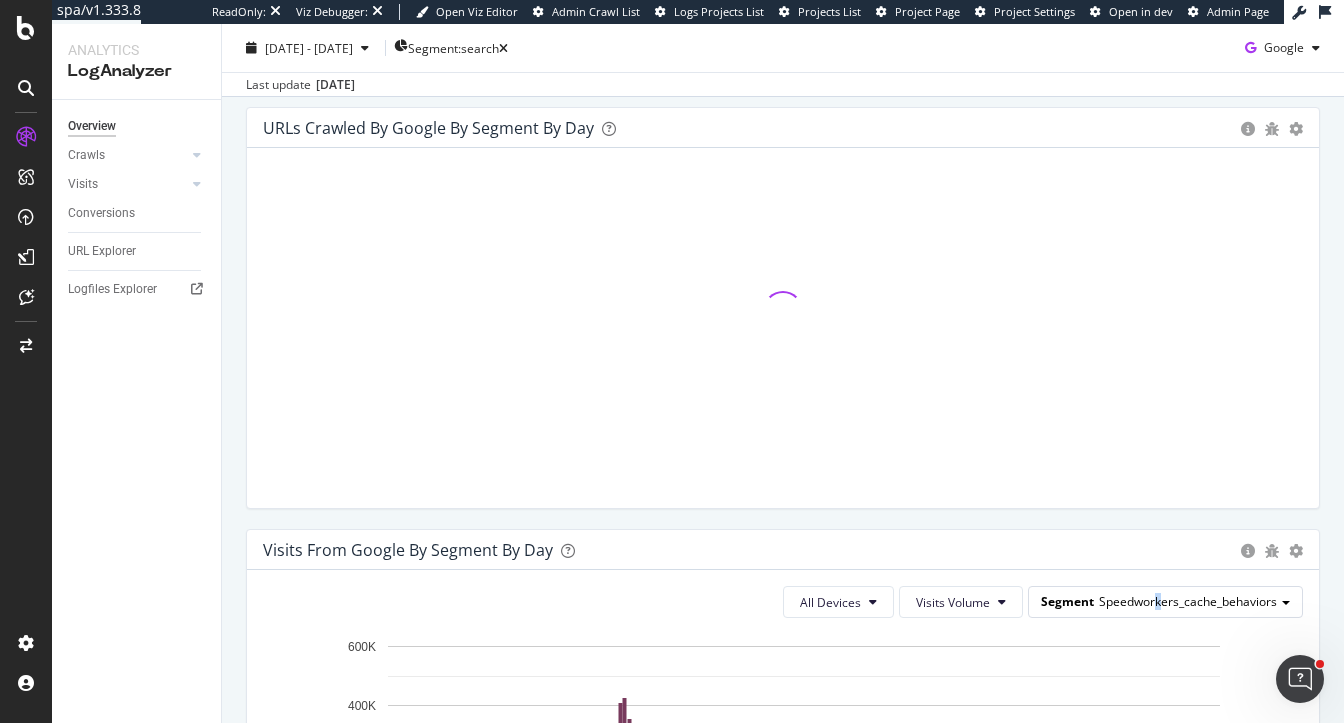 click on "Speedworkers_cache_behaviors" at bounding box center [1188, 601] 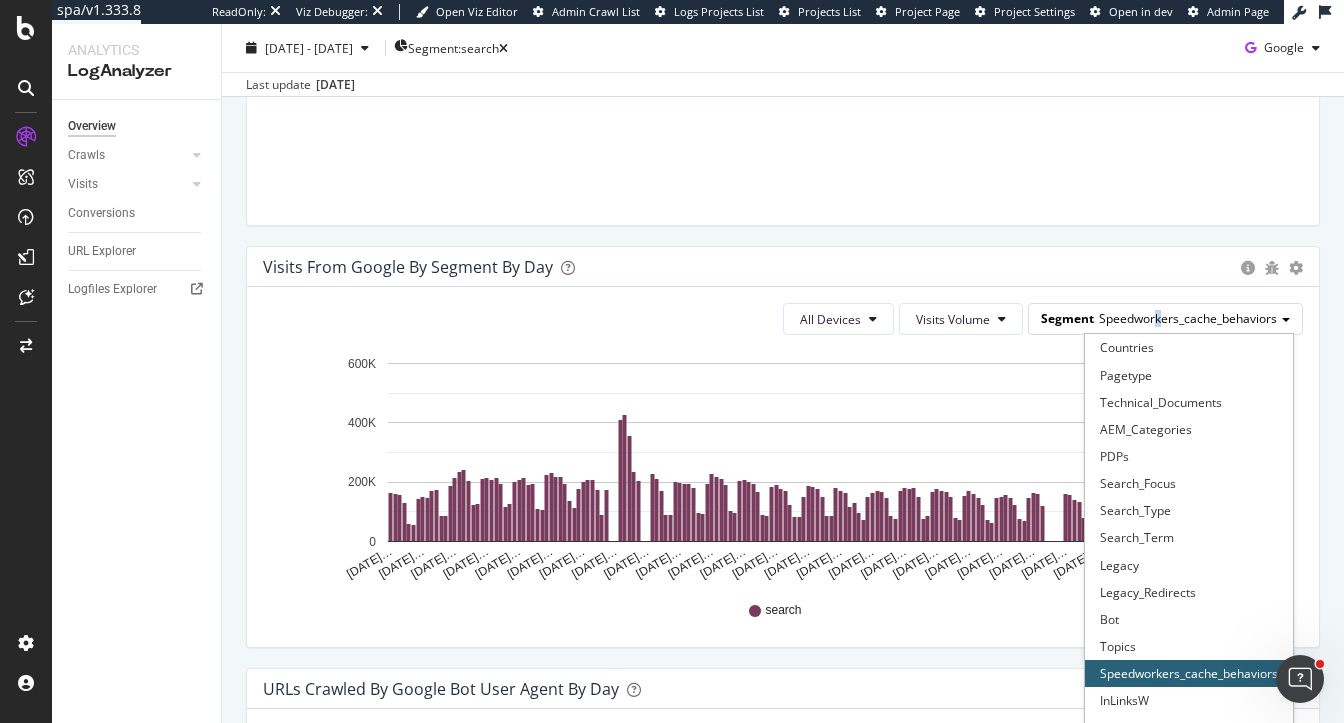scroll, scrollTop: 1376, scrollLeft: 0, axis: vertical 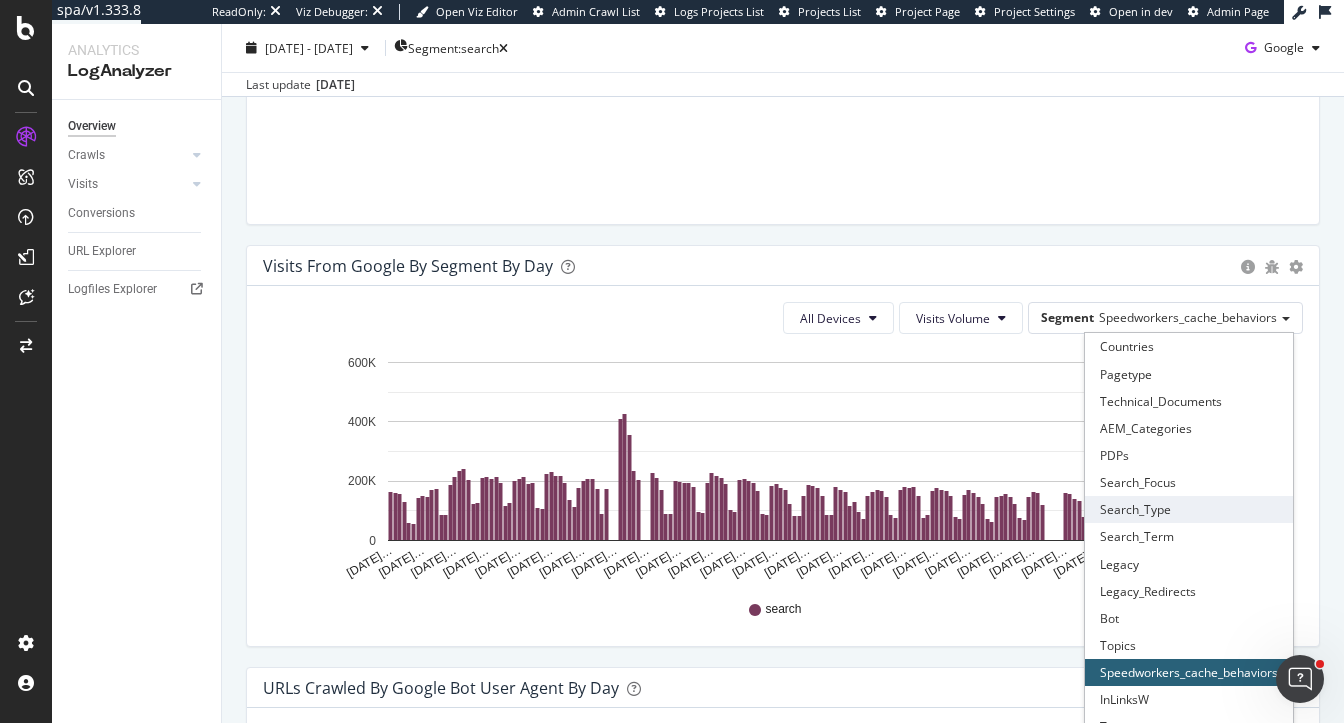 click on "Search_Type" at bounding box center (1189, 509) 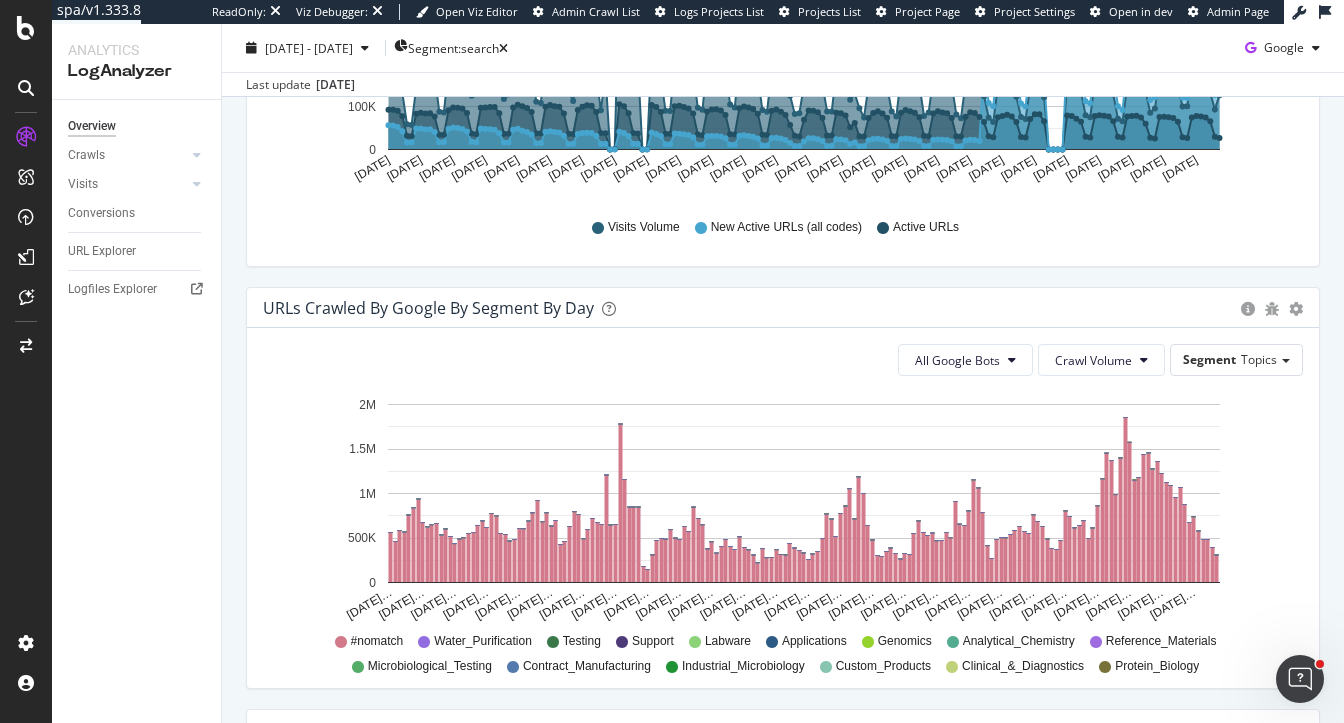 scroll, scrollTop: 908, scrollLeft: 0, axis: vertical 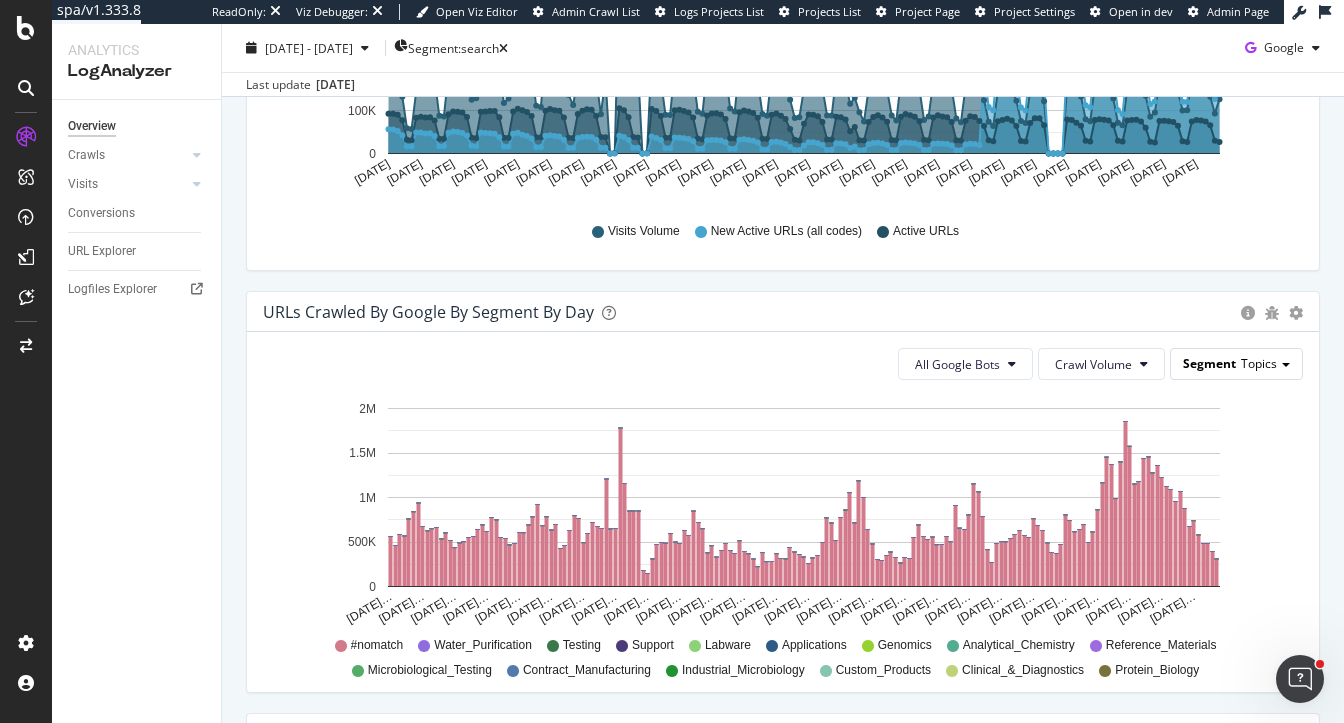 click on "Segment" at bounding box center (1209, 363) 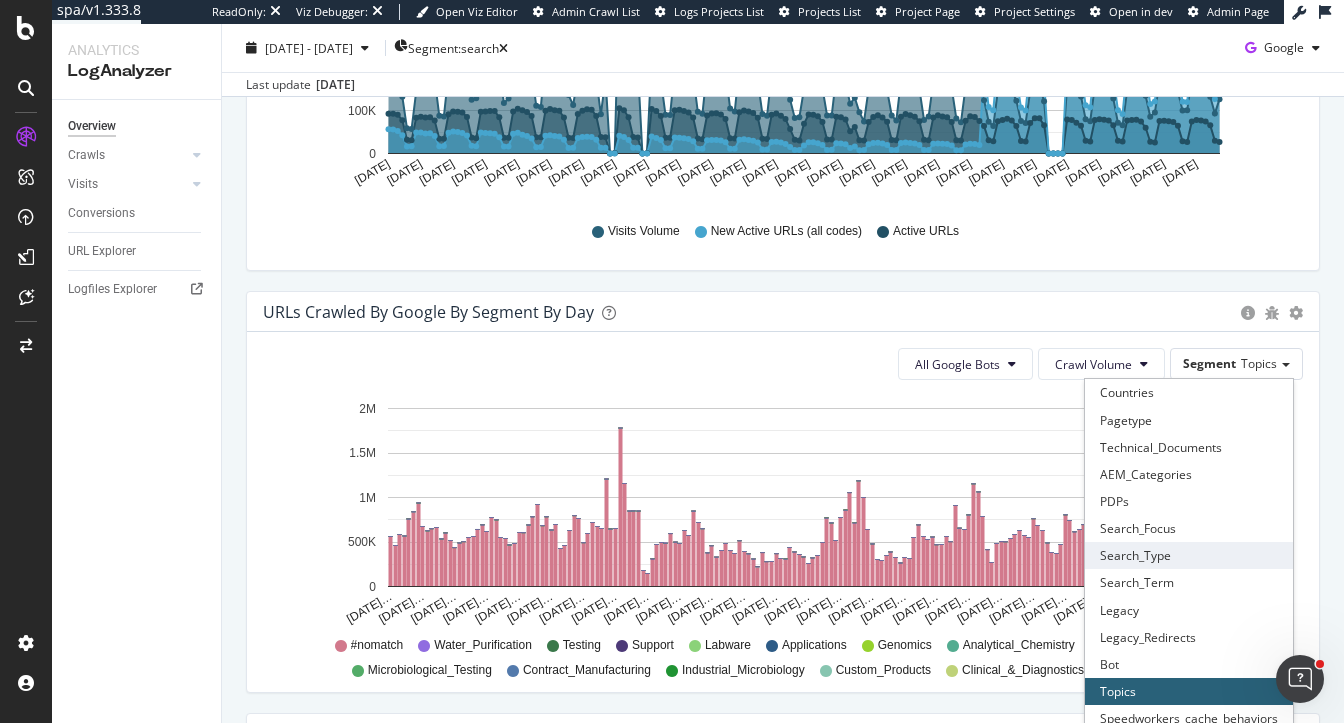 click on "Search_Type" at bounding box center [1189, 555] 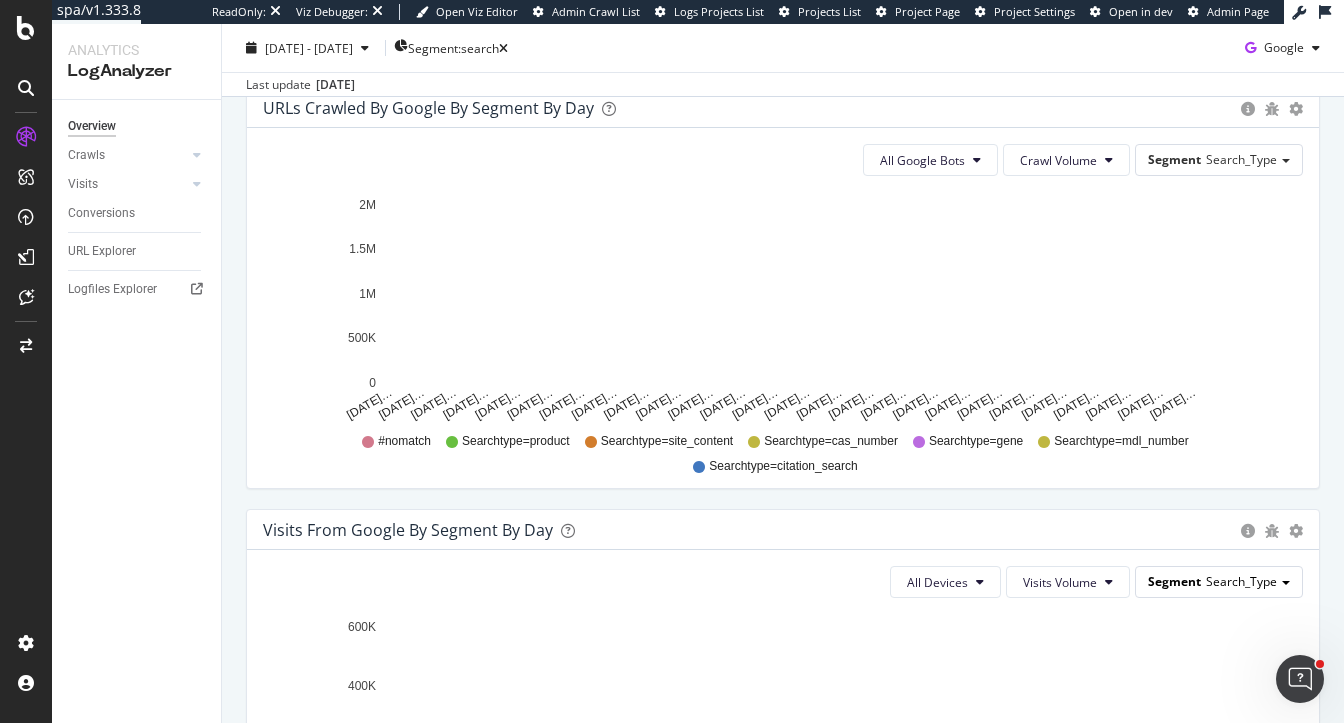 scroll, scrollTop: 1107, scrollLeft: 0, axis: vertical 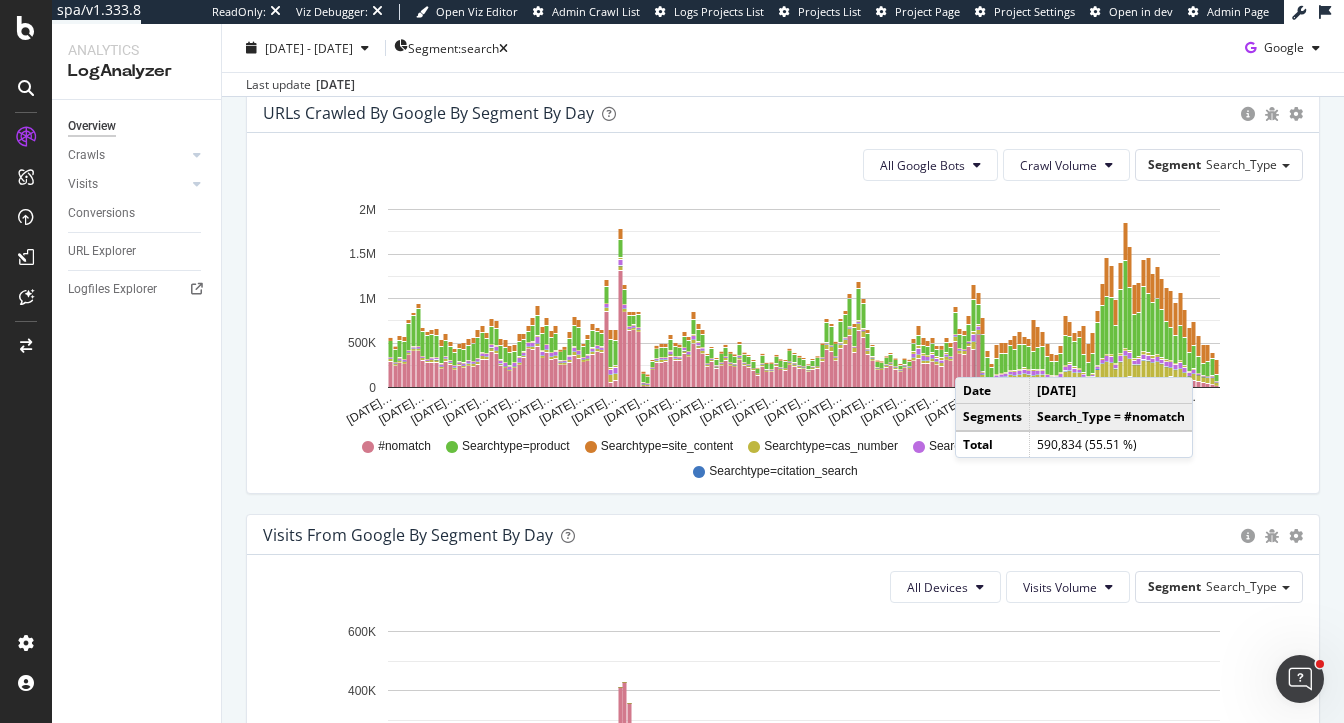 click 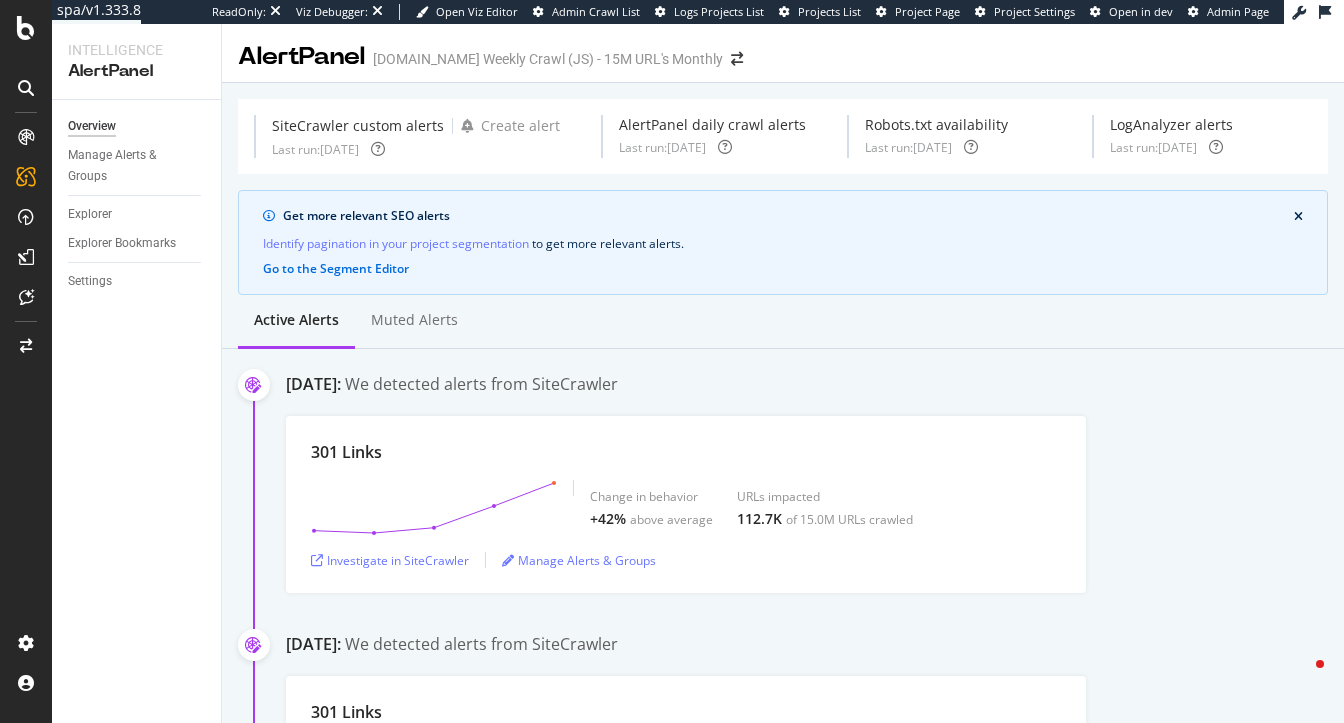 scroll, scrollTop: 0, scrollLeft: 0, axis: both 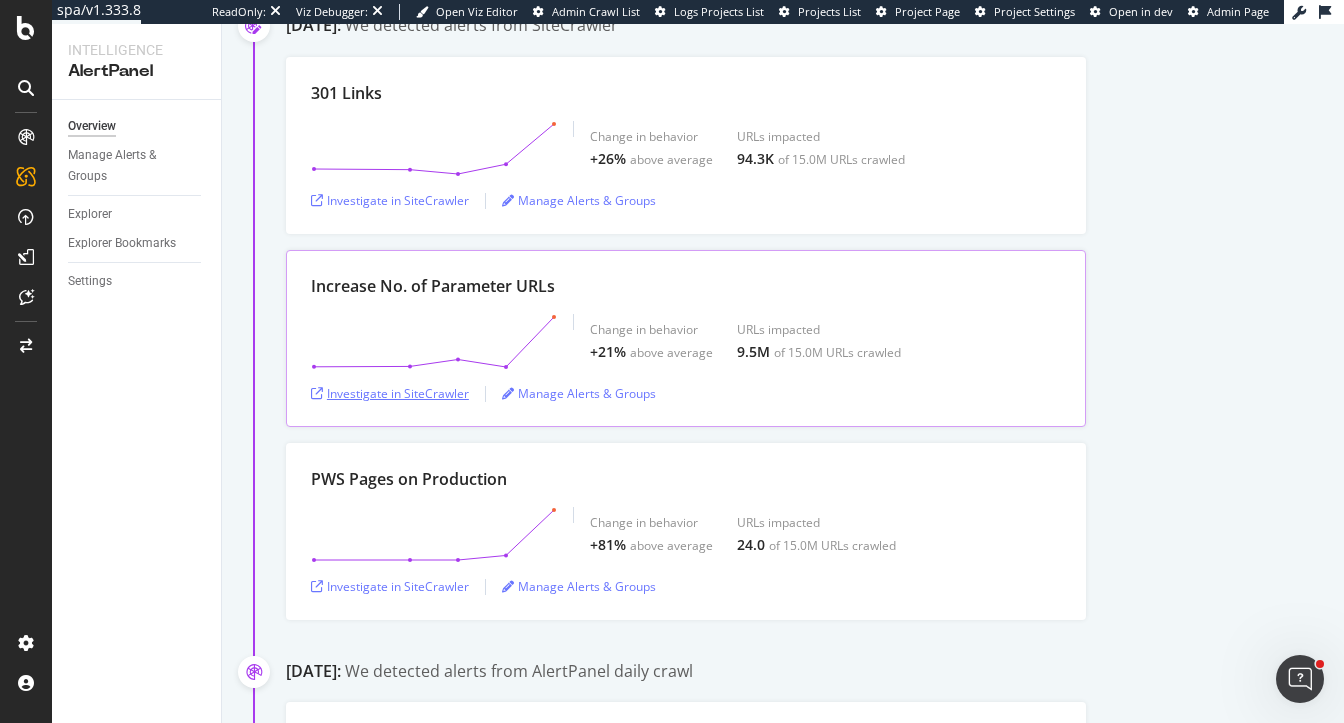 click on "Investigate in SiteCrawler" at bounding box center [390, 393] 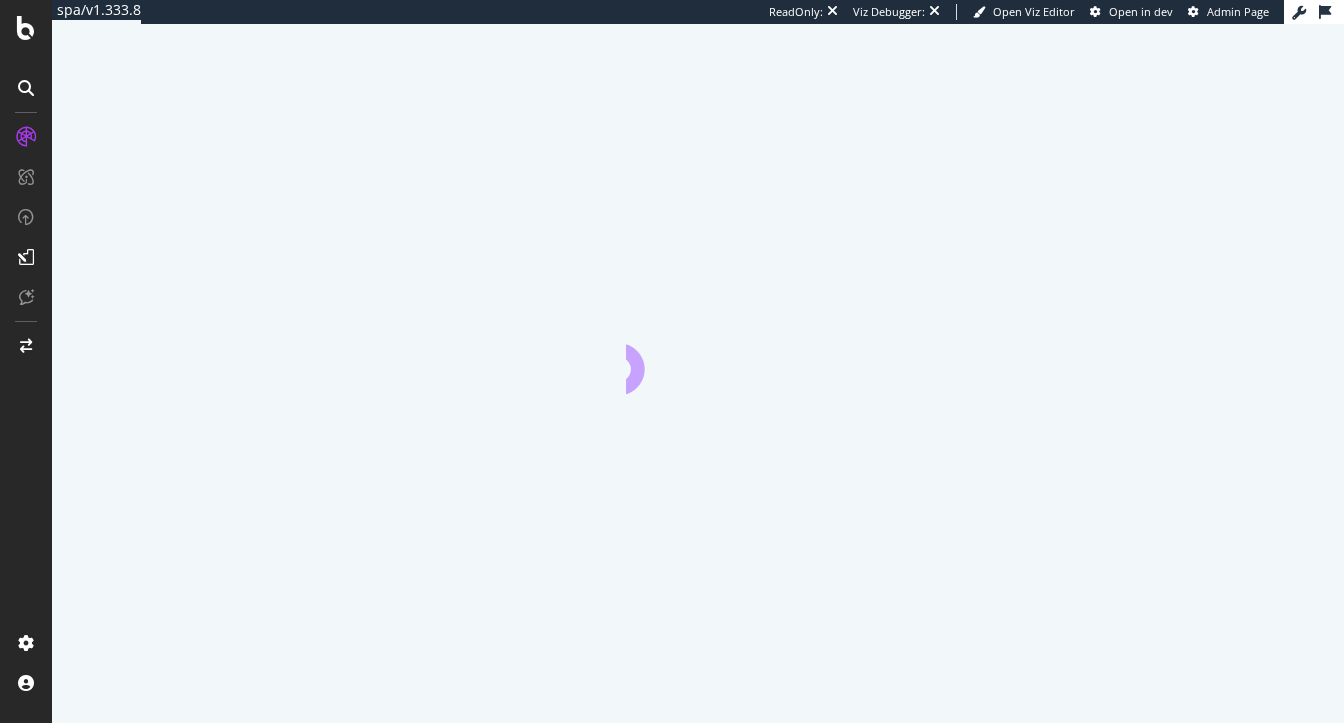 scroll, scrollTop: 0, scrollLeft: 0, axis: both 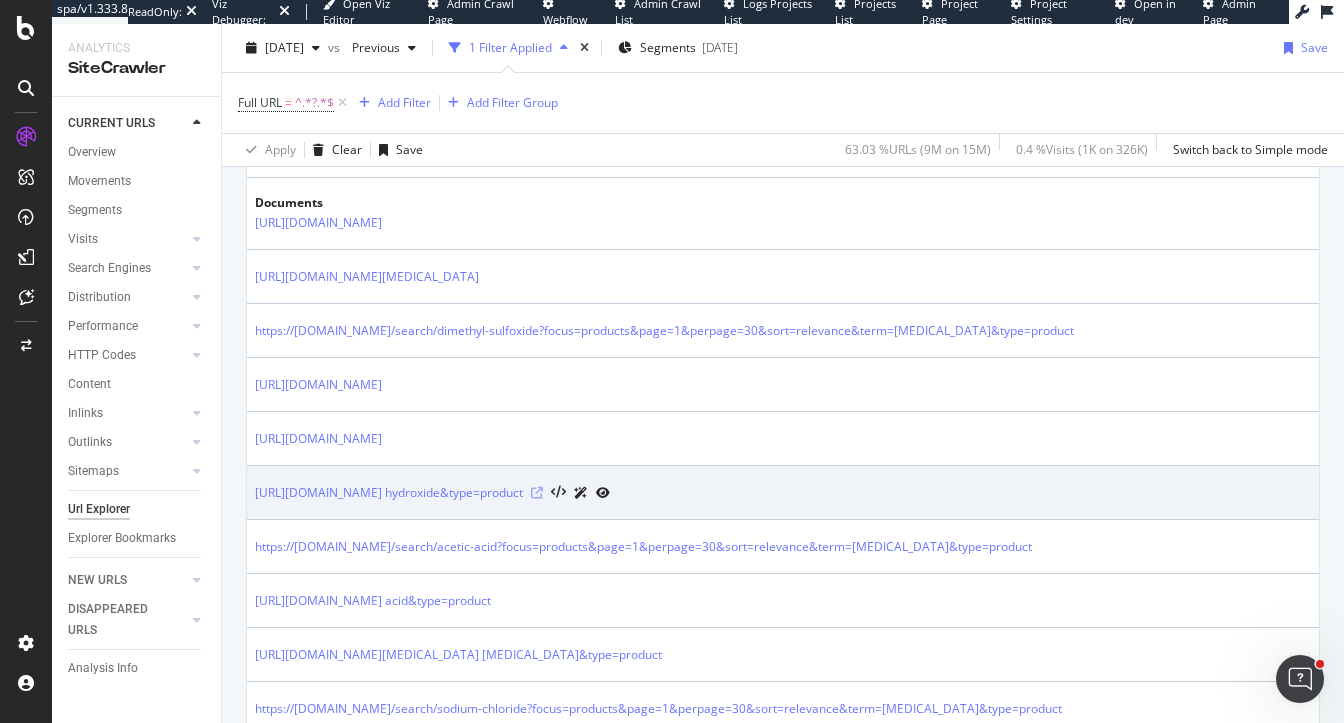 click at bounding box center [537, 493] 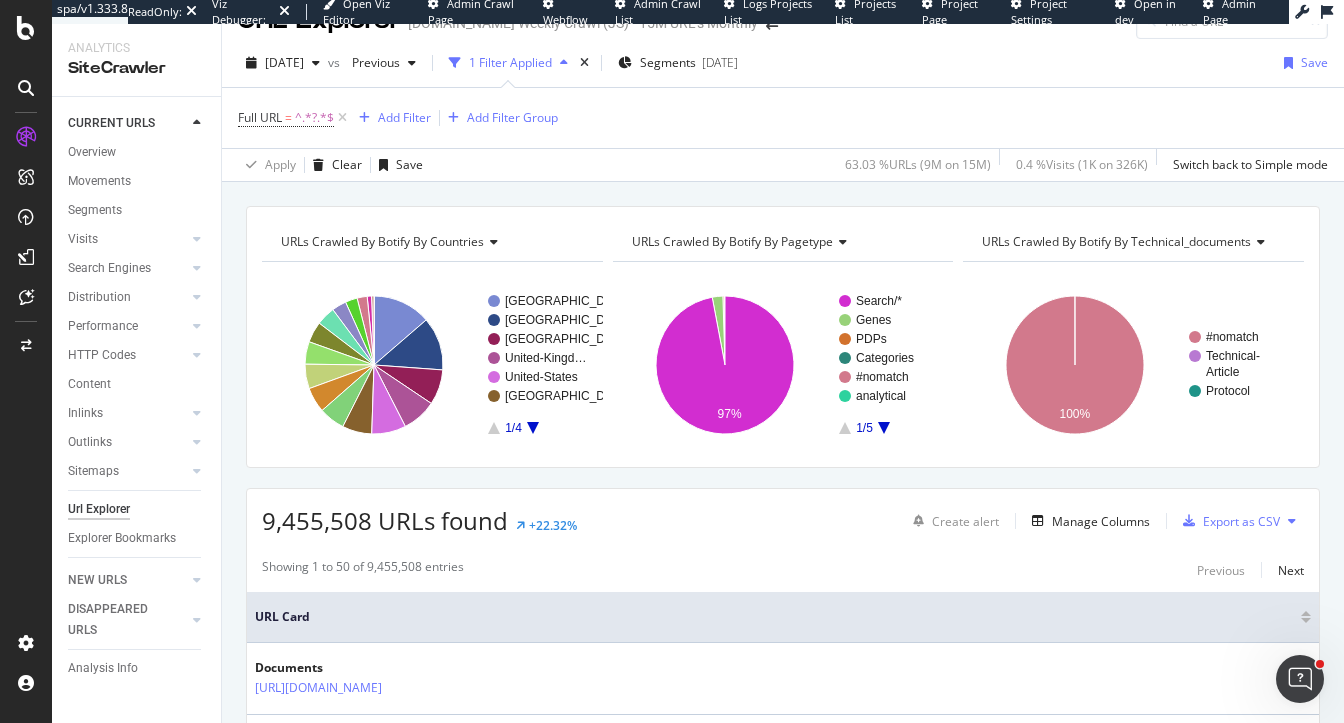 scroll, scrollTop: 0, scrollLeft: 0, axis: both 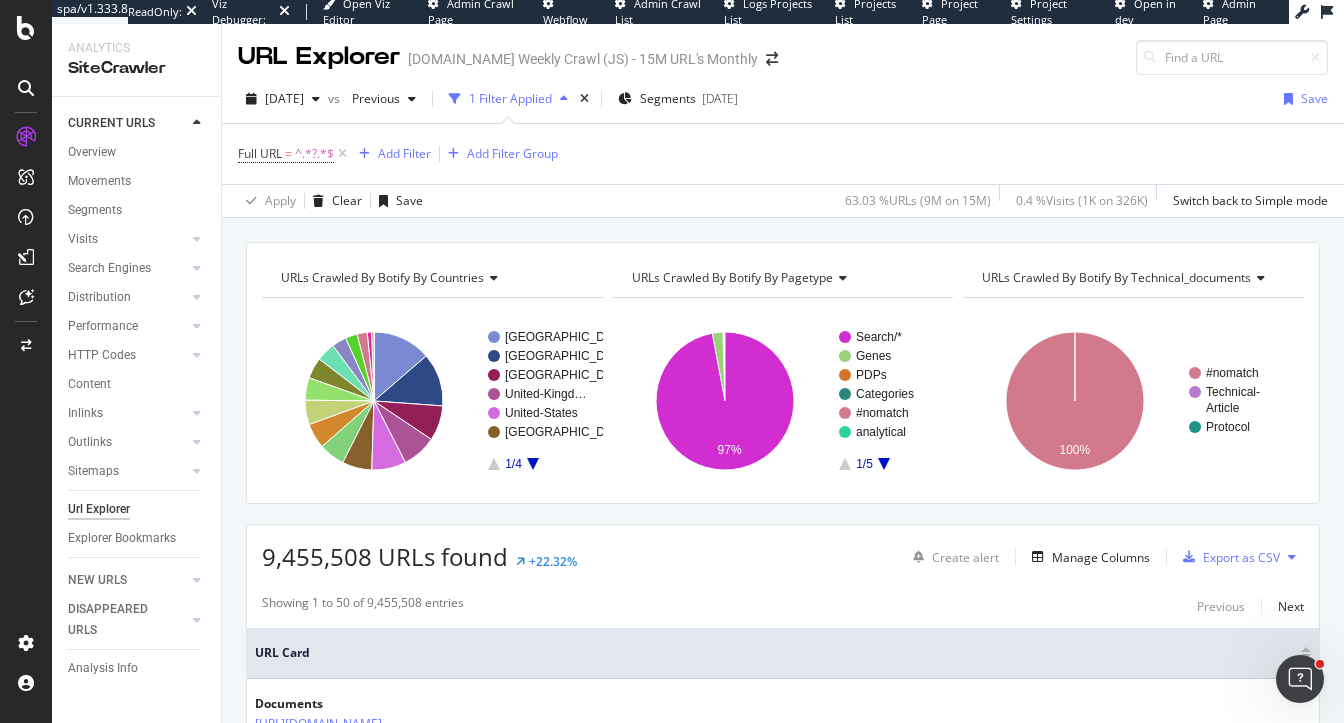 click on "URLs Crawled By Botify By countries" at bounding box center [382, 277] 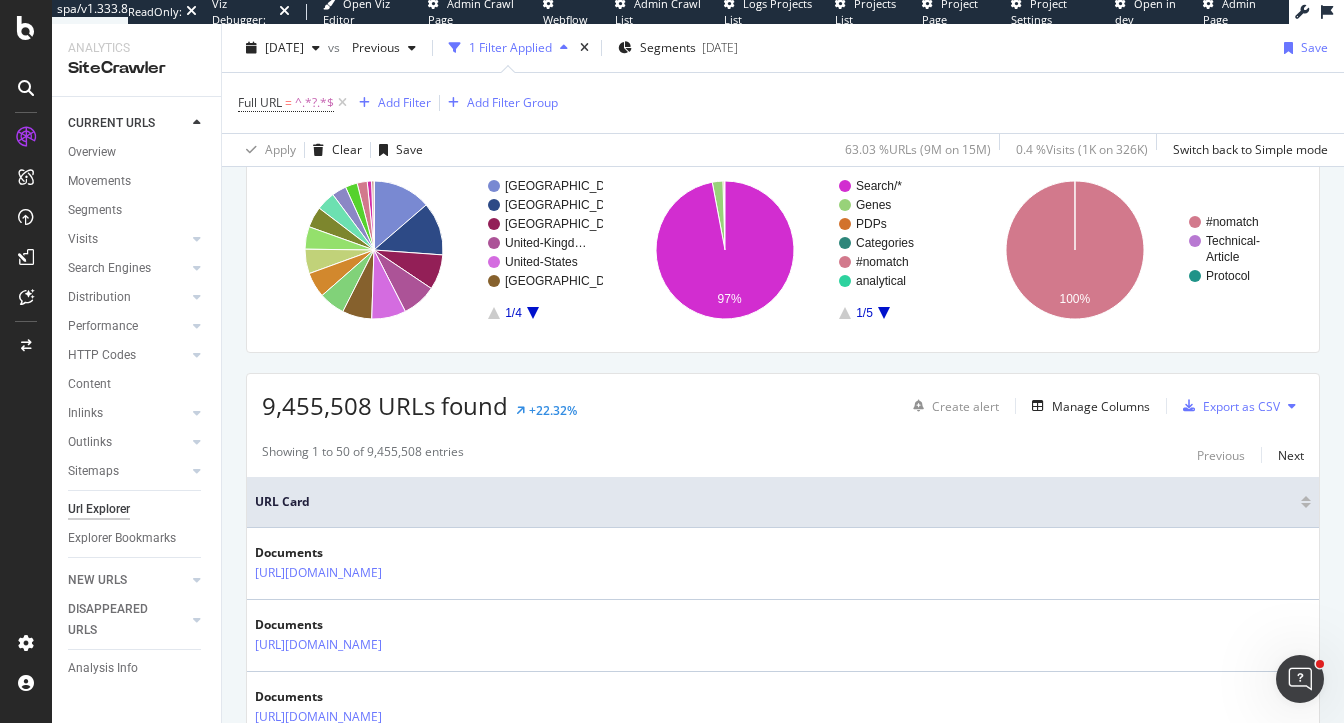 scroll, scrollTop: 73, scrollLeft: 0, axis: vertical 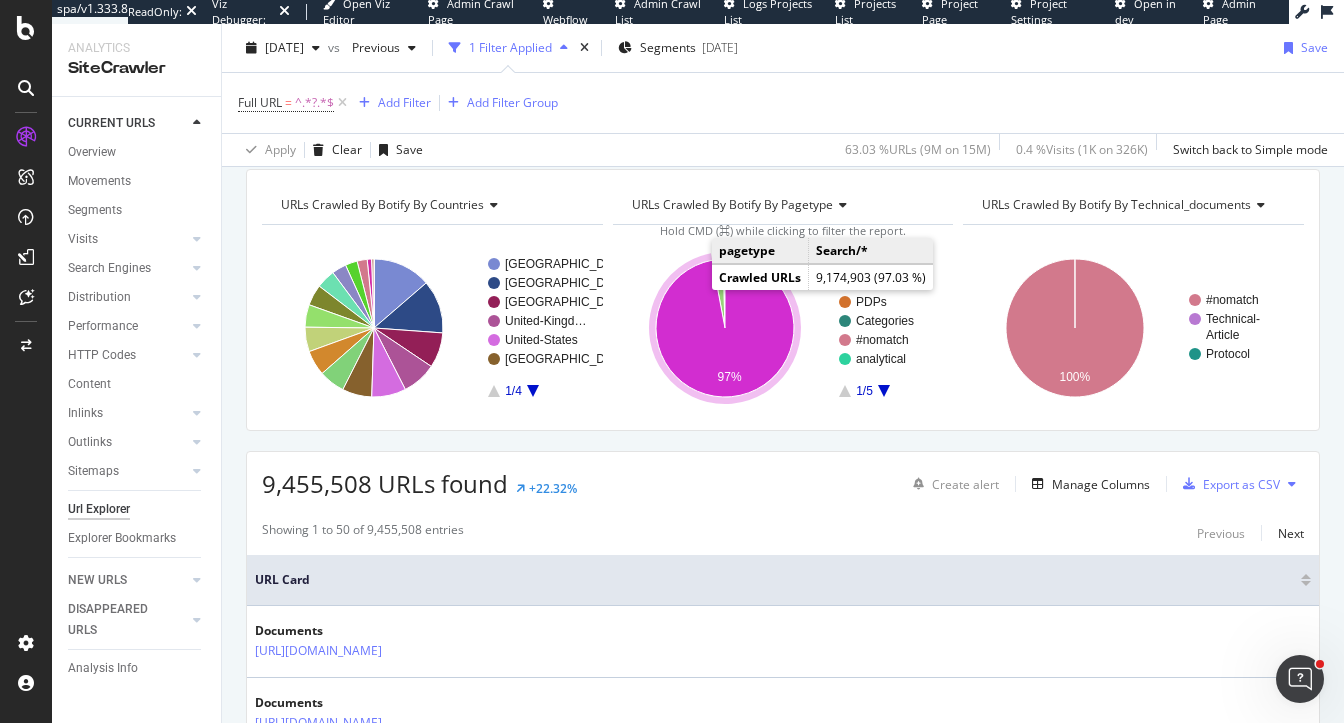 click 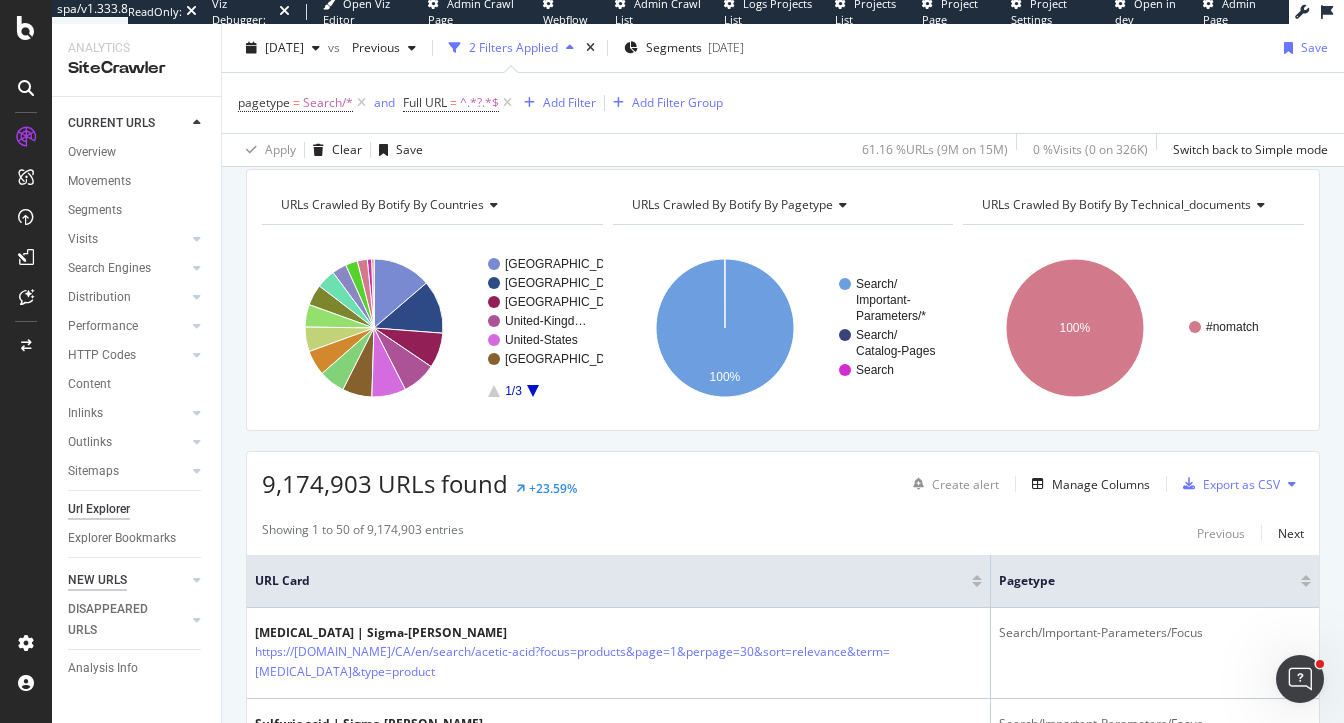 click on "NEW URLS" at bounding box center [97, 580] 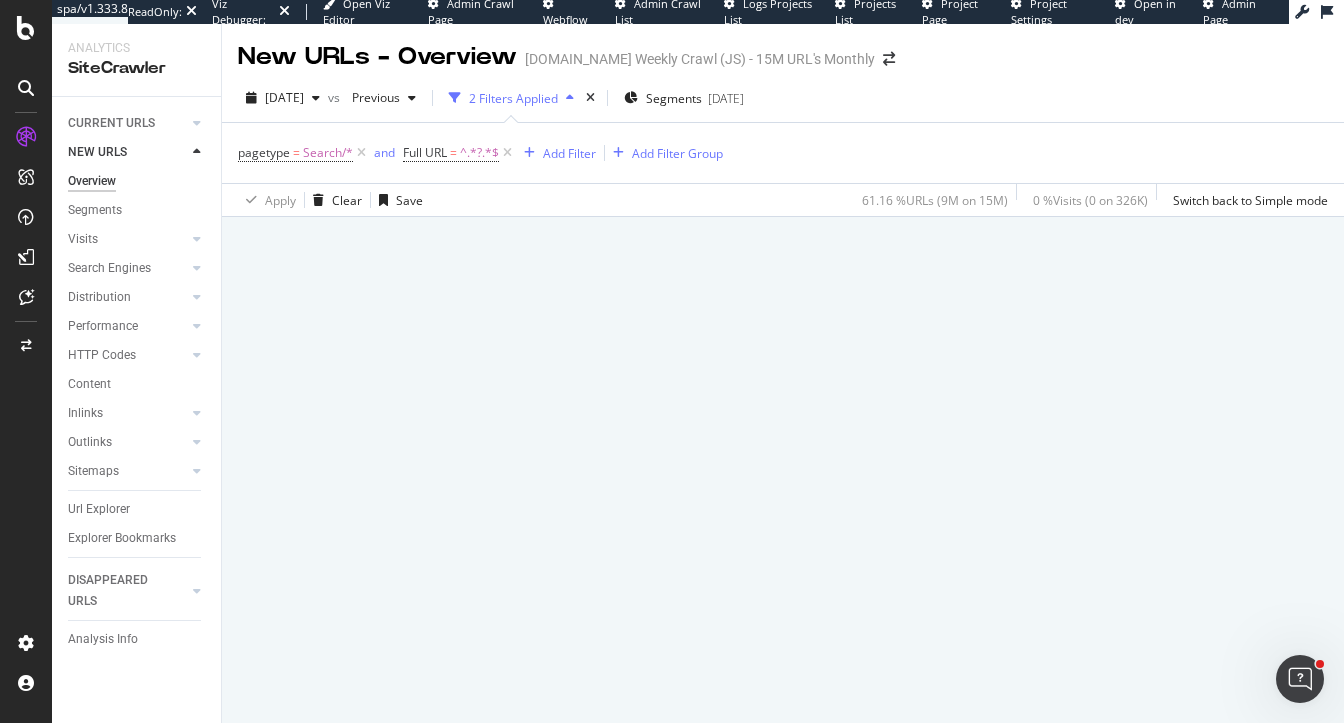 scroll, scrollTop: 0, scrollLeft: 0, axis: both 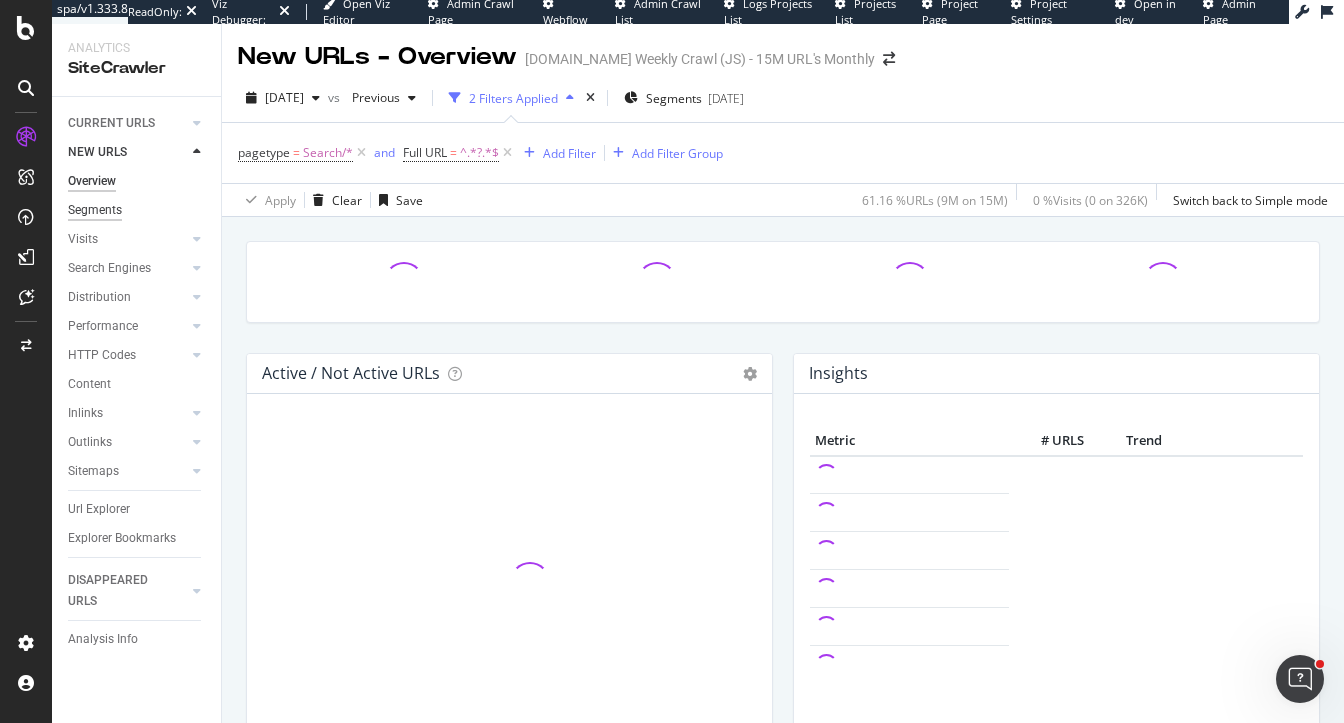 click on "Segments" at bounding box center (95, 210) 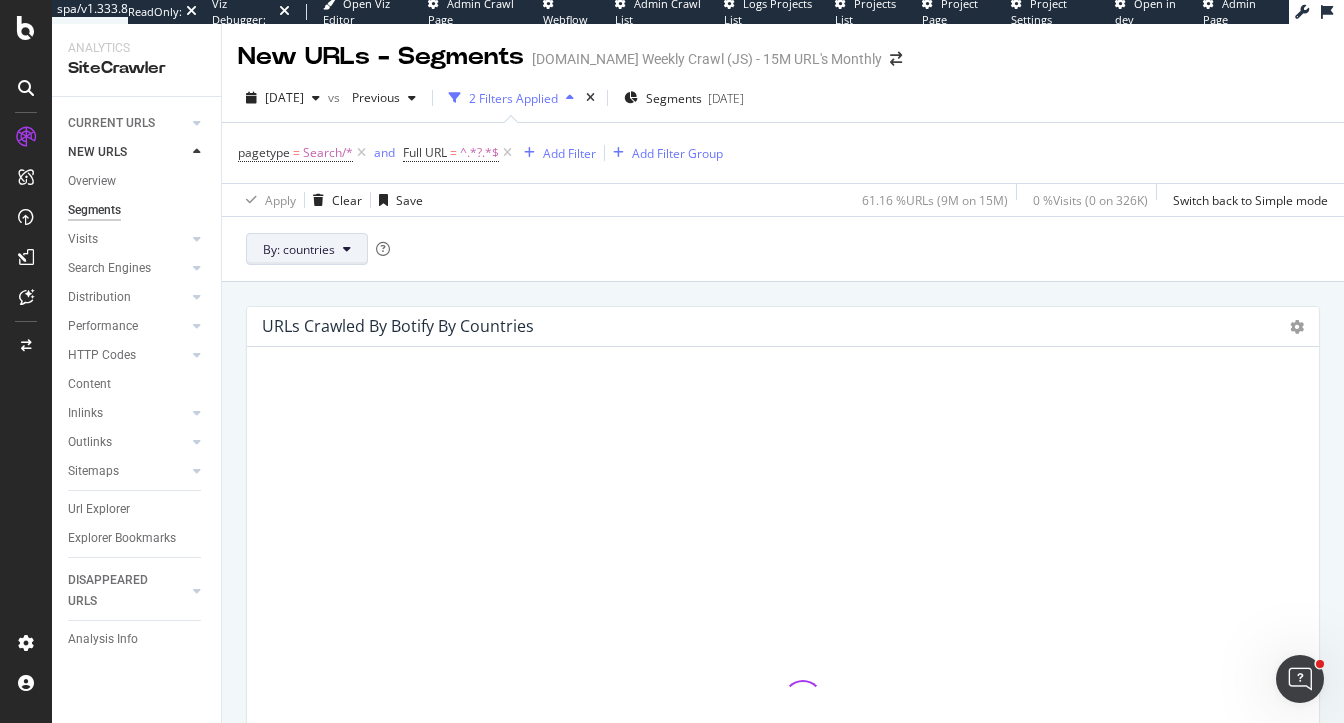 click on "By: countries" at bounding box center (299, 249) 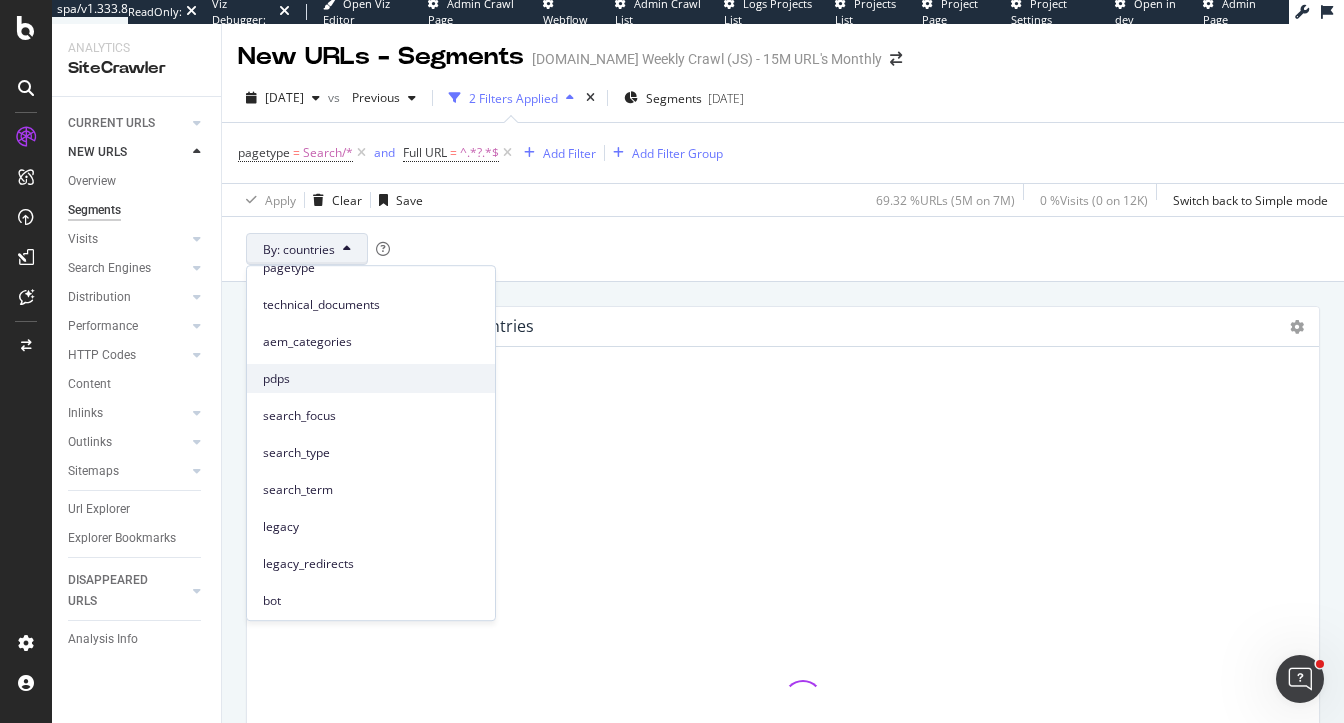 scroll, scrollTop: 101, scrollLeft: 0, axis: vertical 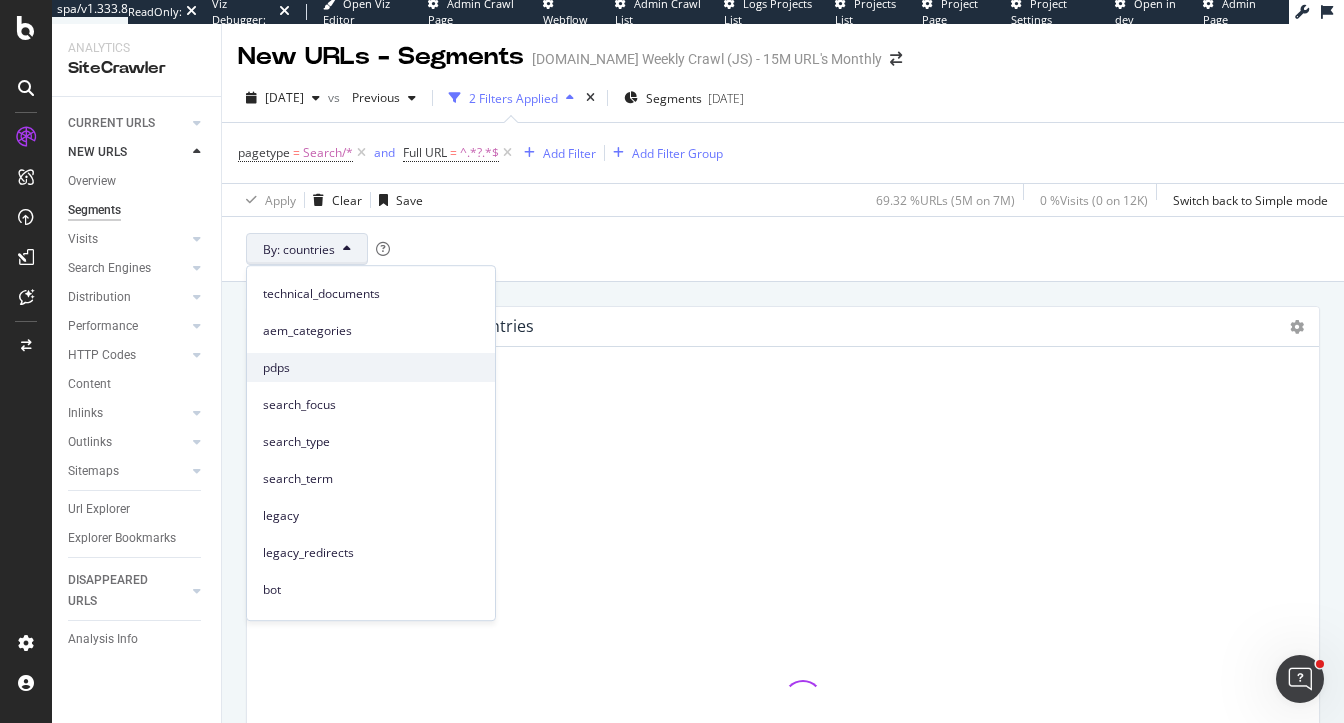 click on "search_term" at bounding box center [371, 479] 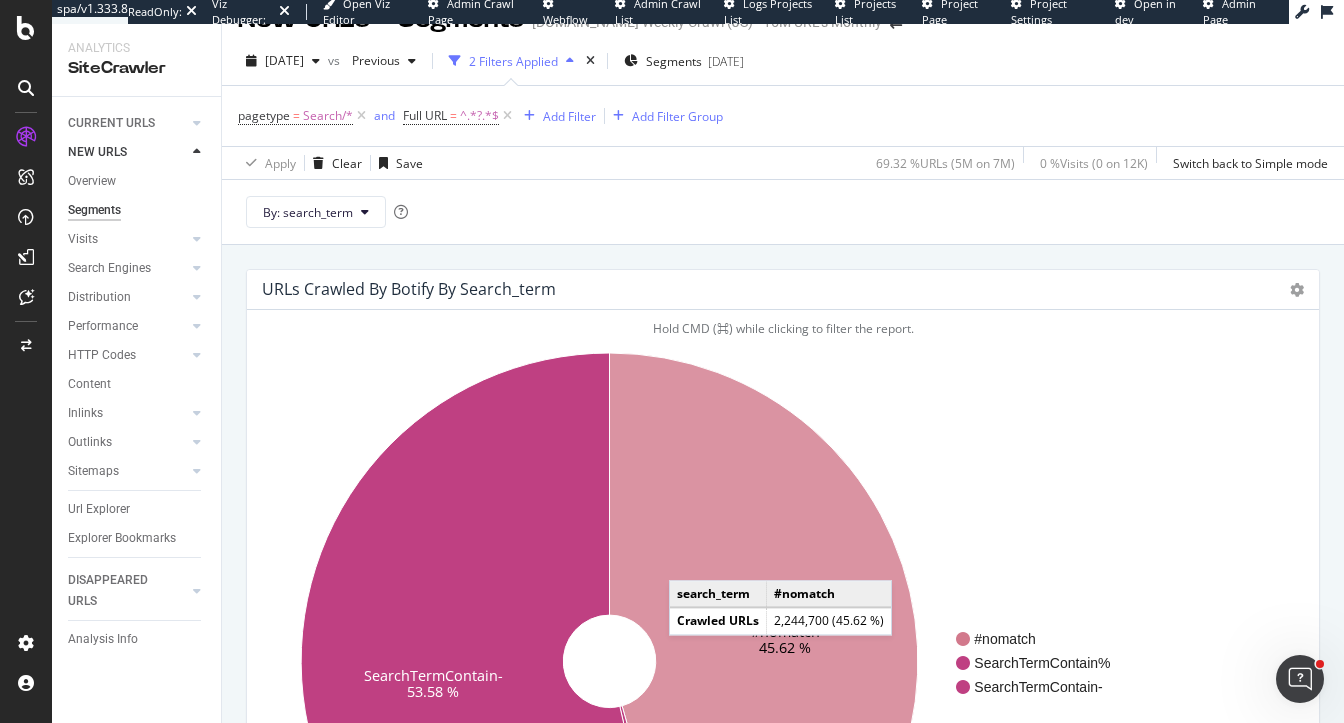 scroll, scrollTop: 0, scrollLeft: 0, axis: both 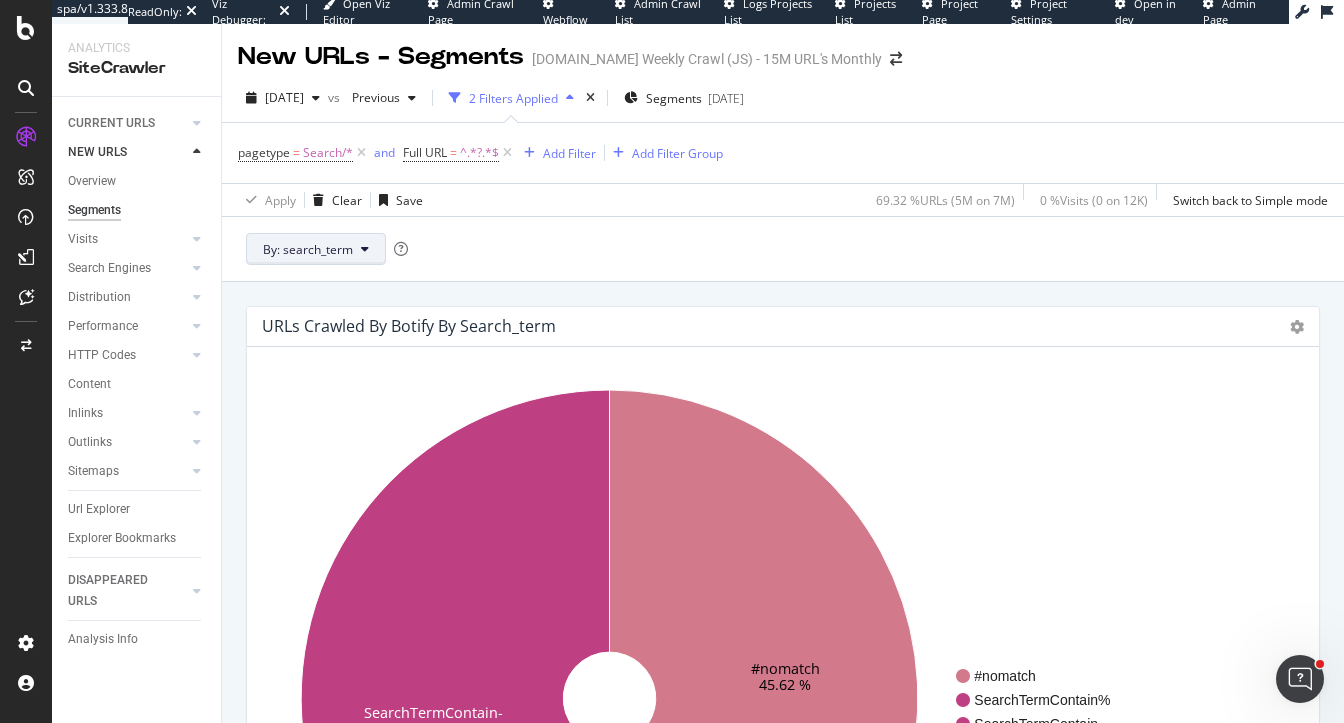 click on "By: search_term" at bounding box center [316, 249] 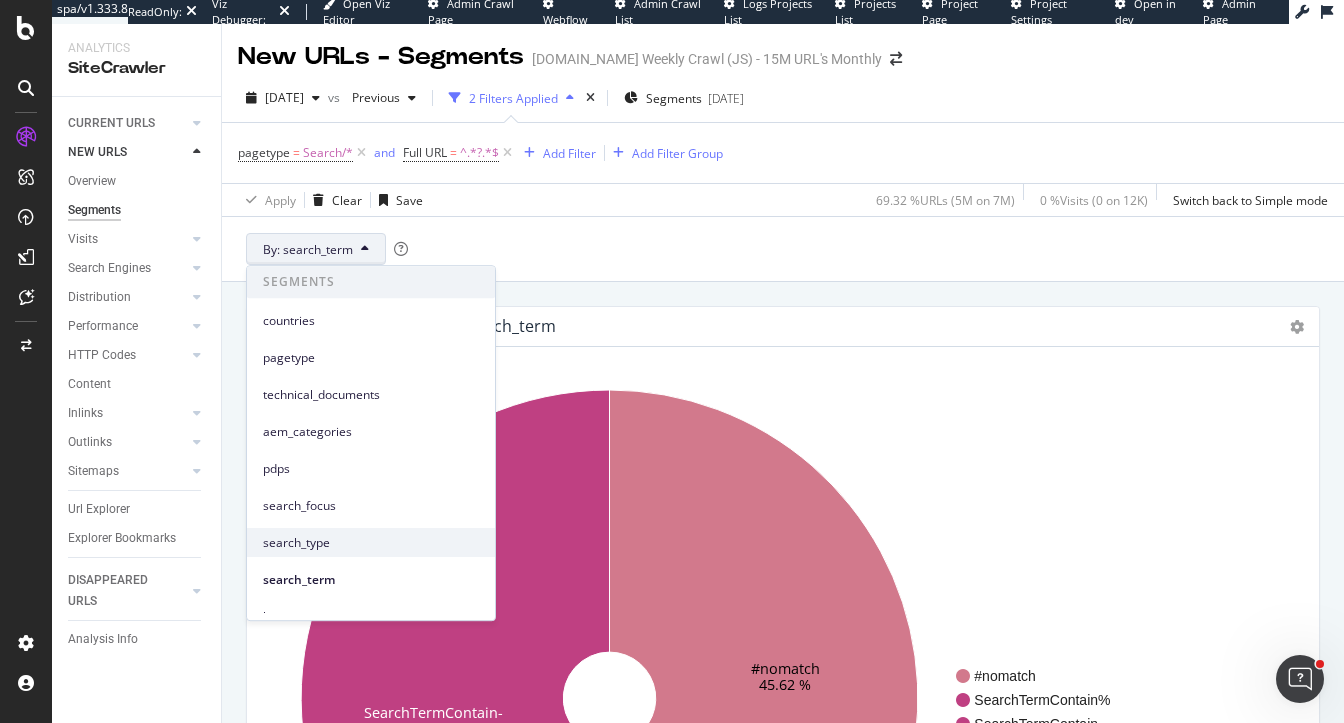 click on "search_type" at bounding box center [371, 542] 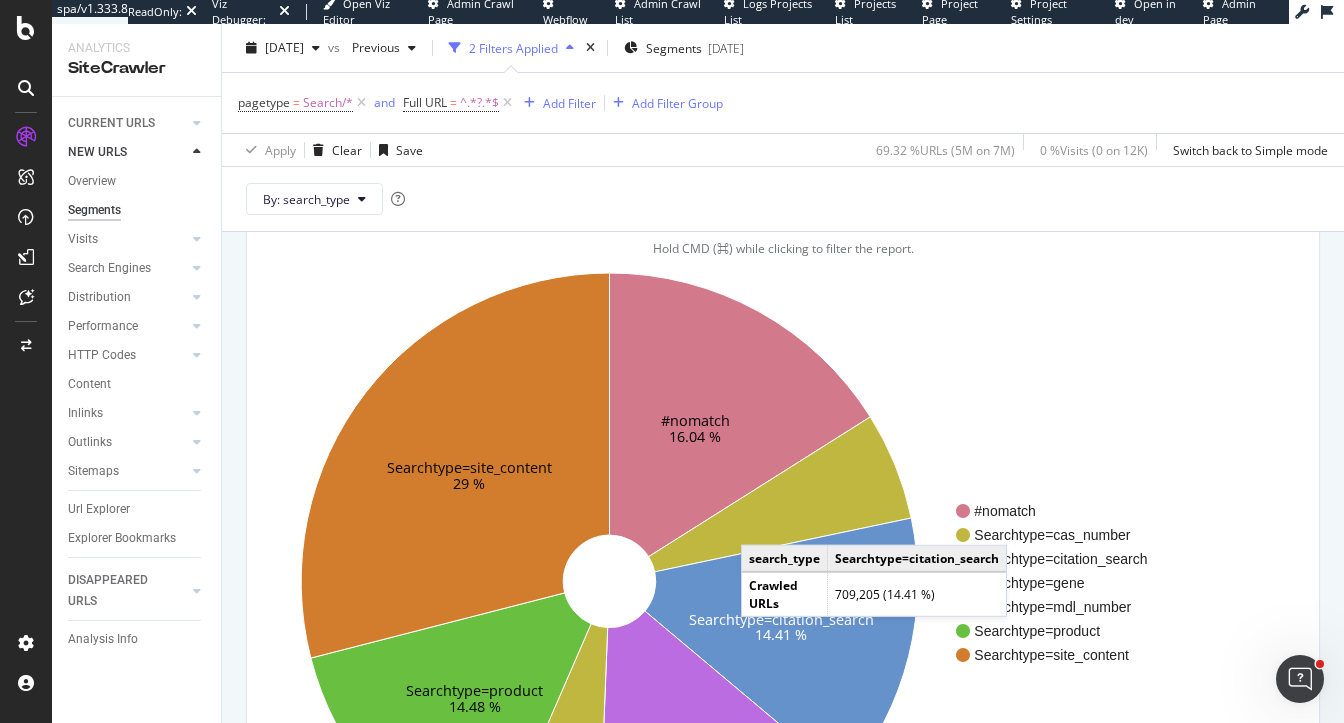 scroll, scrollTop: 104, scrollLeft: 0, axis: vertical 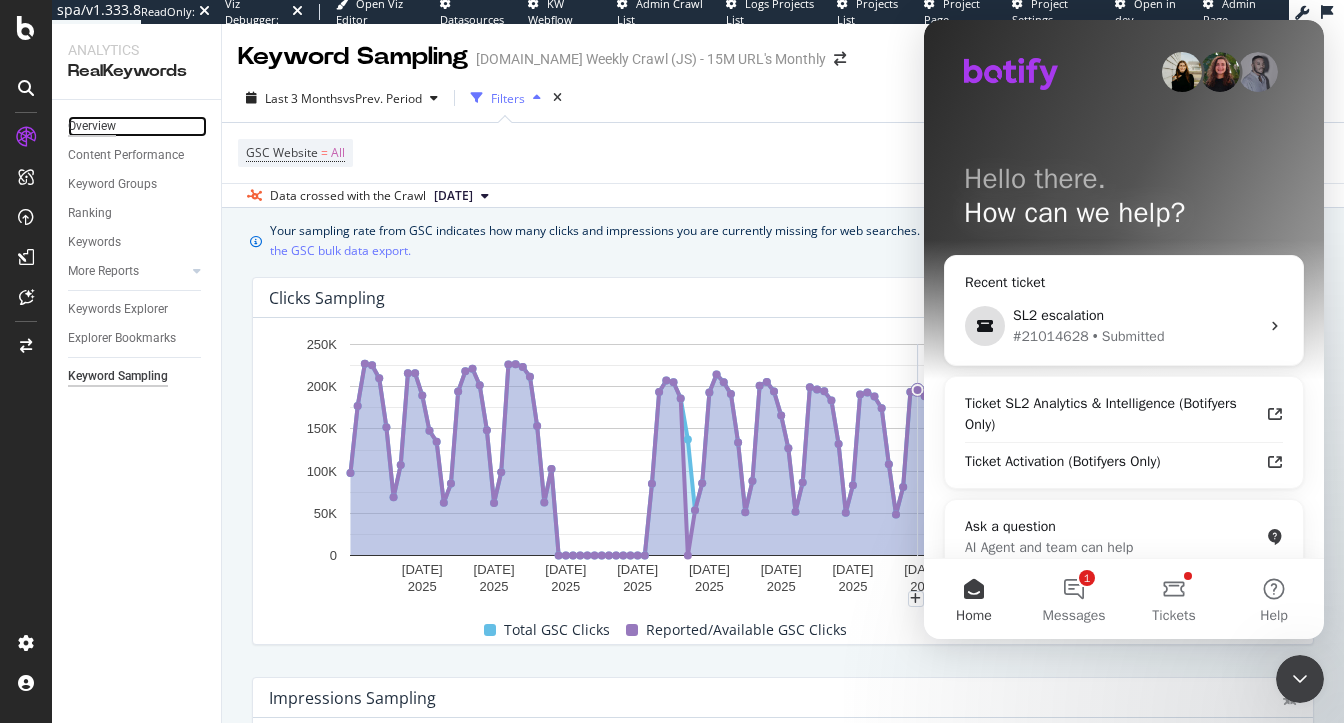 click on "Overview" at bounding box center (92, 126) 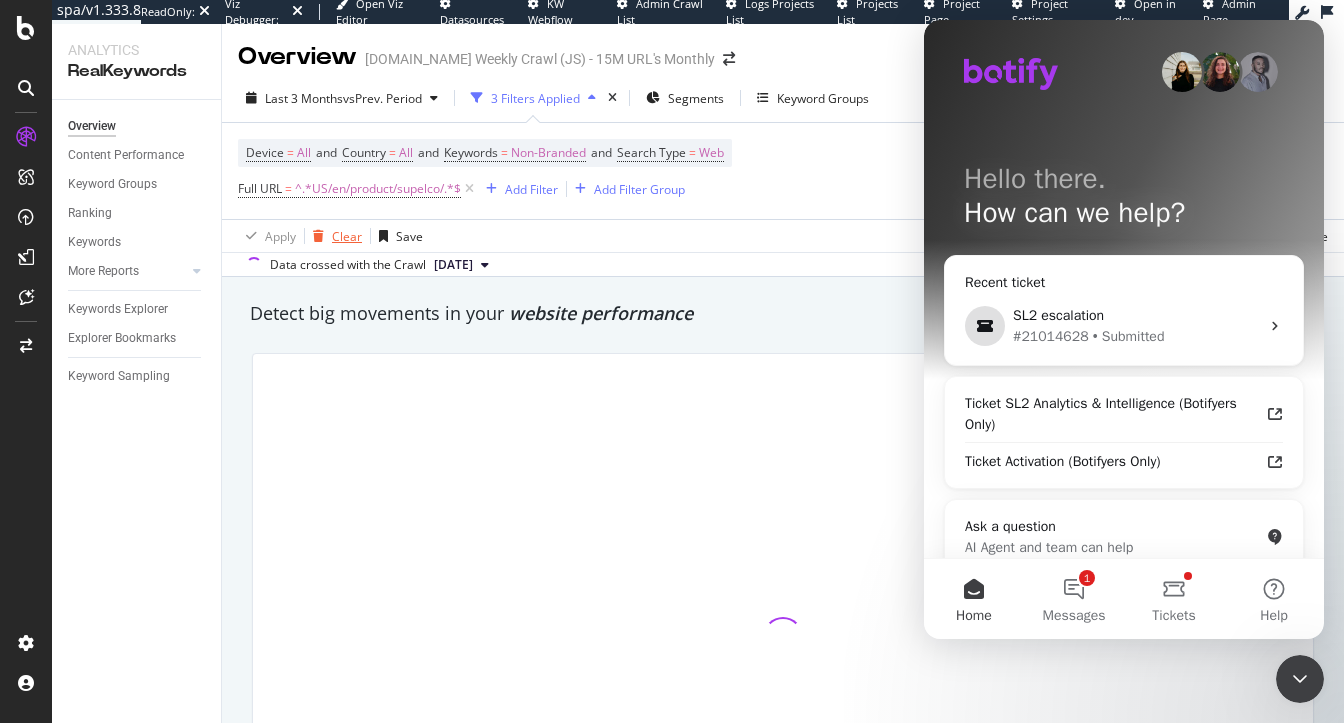 click at bounding box center (318, 236) 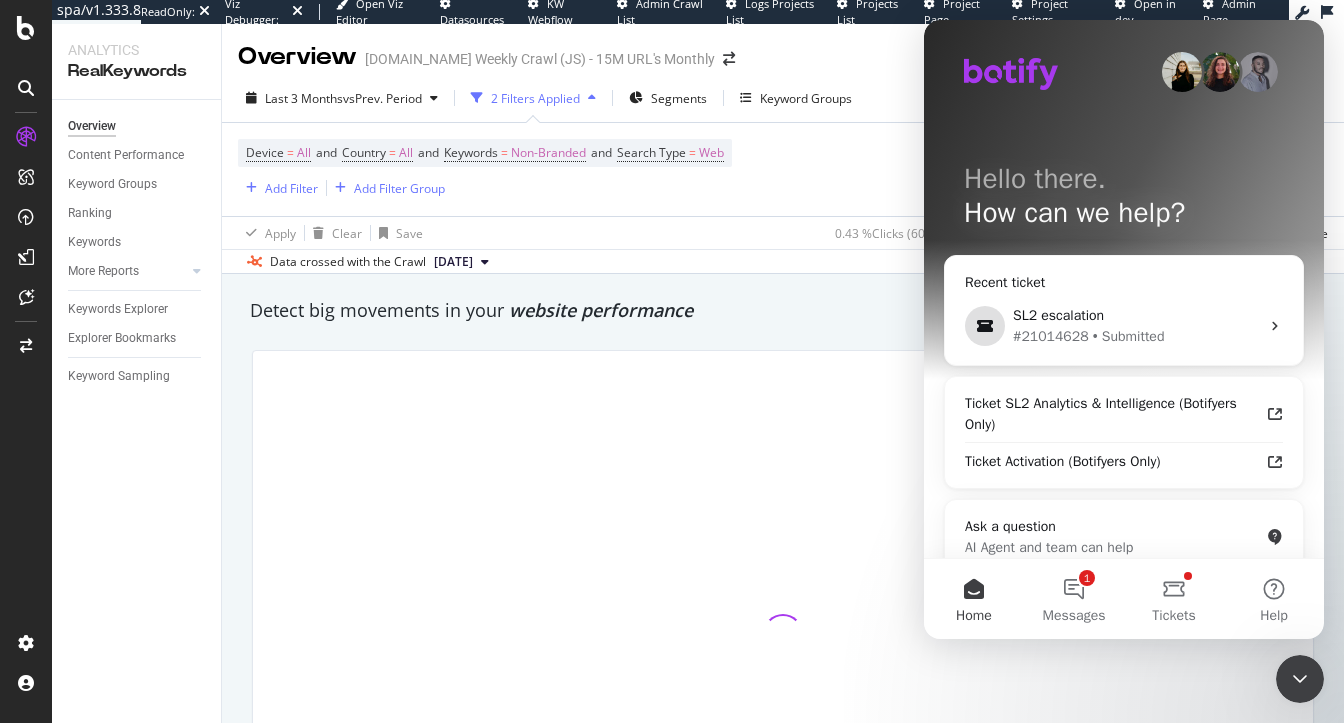 click 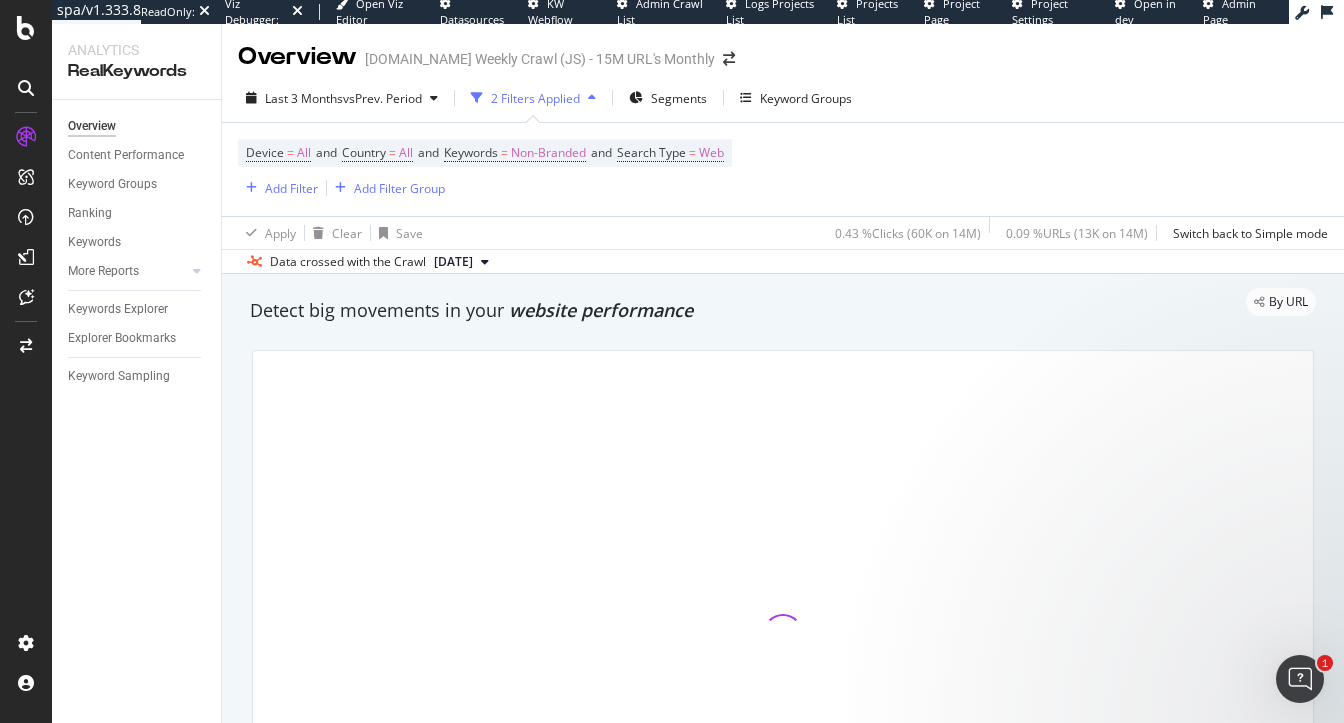 scroll, scrollTop: 0, scrollLeft: 0, axis: both 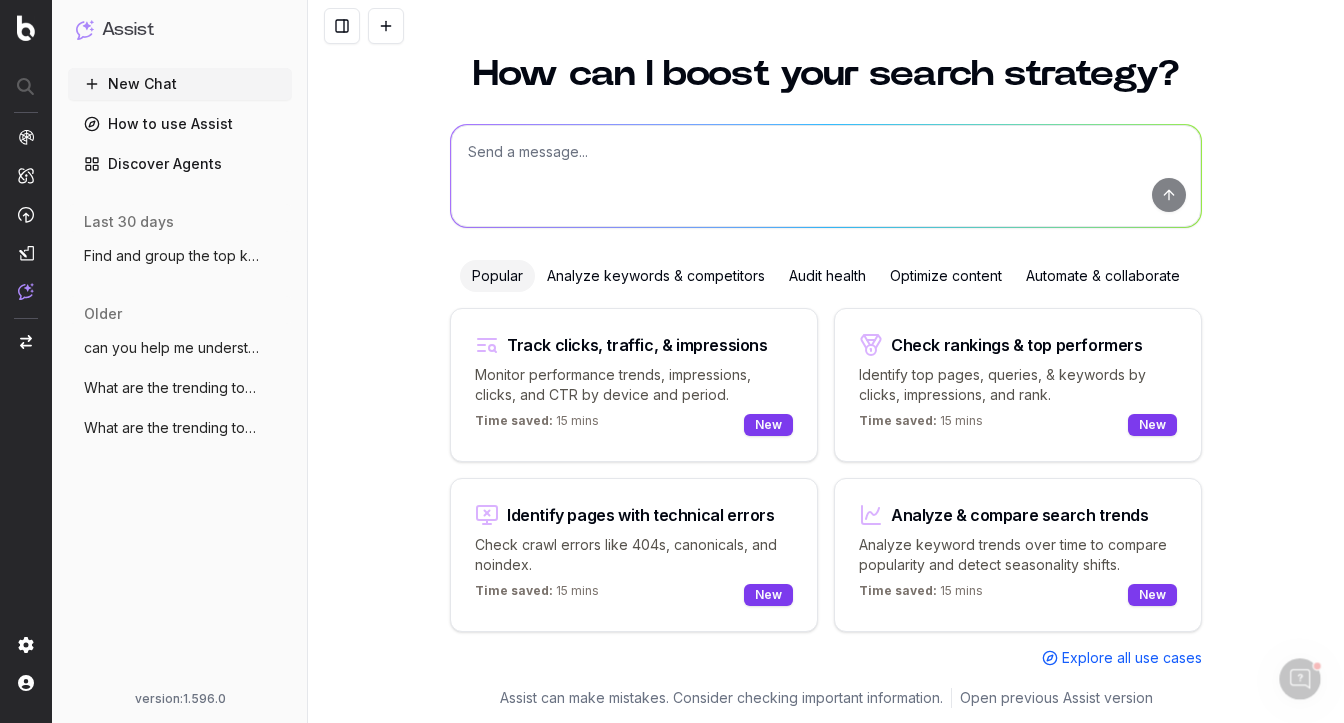 click on "can you help me understand my link strat" at bounding box center [172, 348] 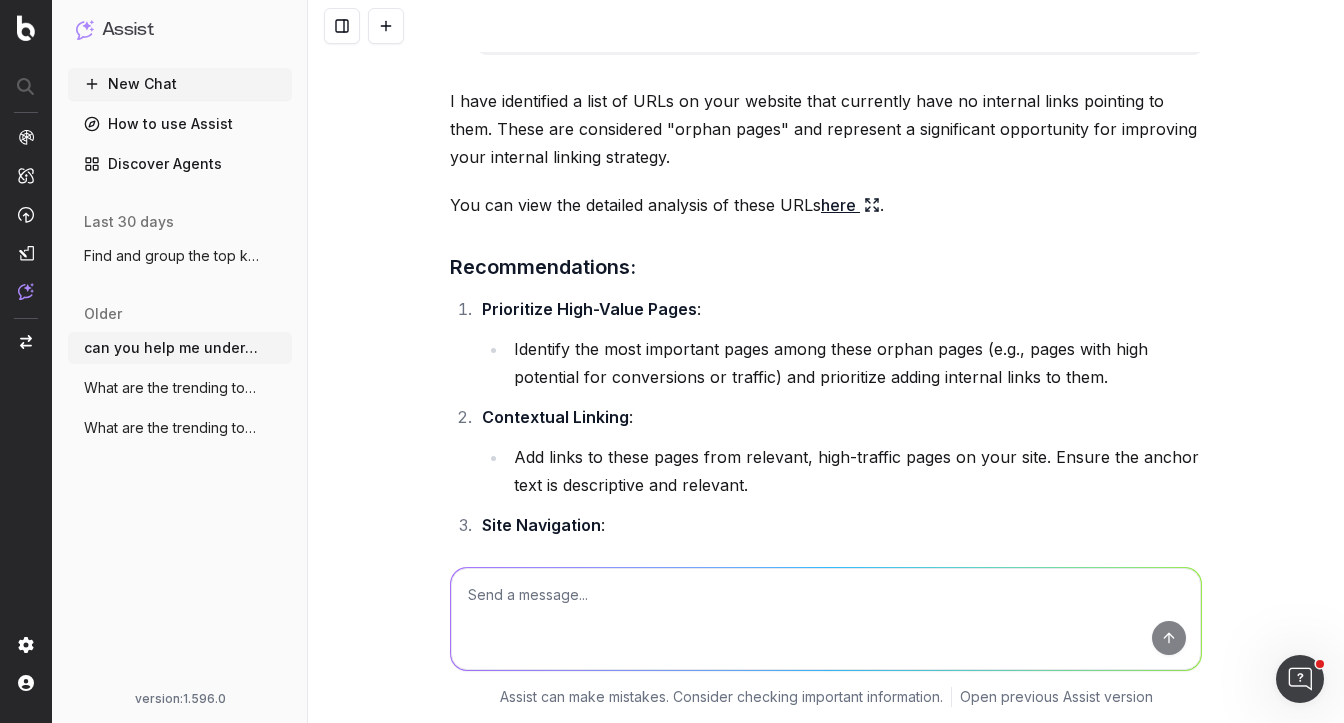 scroll, scrollTop: 37, scrollLeft: 0, axis: vertical 